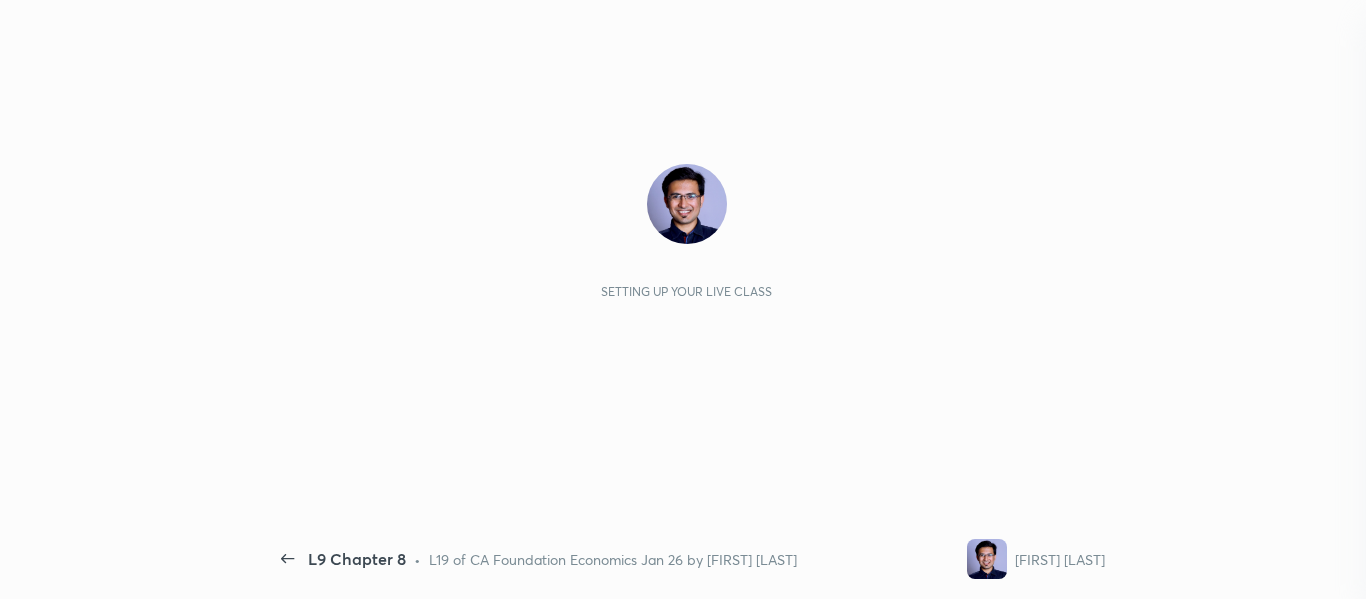 scroll, scrollTop: 0, scrollLeft: 0, axis: both 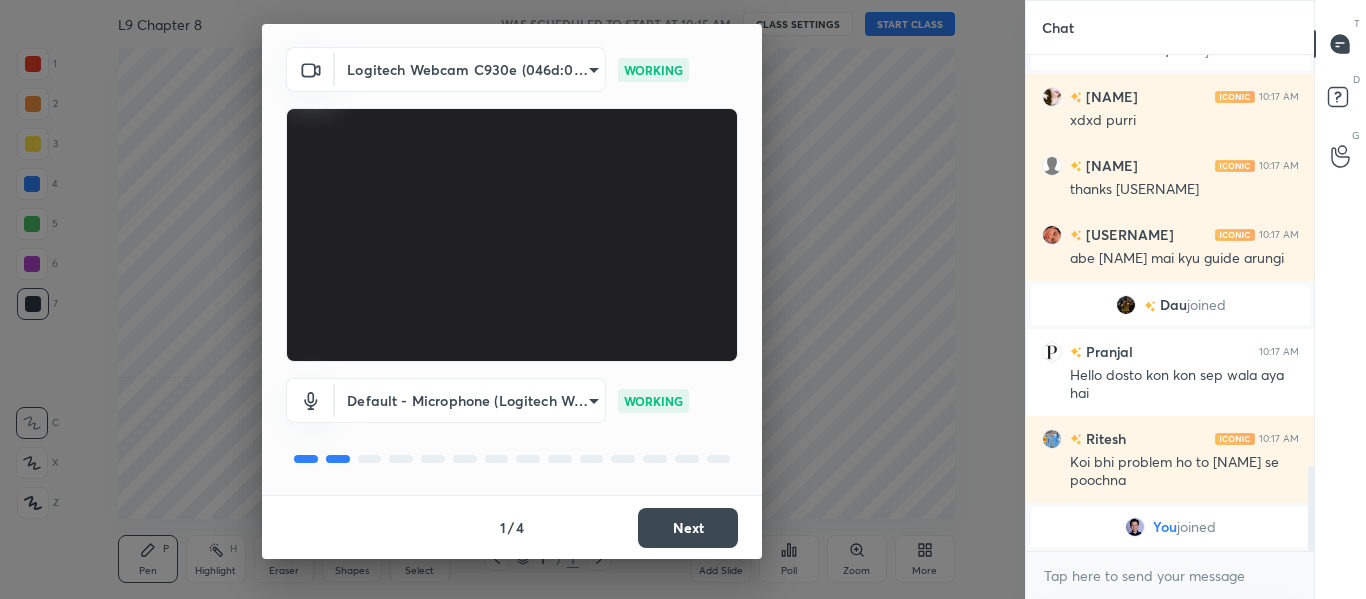 click on "Next" at bounding box center [688, 528] 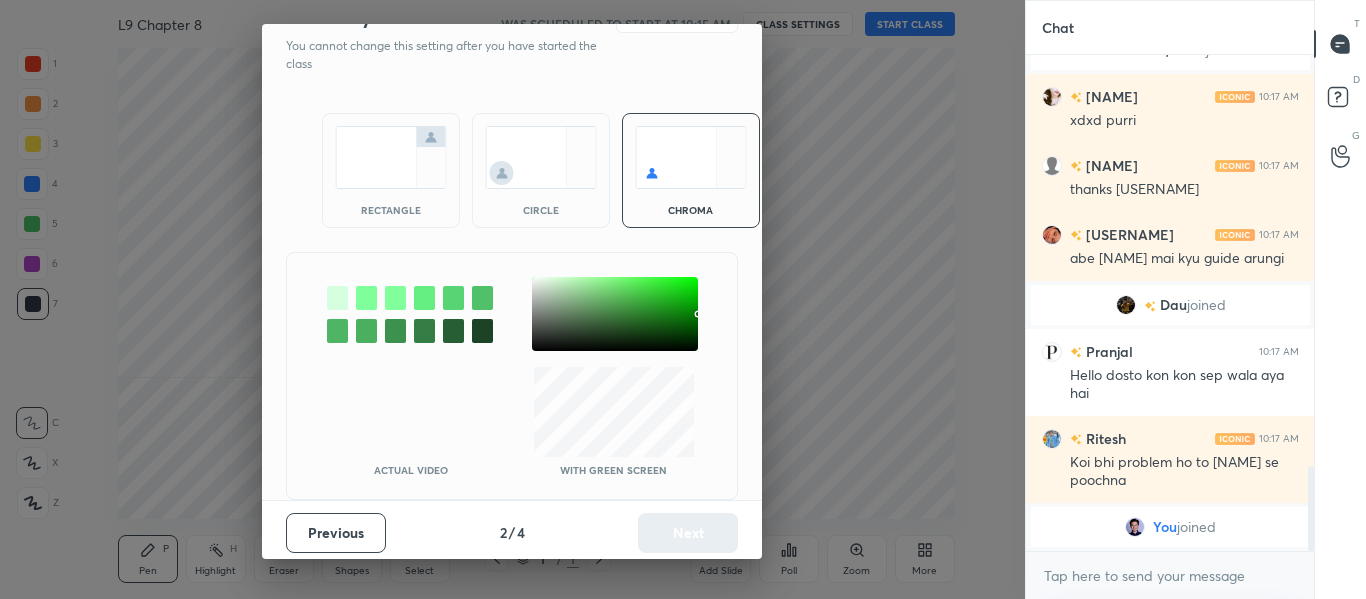 scroll, scrollTop: 0, scrollLeft: 0, axis: both 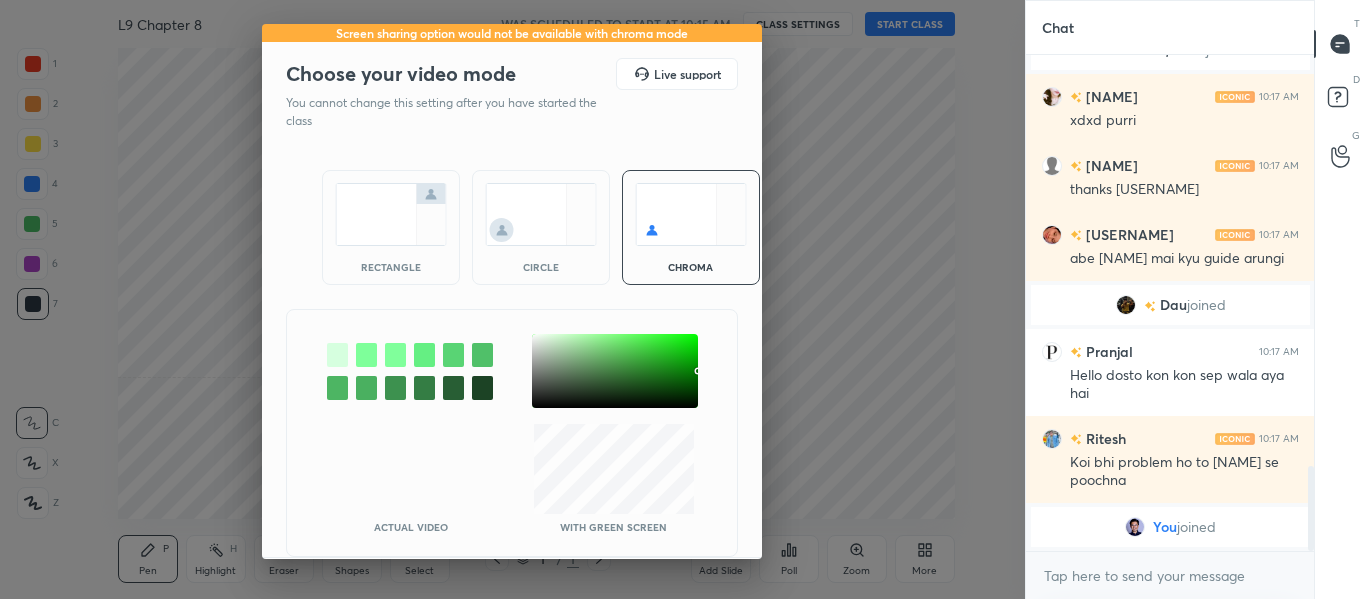 click at bounding box center (391, 214) 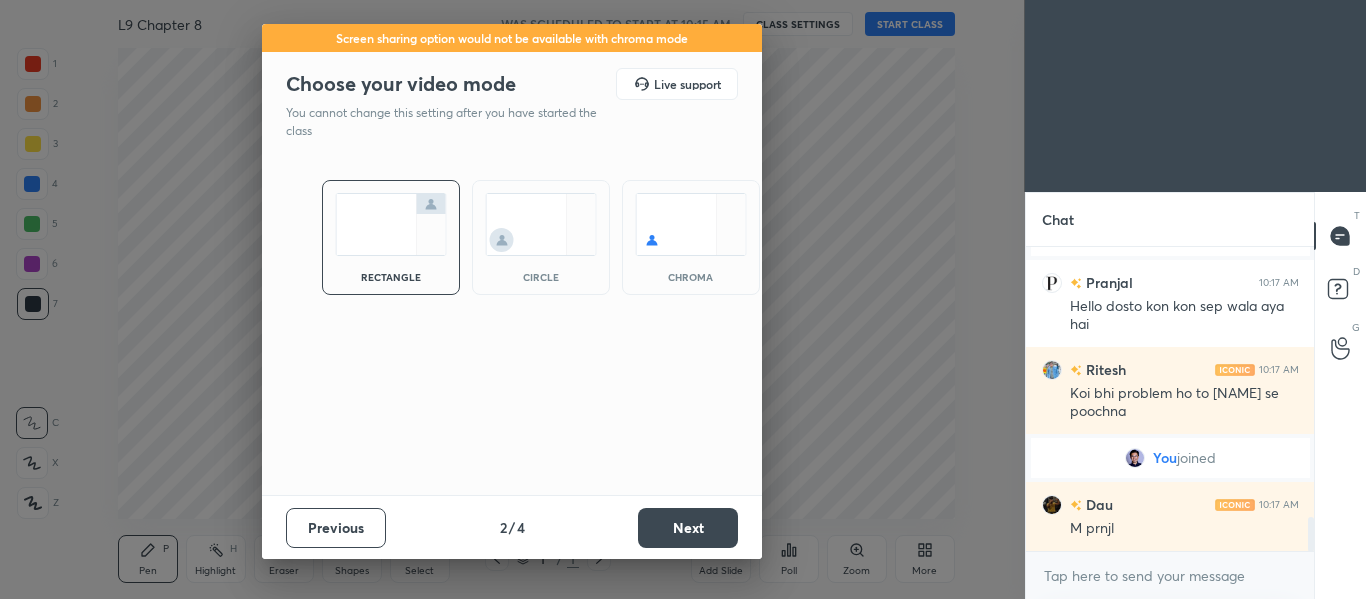 scroll, scrollTop: 2392, scrollLeft: 0, axis: vertical 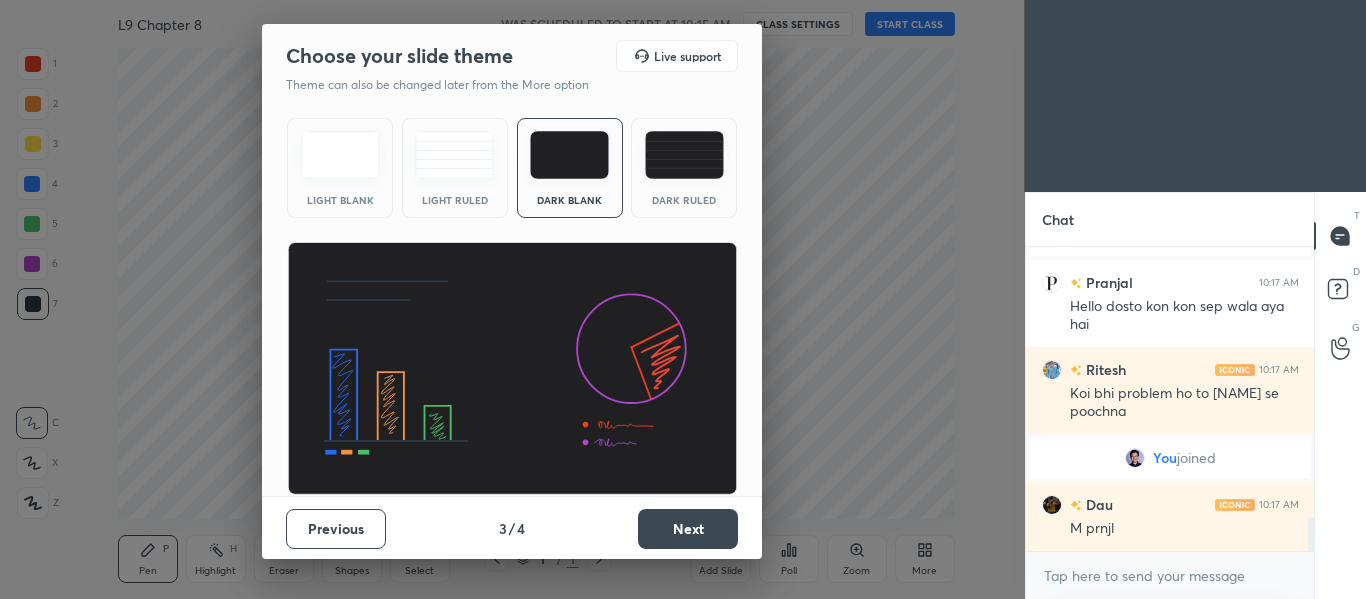 click on "Next" at bounding box center [688, 529] 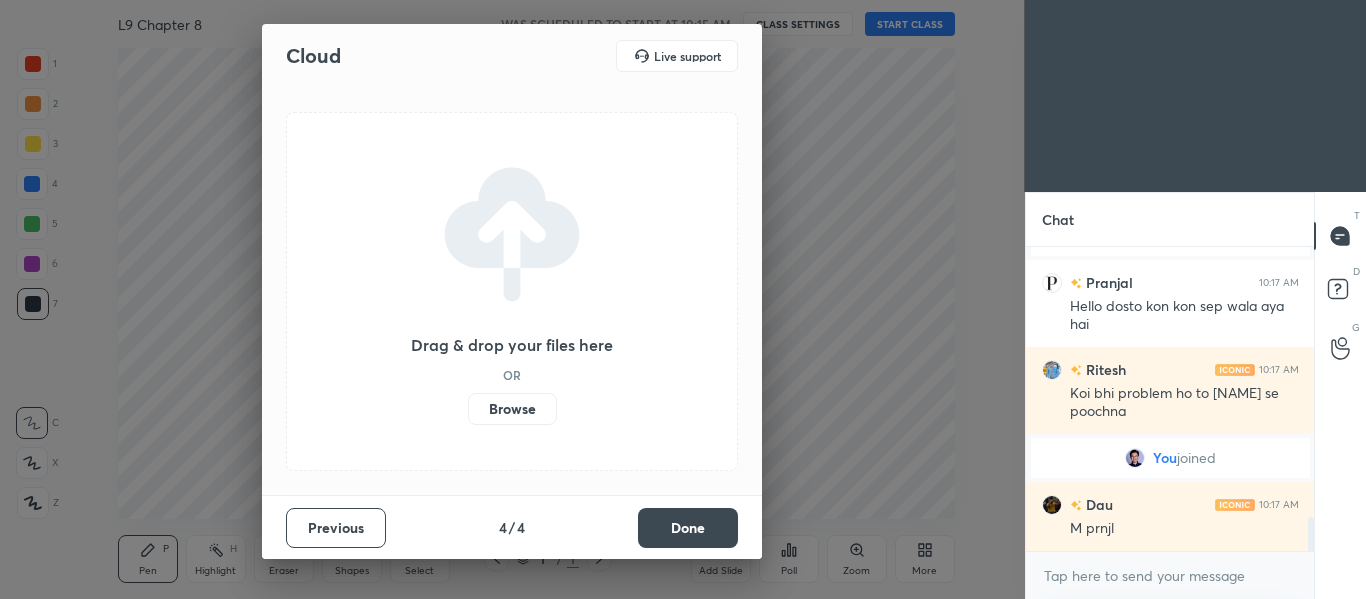 click on "Done" at bounding box center [688, 528] 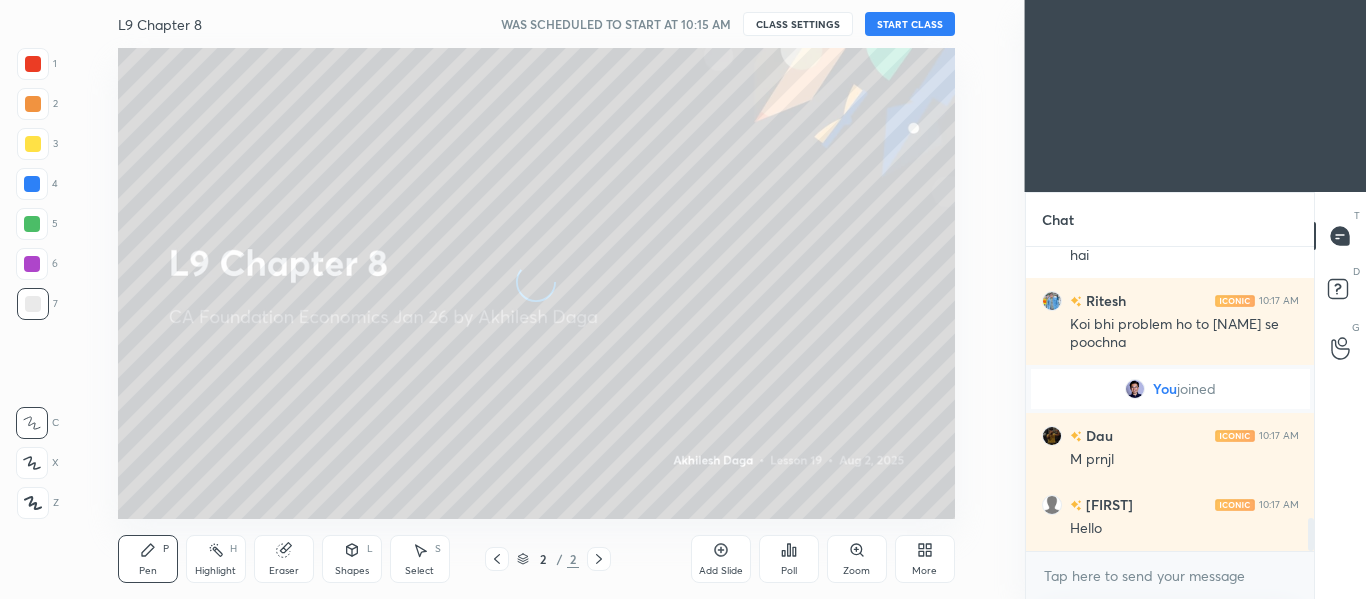 click on "Add Slide Poll Zoom More" at bounding box center (823, 559) 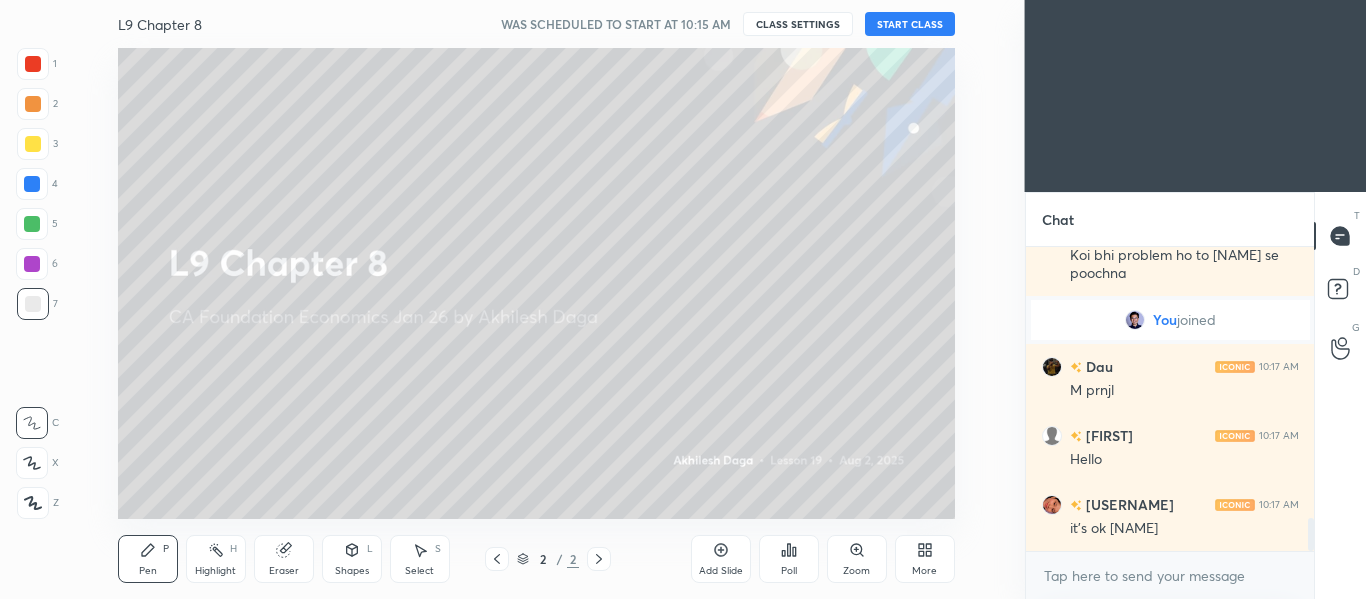 click on "START CLASS" at bounding box center [910, 24] 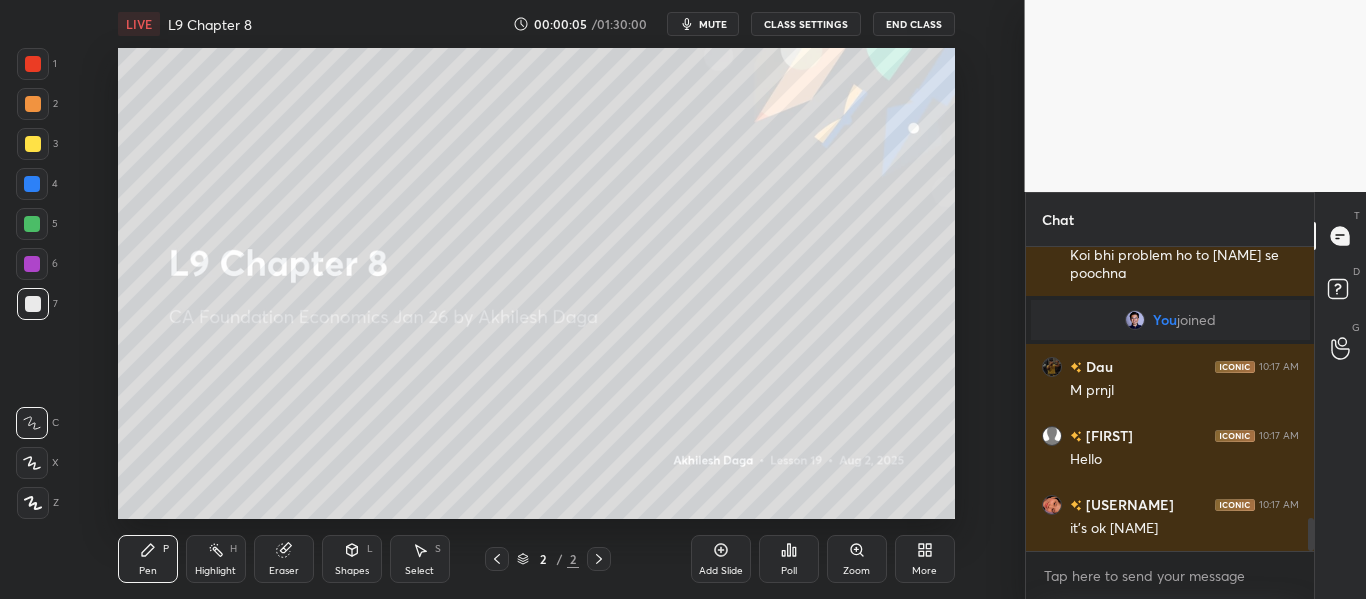 click on "End Class" at bounding box center [914, 24] 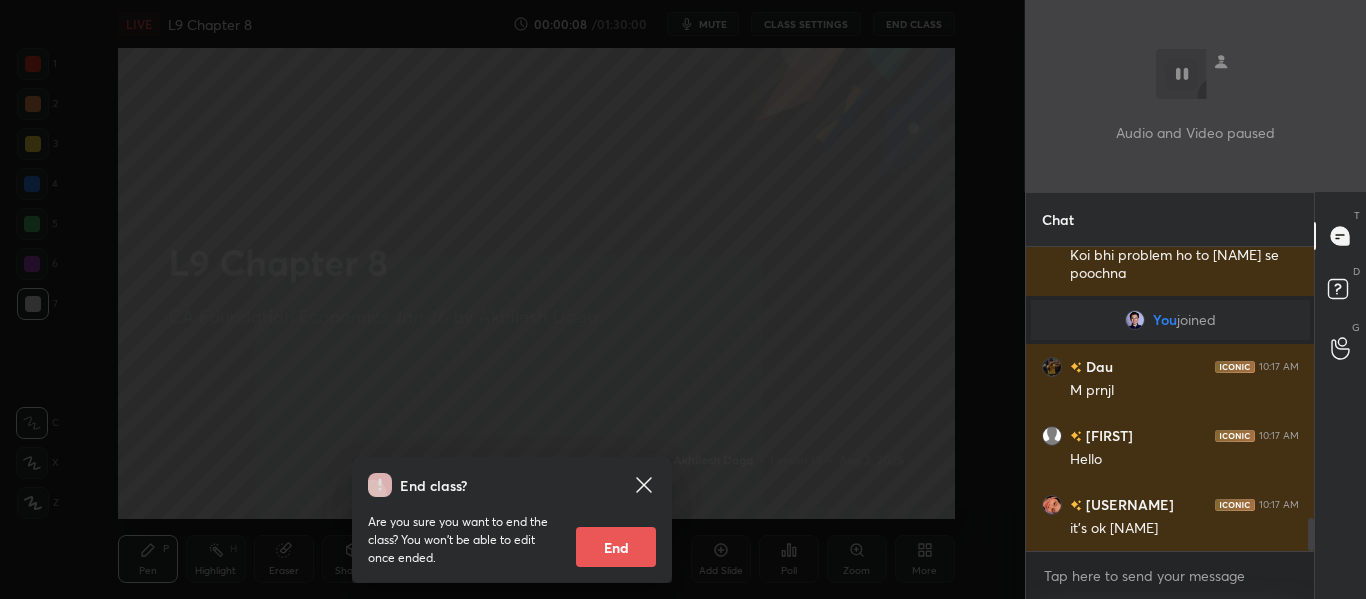 scroll, scrollTop: 2617, scrollLeft: 0, axis: vertical 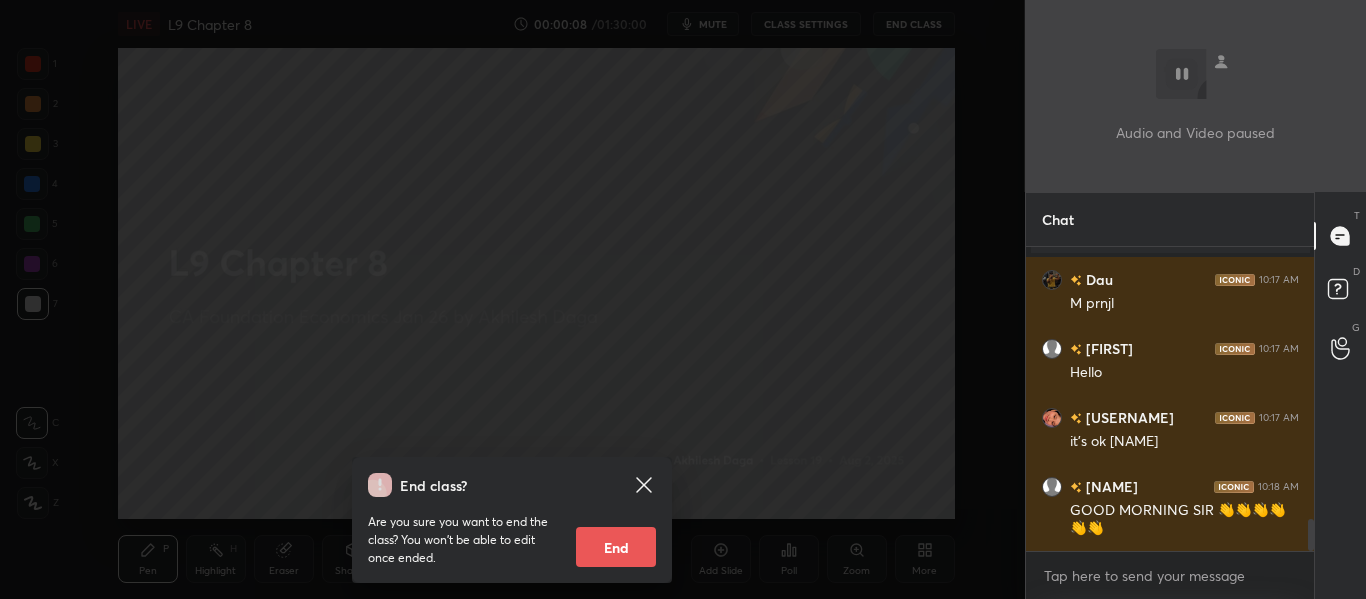 click 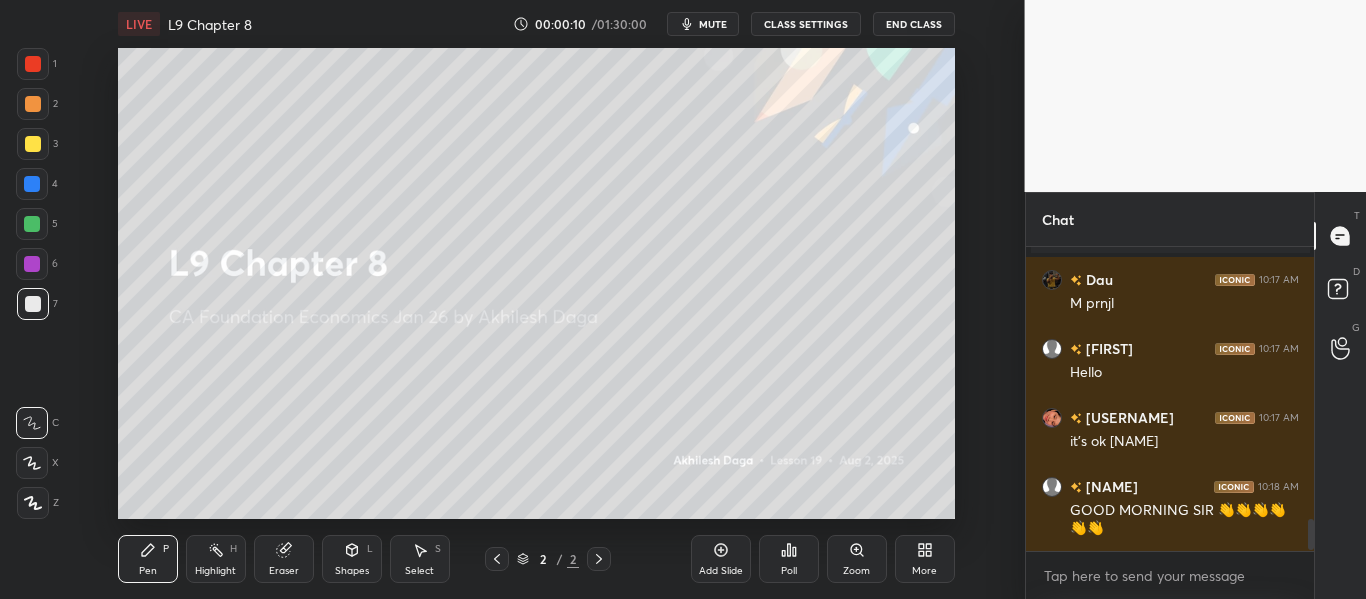 scroll, scrollTop: 2686, scrollLeft: 0, axis: vertical 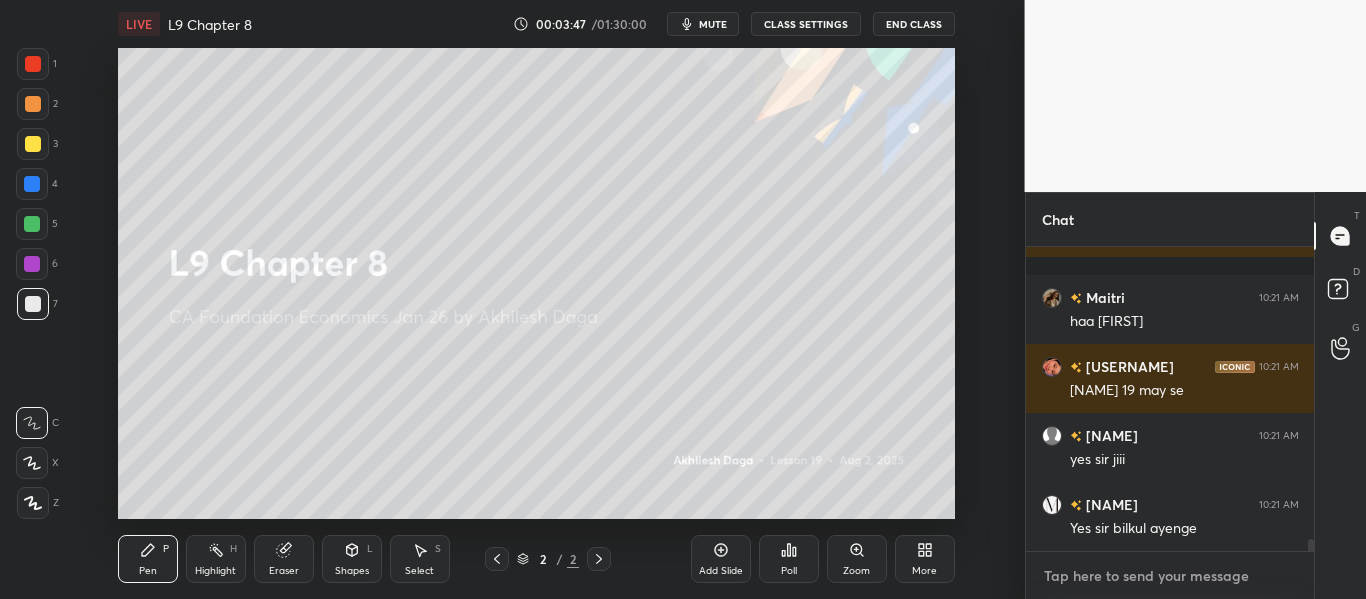 type on "x" 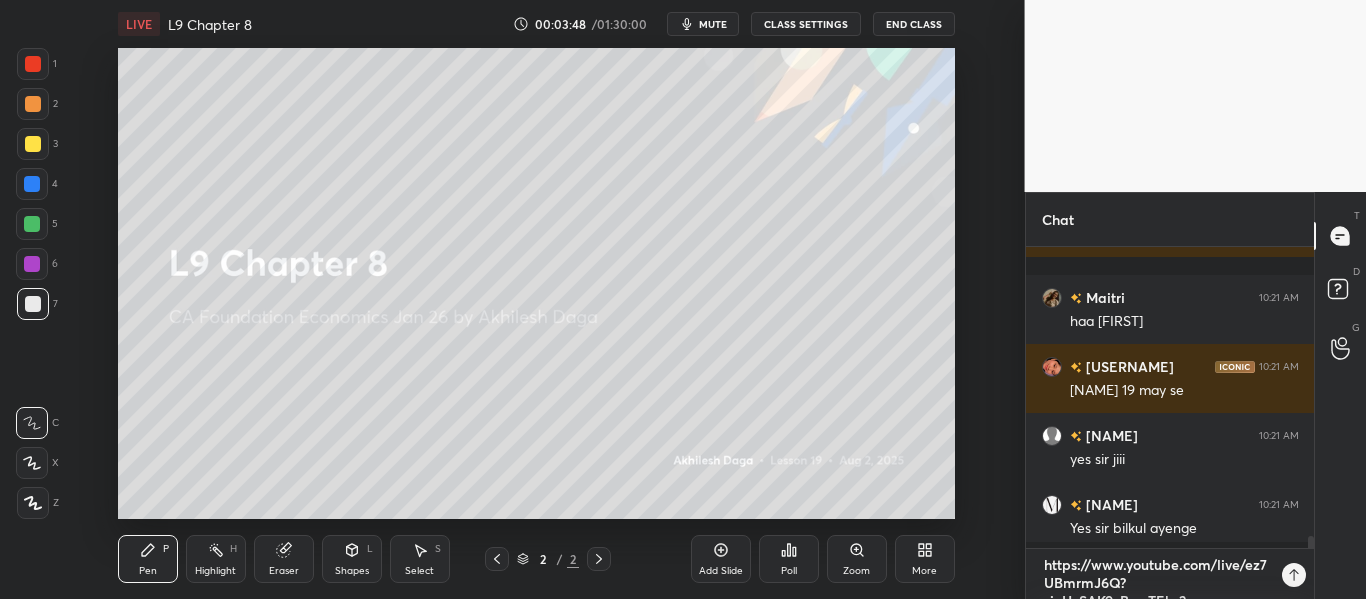 scroll, scrollTop: 0, scrollLeft: 0, axis: both 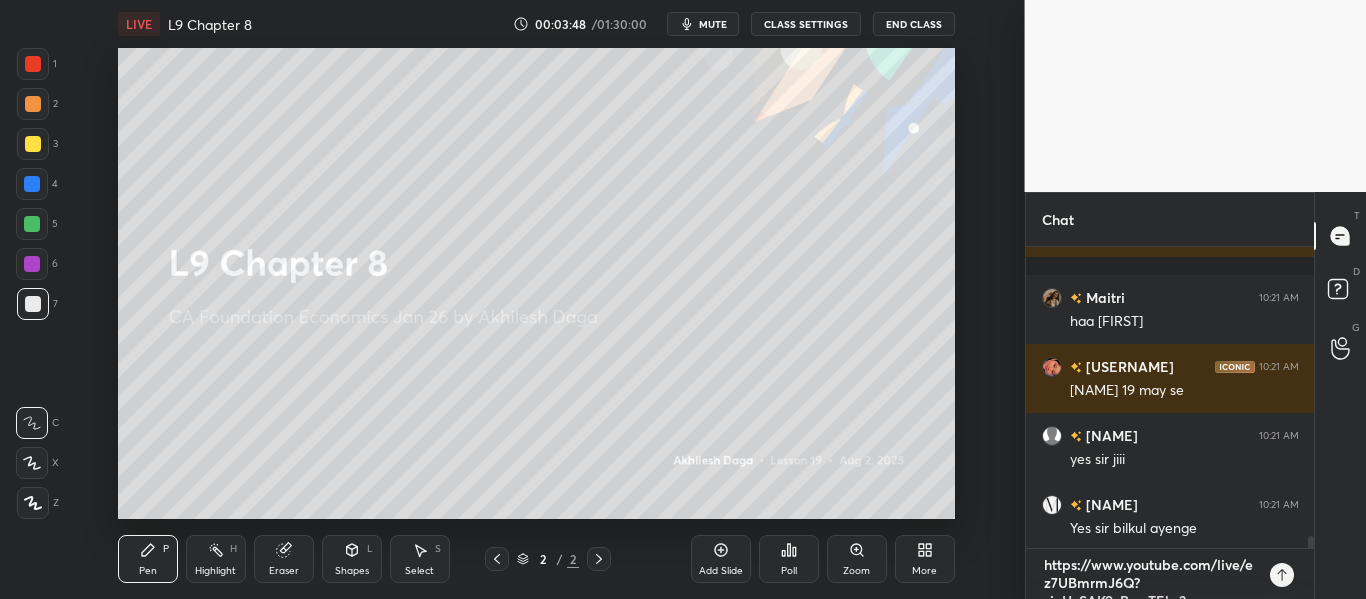 type 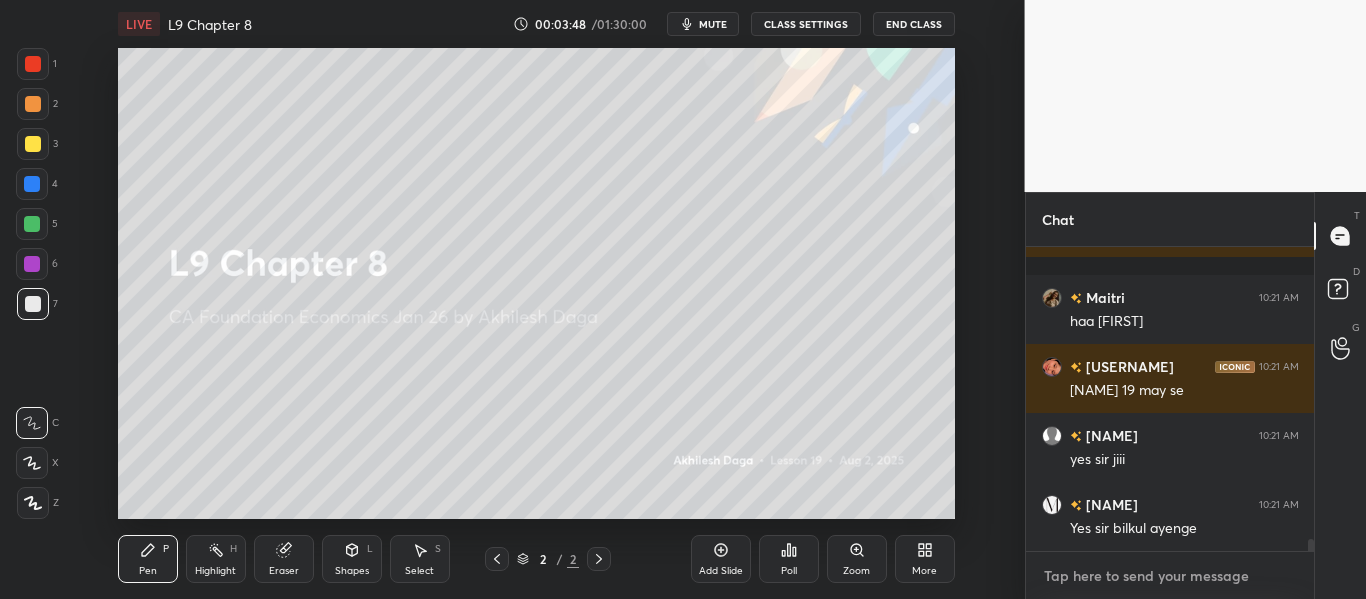 scroll, scrollTop: 7, scrollLeft: 7, axis: both 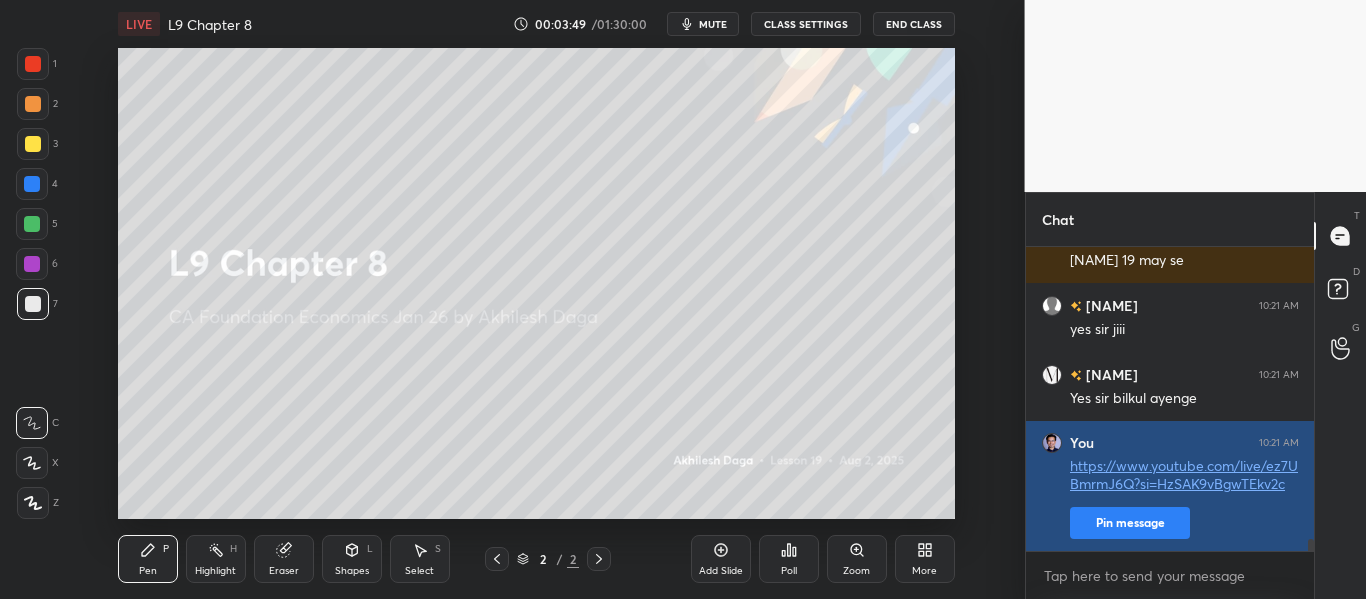 click on "Pin message" at bounding box center [1130, 523] 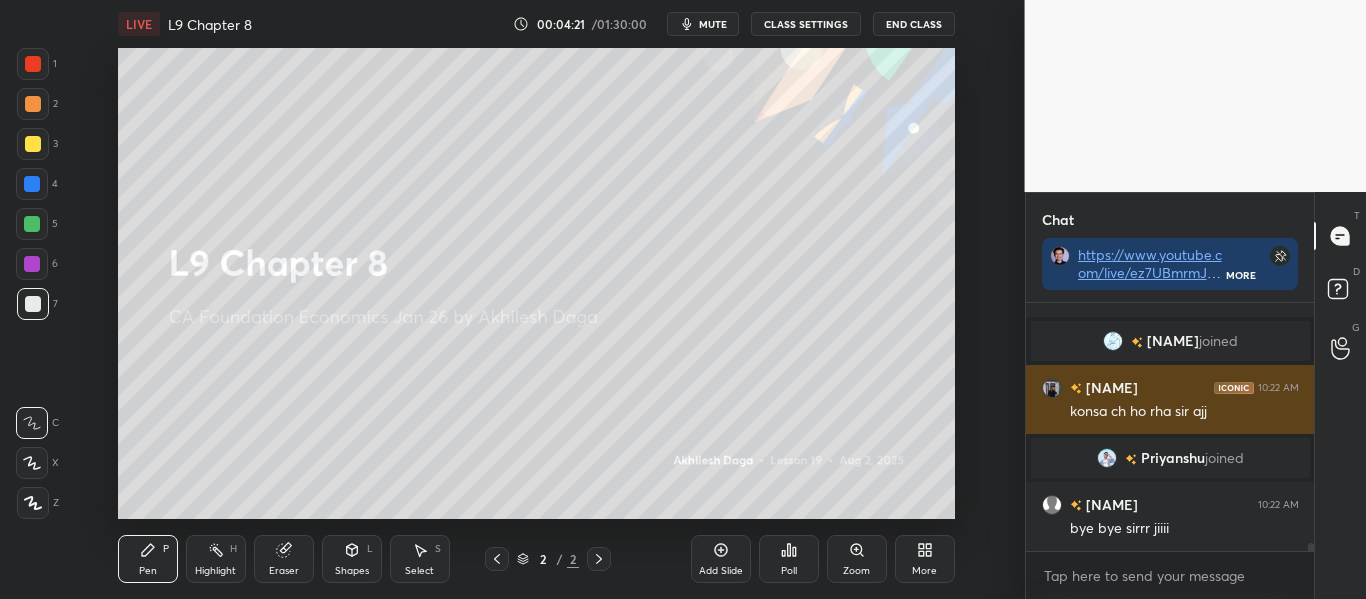 scroll, scrollTop: 7852, scrollLeft: 0, axis: vertical 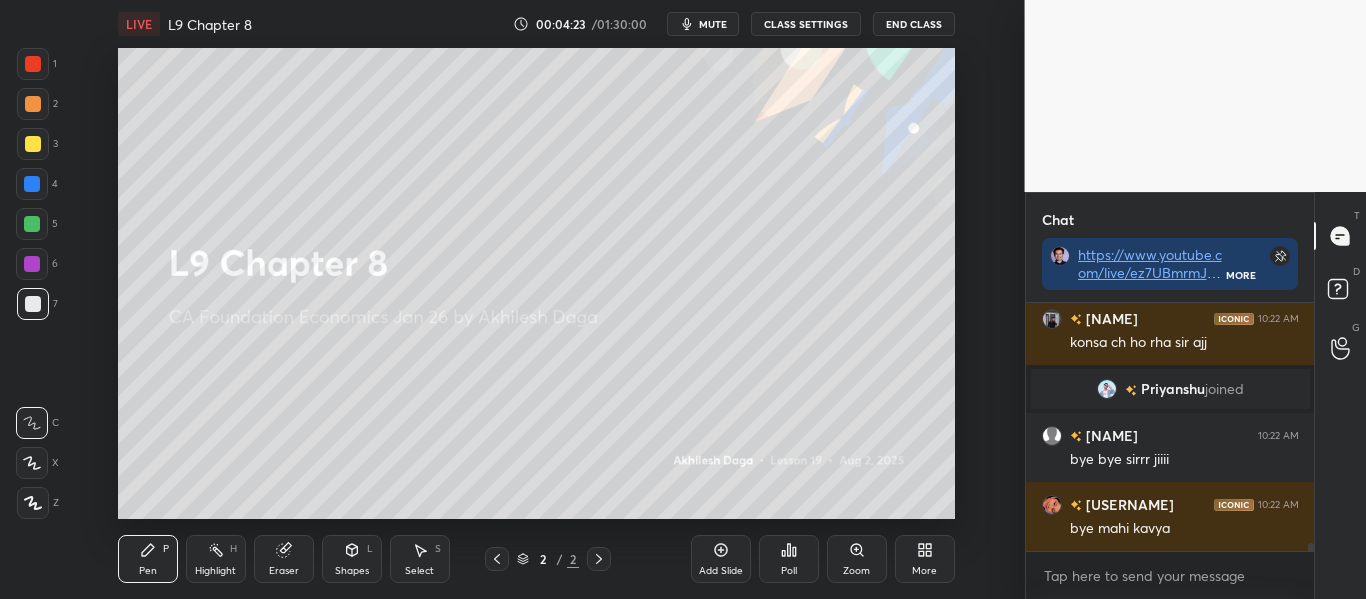 click at bounding box center [33, 144] 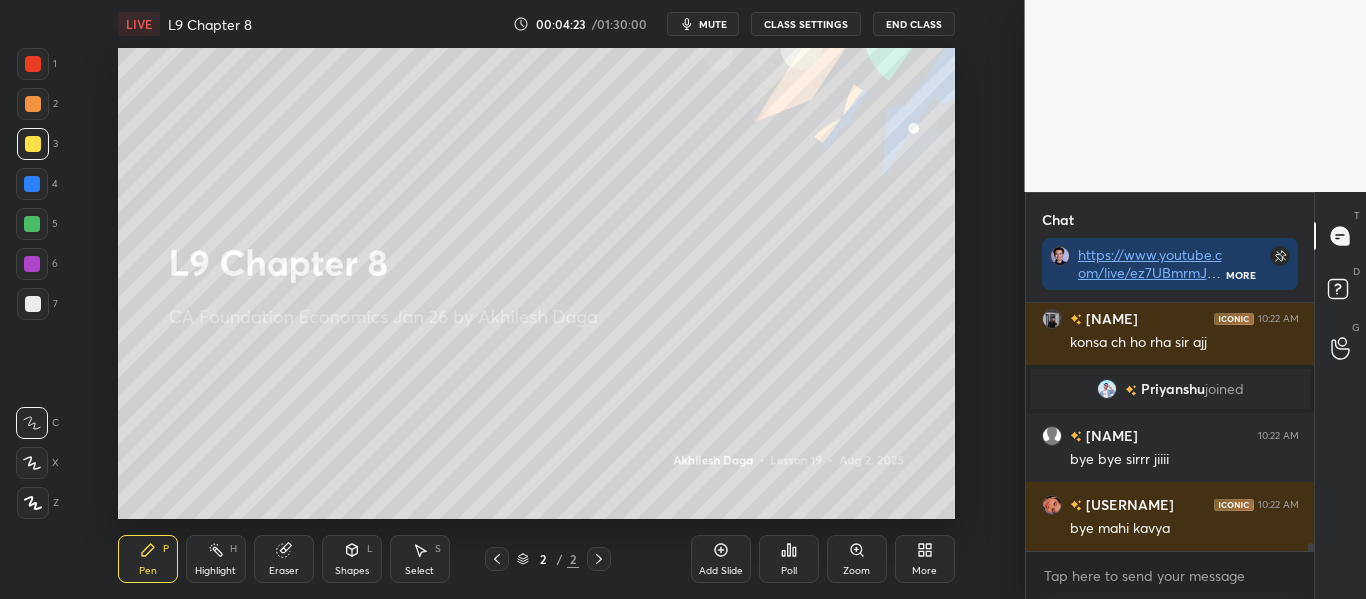scroll, scrollTop: 7921, scrollLeft: 0, axis: vertical 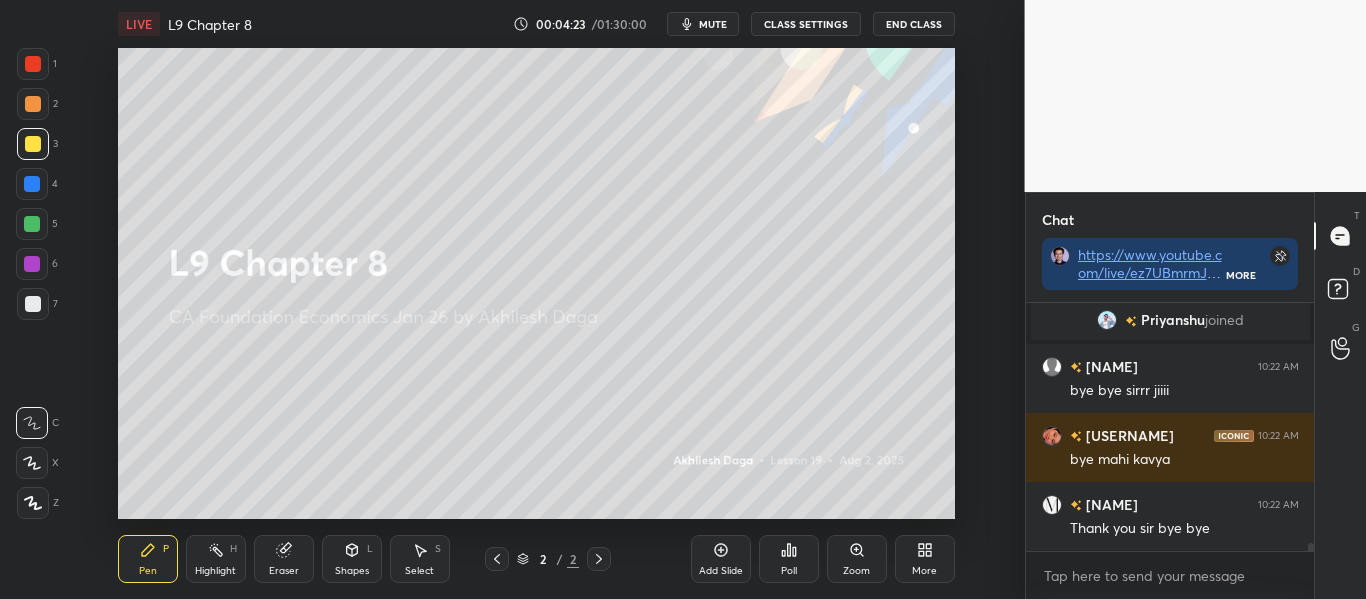 click 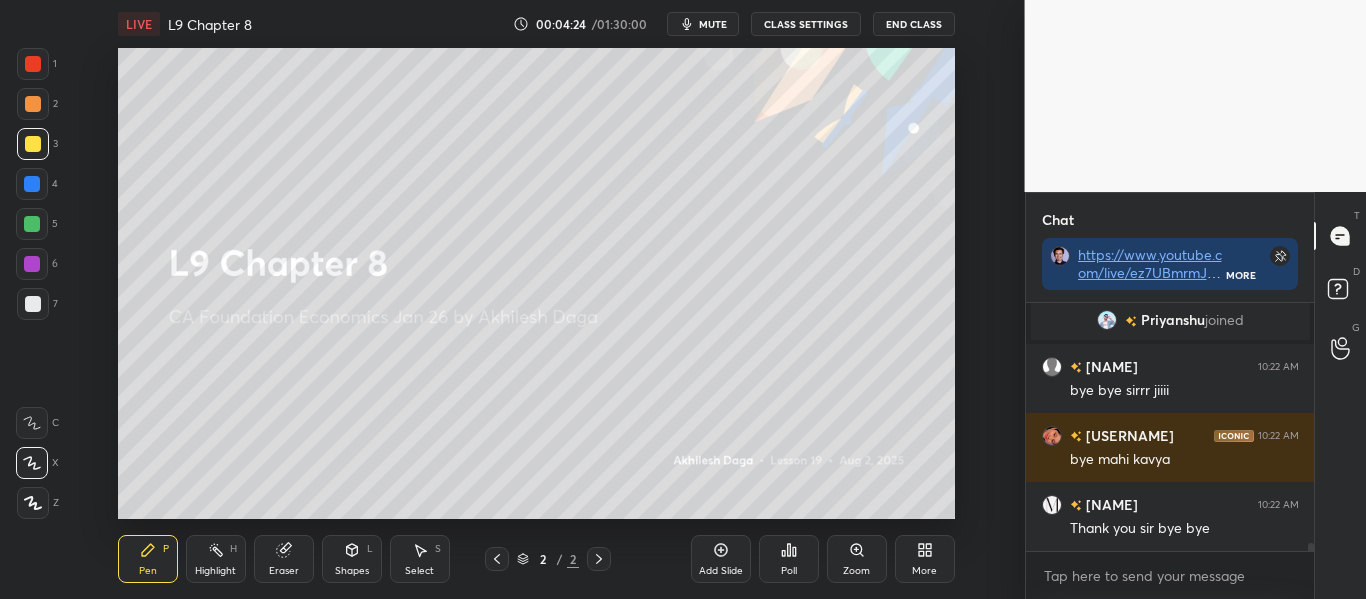 click at bounding box center (33, 503) 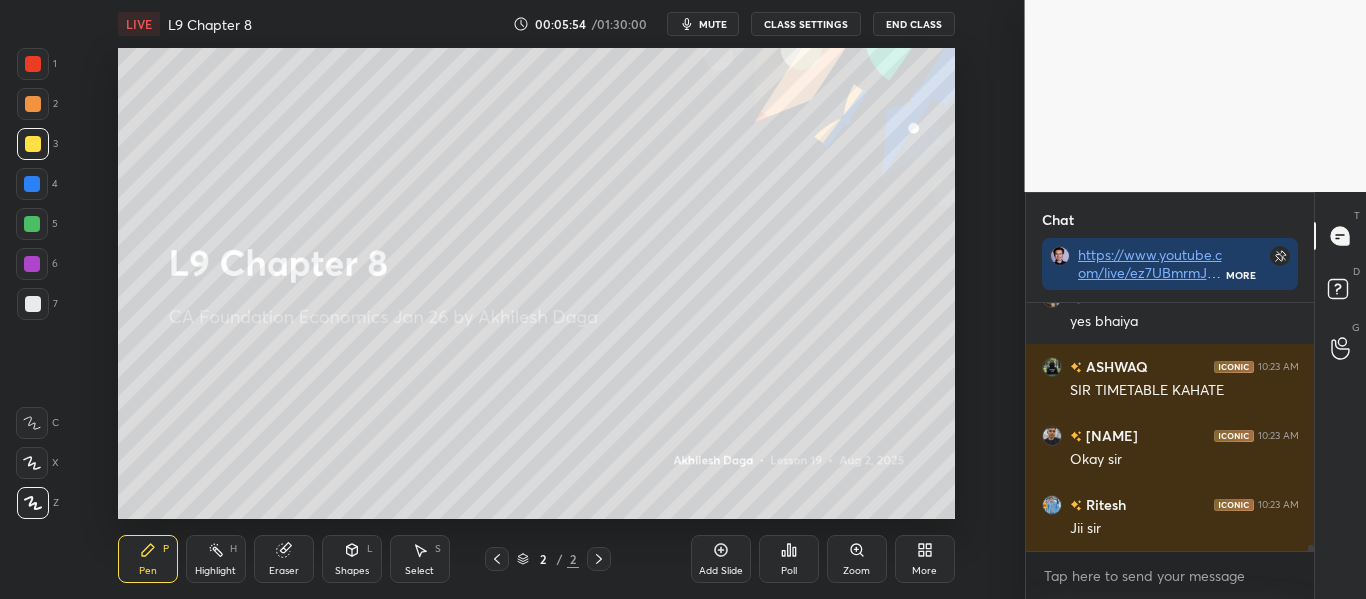 scroll, scrollTop: 9954, scrollLeft: 0, axis: vertical 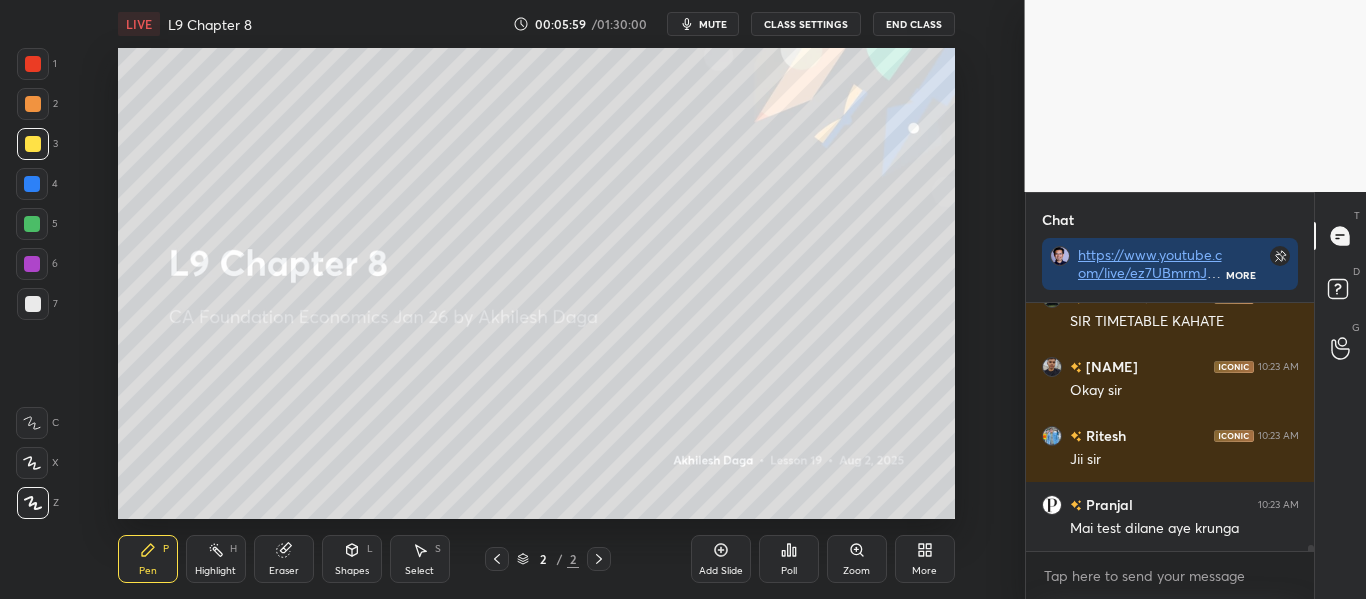 click on "Add Slide" at bounding box center [721, 559] 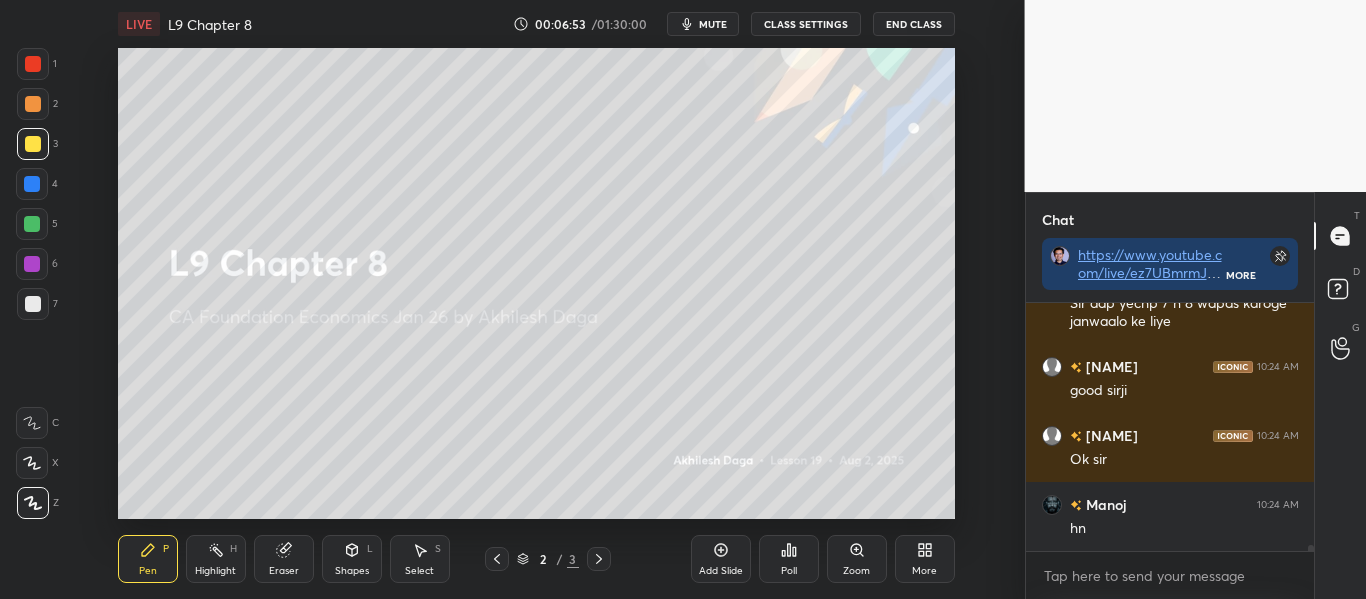 scroll, scrollTop: 10019, scrollLeft: 0, axis: vertical 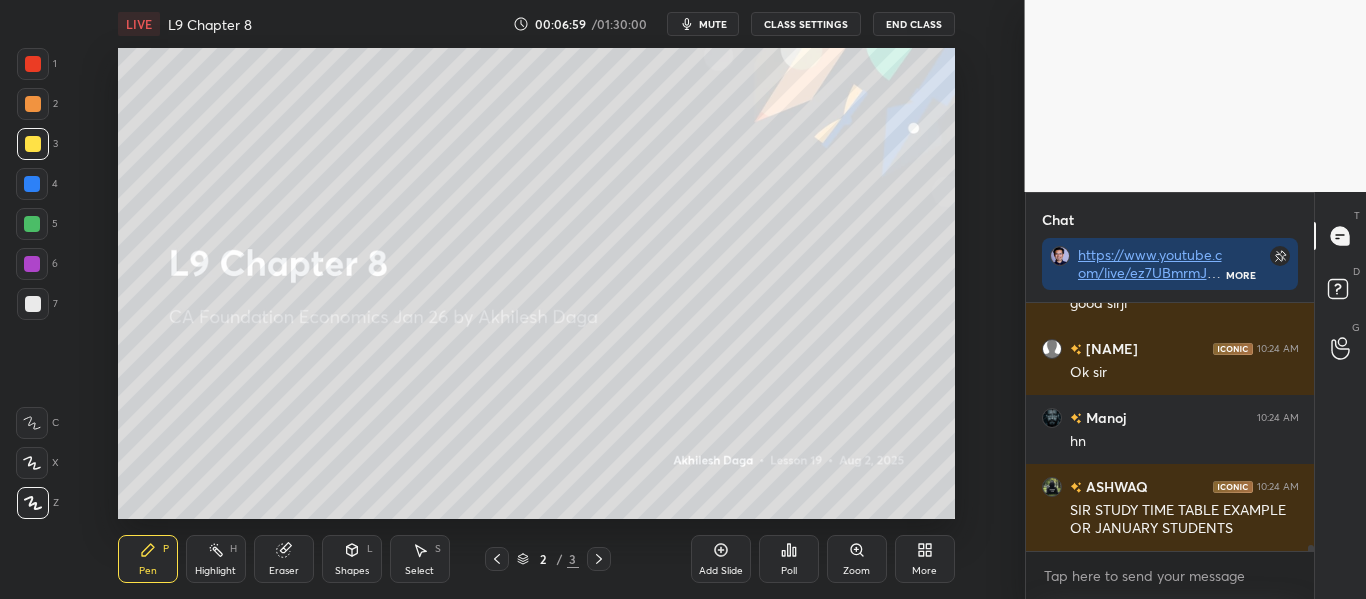 click on "Add Slide" at bounding box center (721, 559) 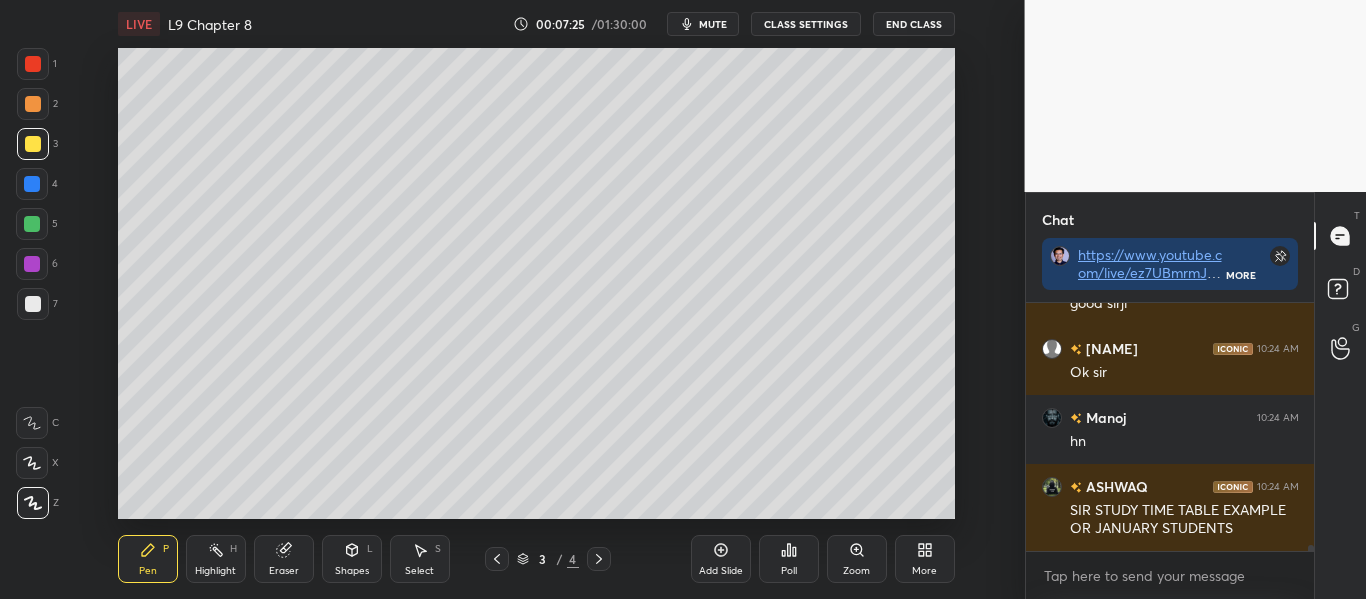 click on "Shapes L" at bounding box center [352, 559] 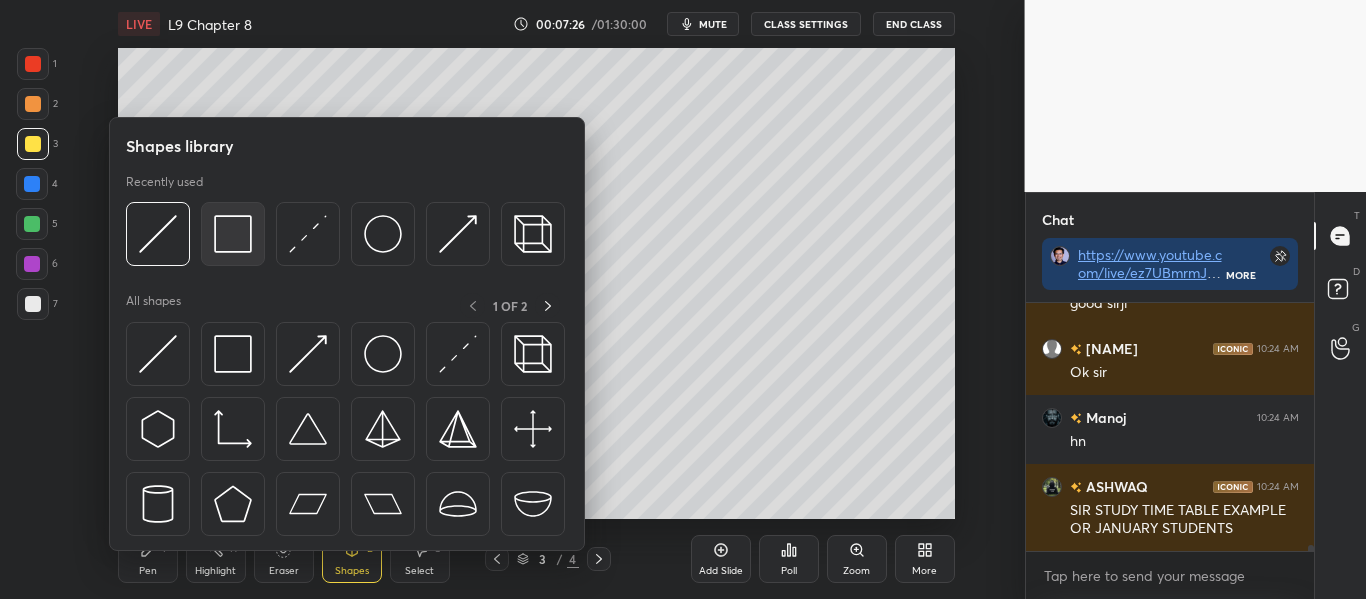 click at bounding box center (233, 234) 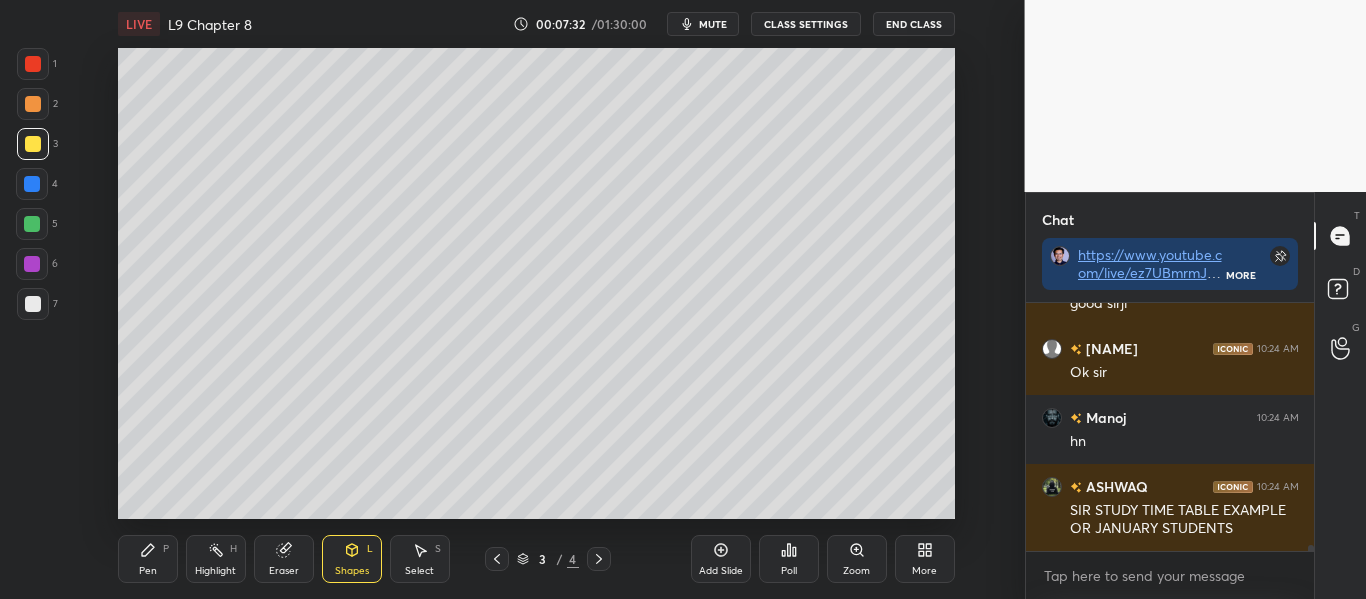 drag, startPoint x: 128, startPoint y: 557, endPoint x: 138, endPoint y: 558, distance: 10.049875 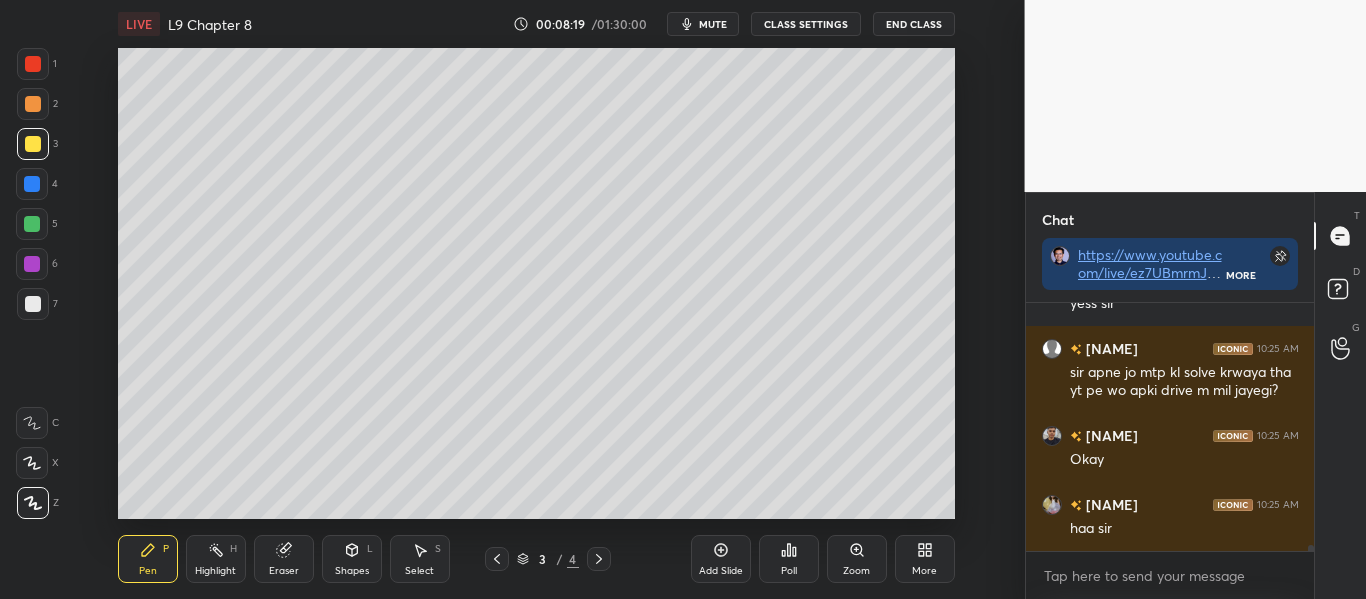 scroll, scrollTop: 10451, scrollLeft: 0, axis: vertical 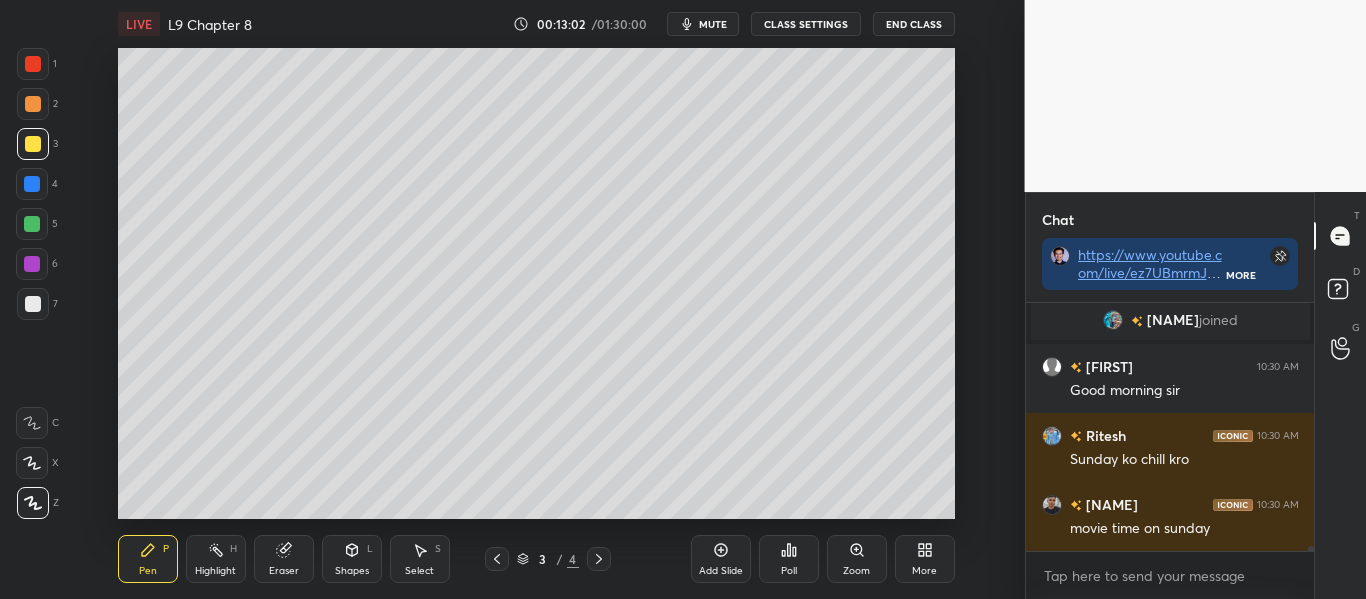 click on "Add Slide" at bounding box center [721, 559] 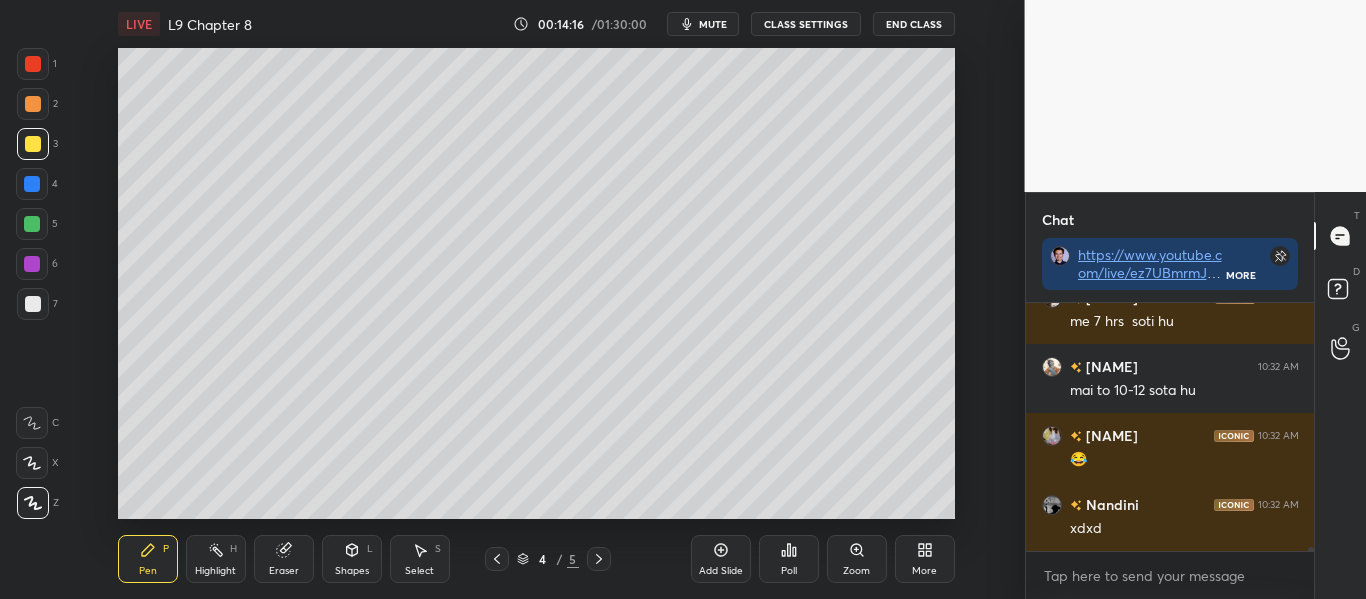 scroll, scrollTop: 13914, scrollLeft: 0, axis: vertical 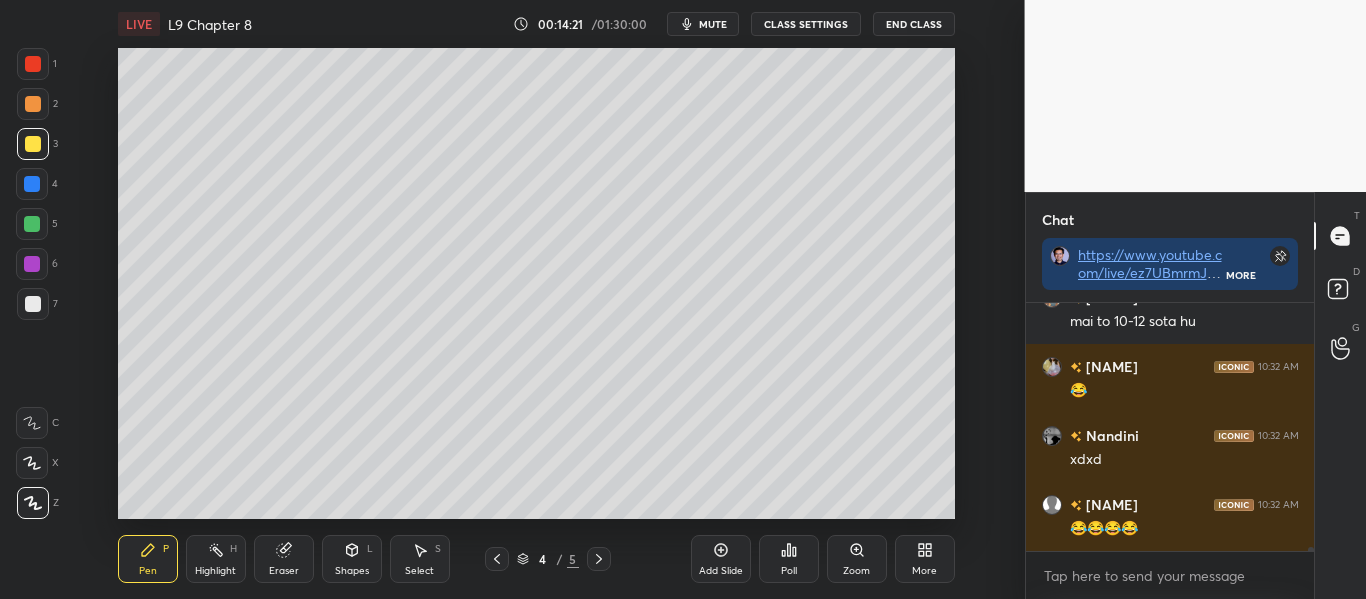 drag, startPoint x: 25, startPoint y: 457, endPoint x: 29, endPoint y: 427, distance: 30.265491 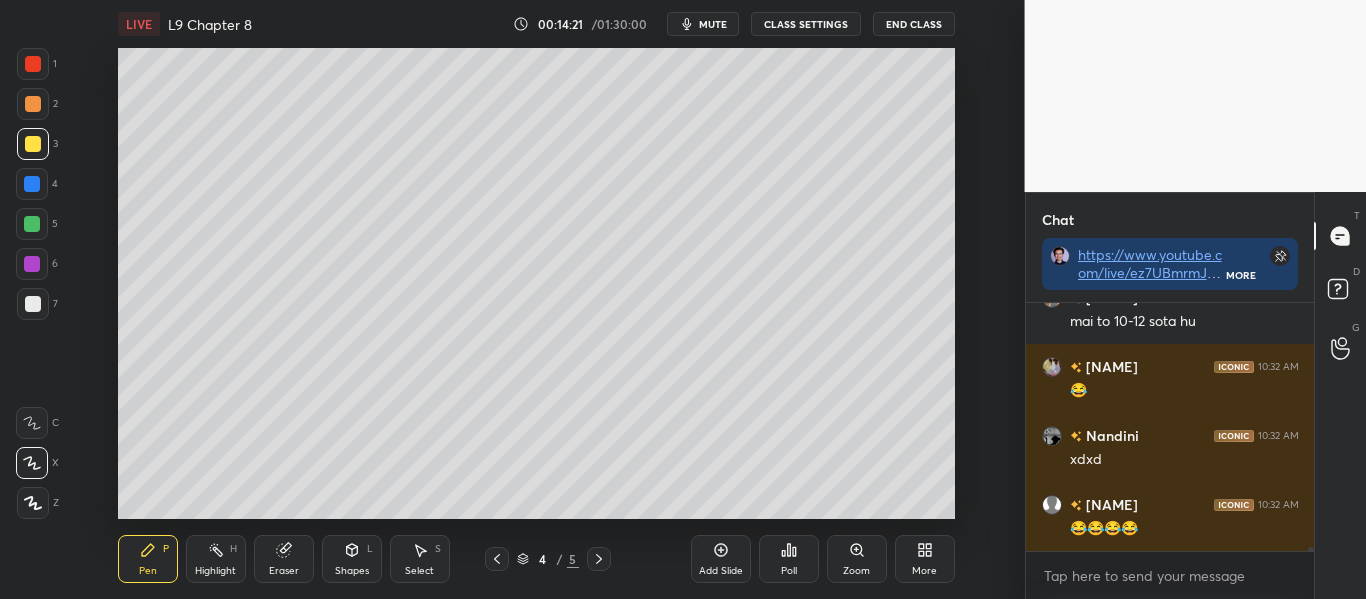 drag, startPoint x: 29, startPoint y: 424, endPoint x: 26, endPoint y: 435, distance: 11.401754 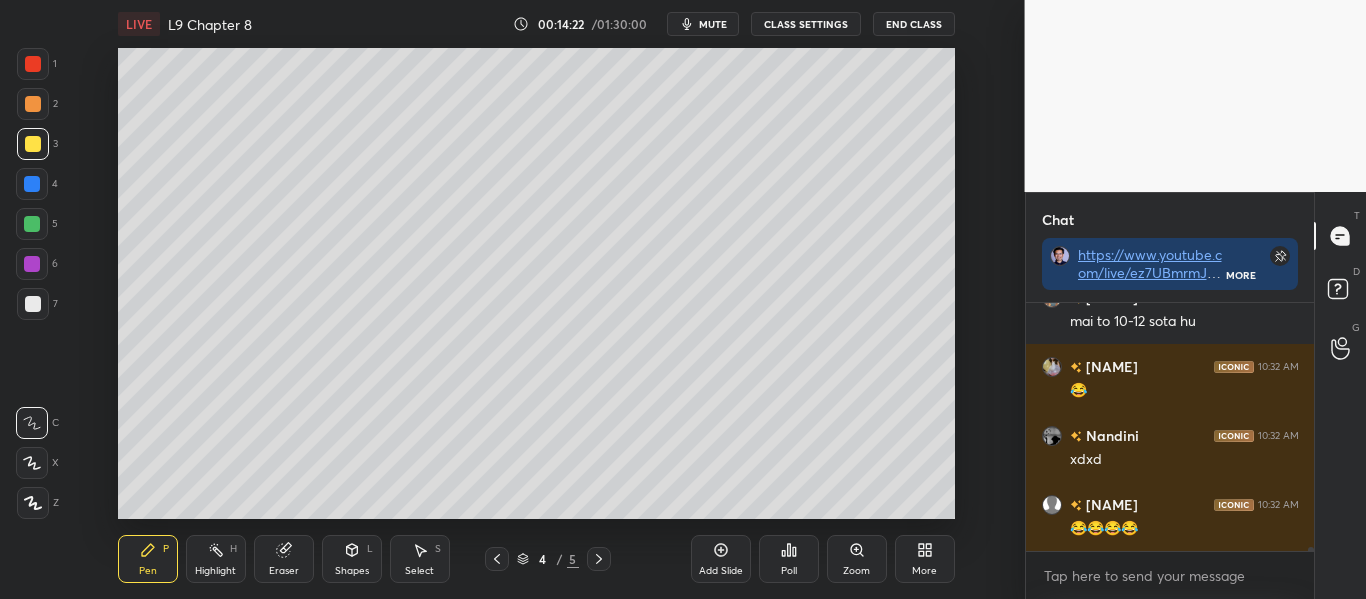 click 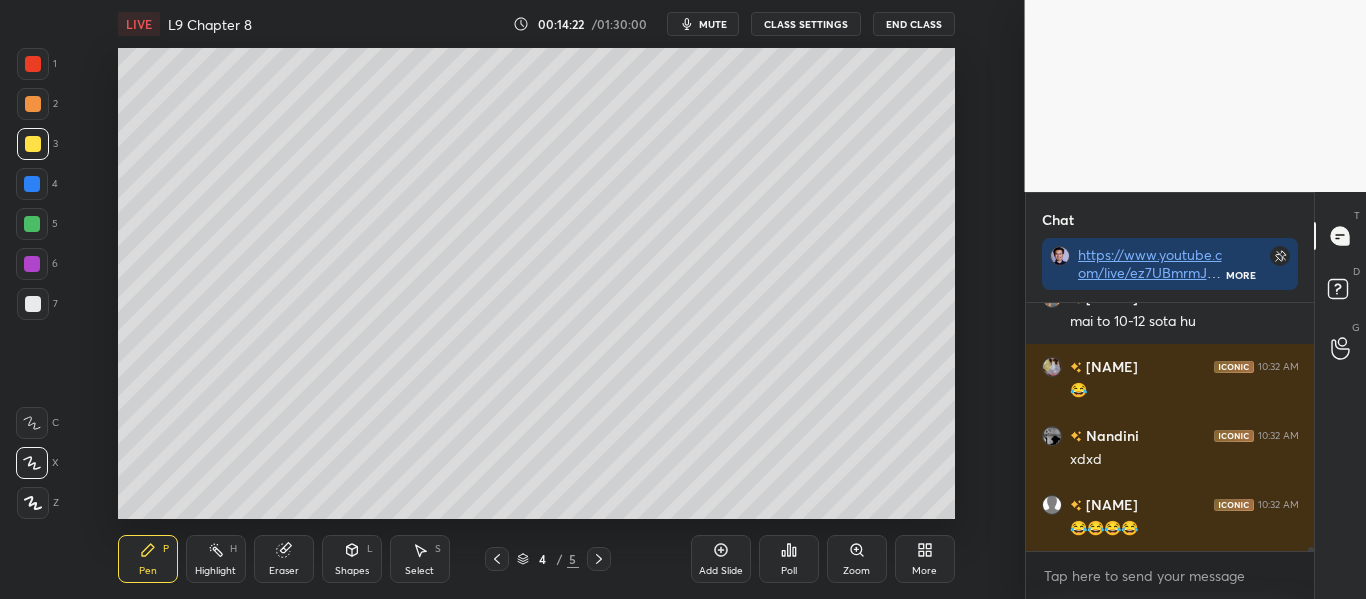 click 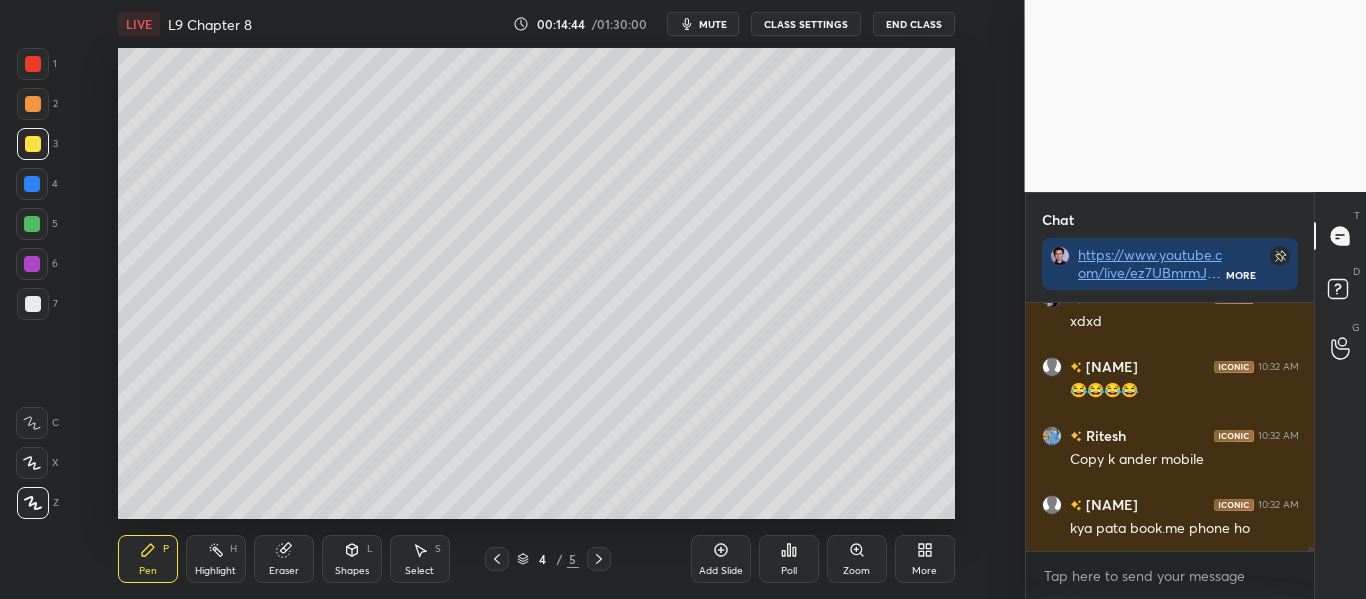 scroll, scrollTop: 14121, scrollLeft: 0, axis: vertical 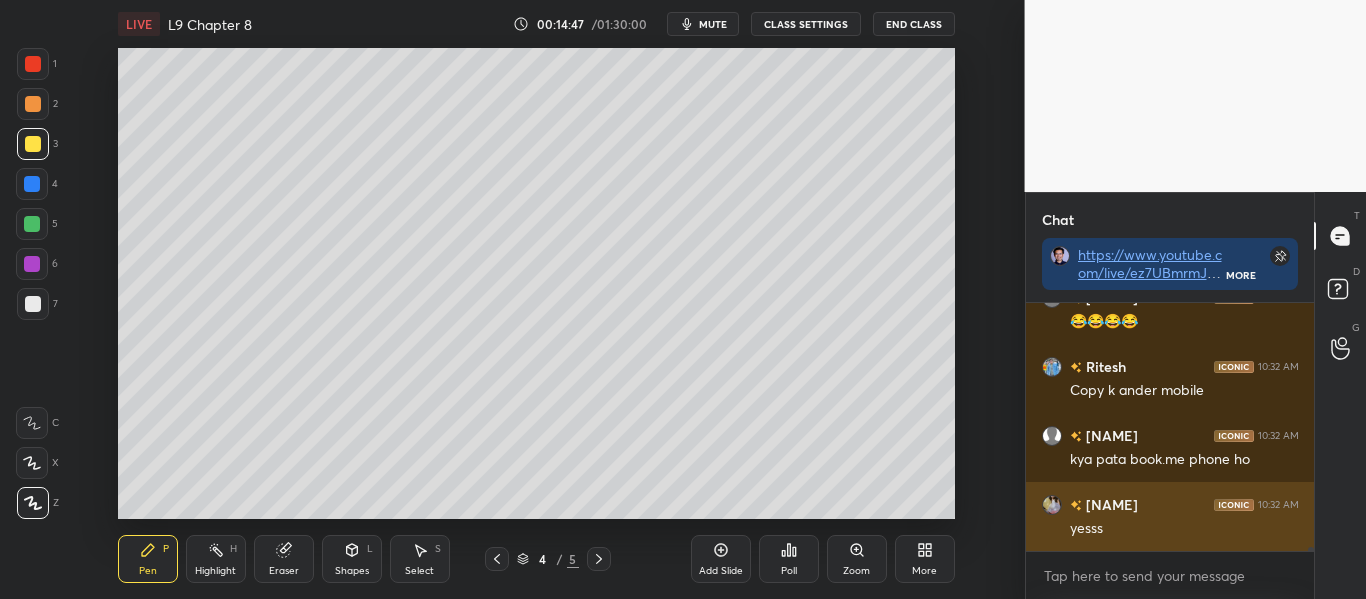 click at bounding box center (1052, 505) 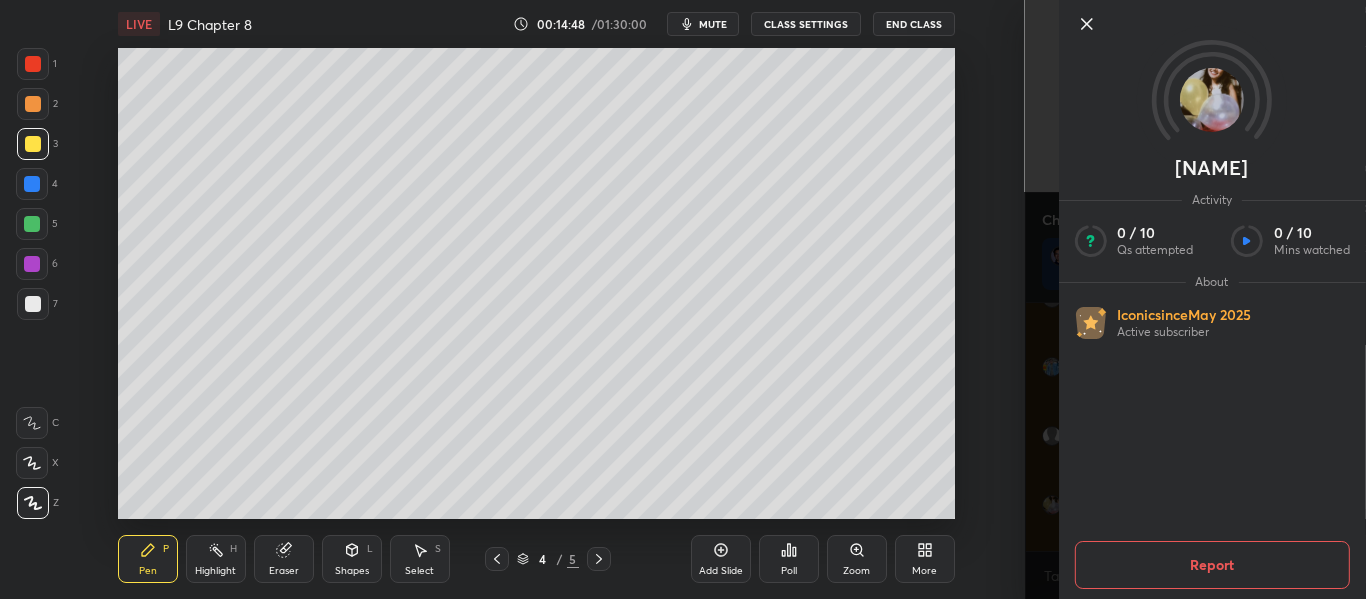 click on "Janhvi Activity 0 / 10 Qs attempted 0 / 10 Mins watched About Iconic since May 2025 Active subscriber Report" at bounding box center [1196, 299] 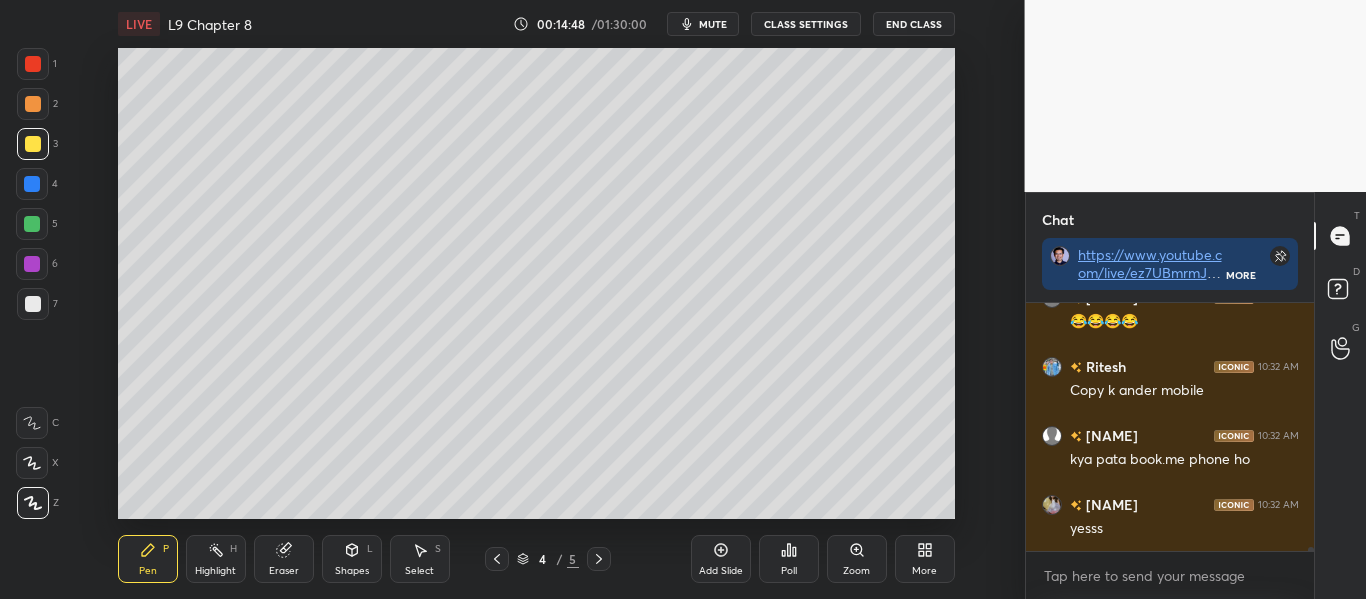 scroll, scrollTop: 14190, scrollLeft: 0, axis: vertical 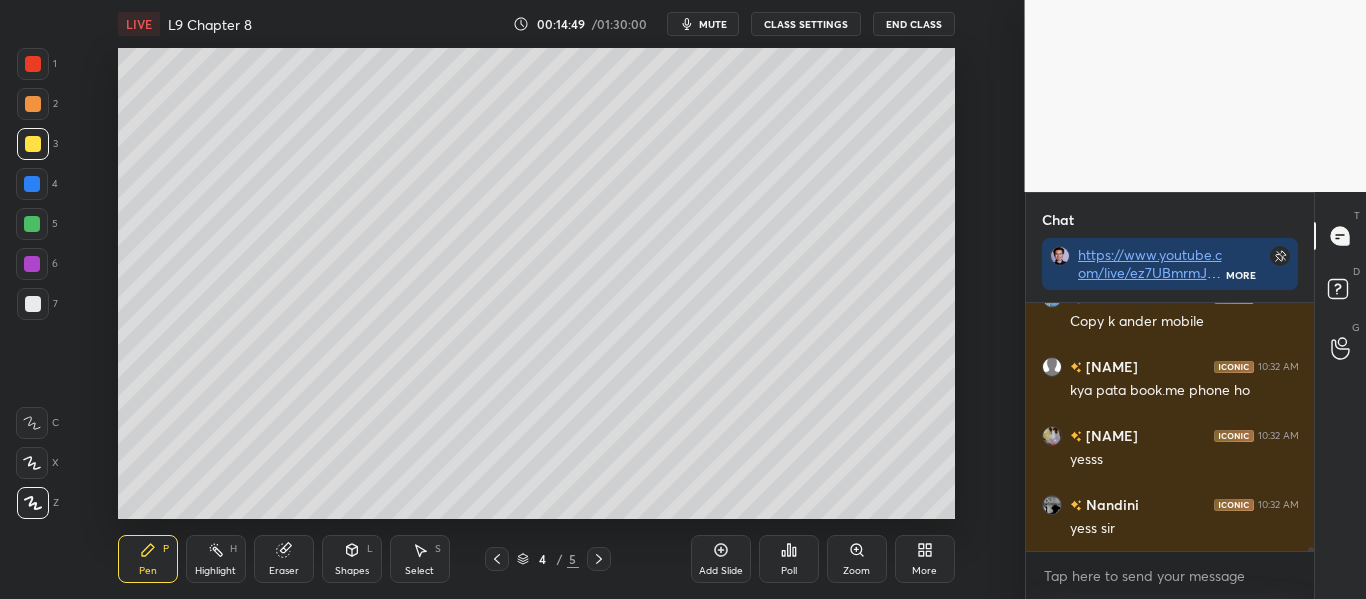 click 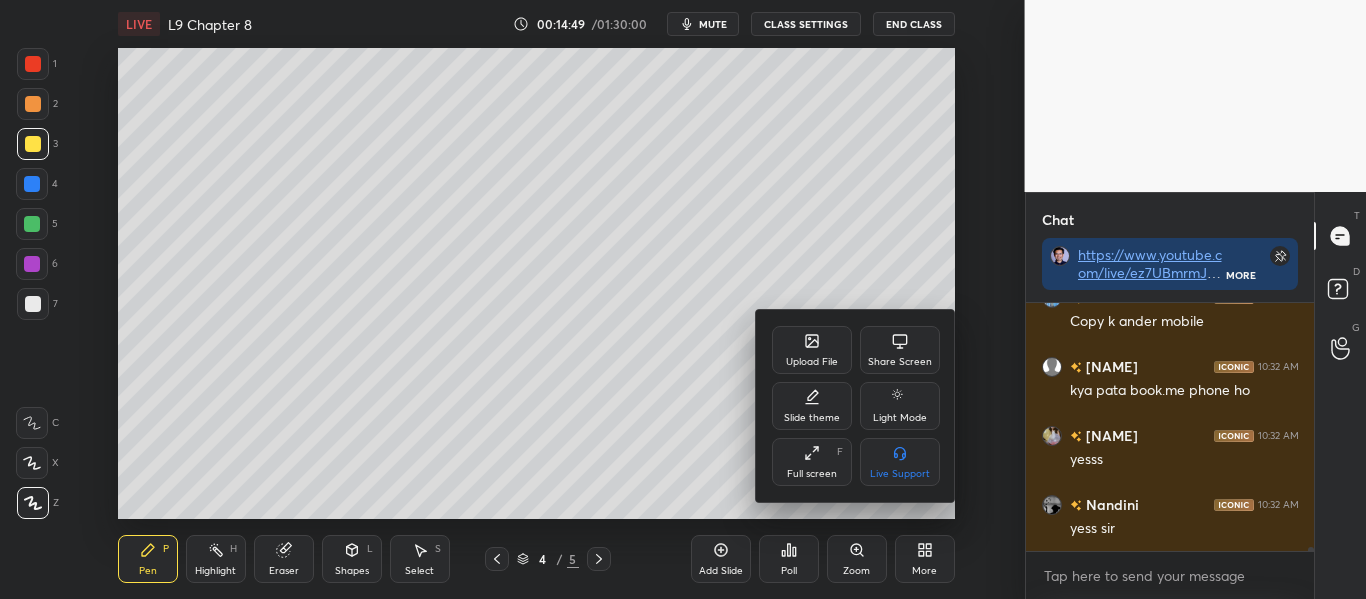 scroll, scrollTop: 14259, scrollLeft: 0, axis: vertical 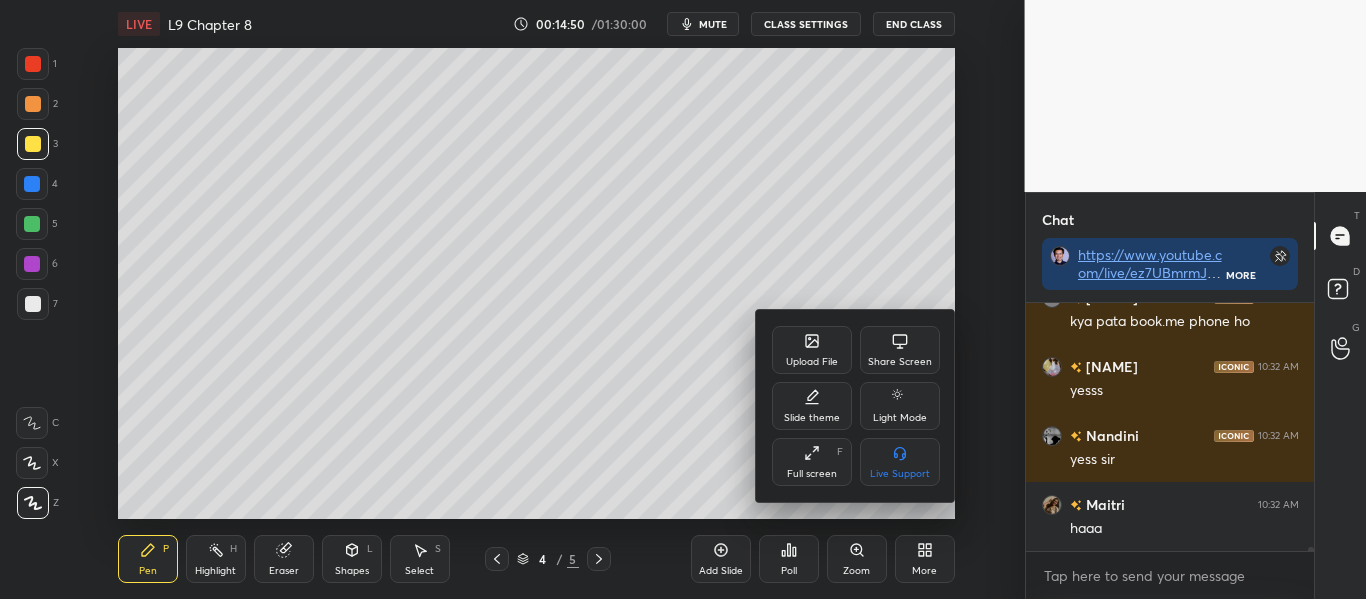 click on "Upload File" at bounding box center [812, 350] 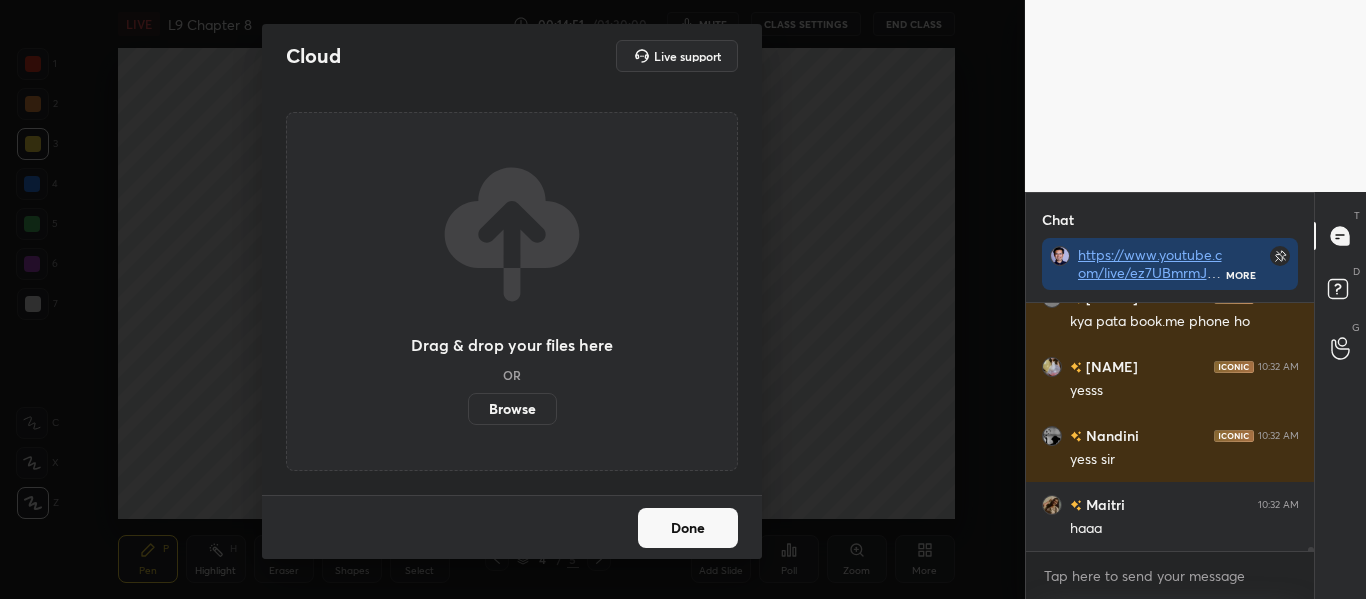 click on "Browse" at bounding box center (512, 409) 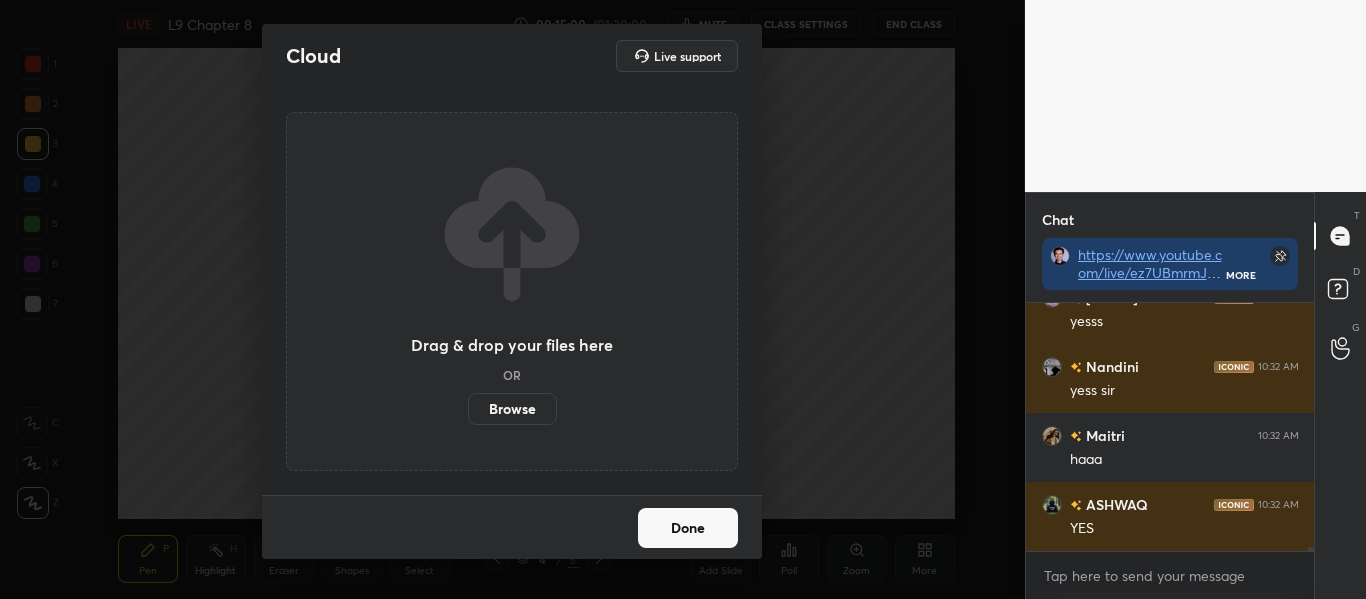 scroll, scrollTop: 14415, scrollLeft: 0, axis: vertical 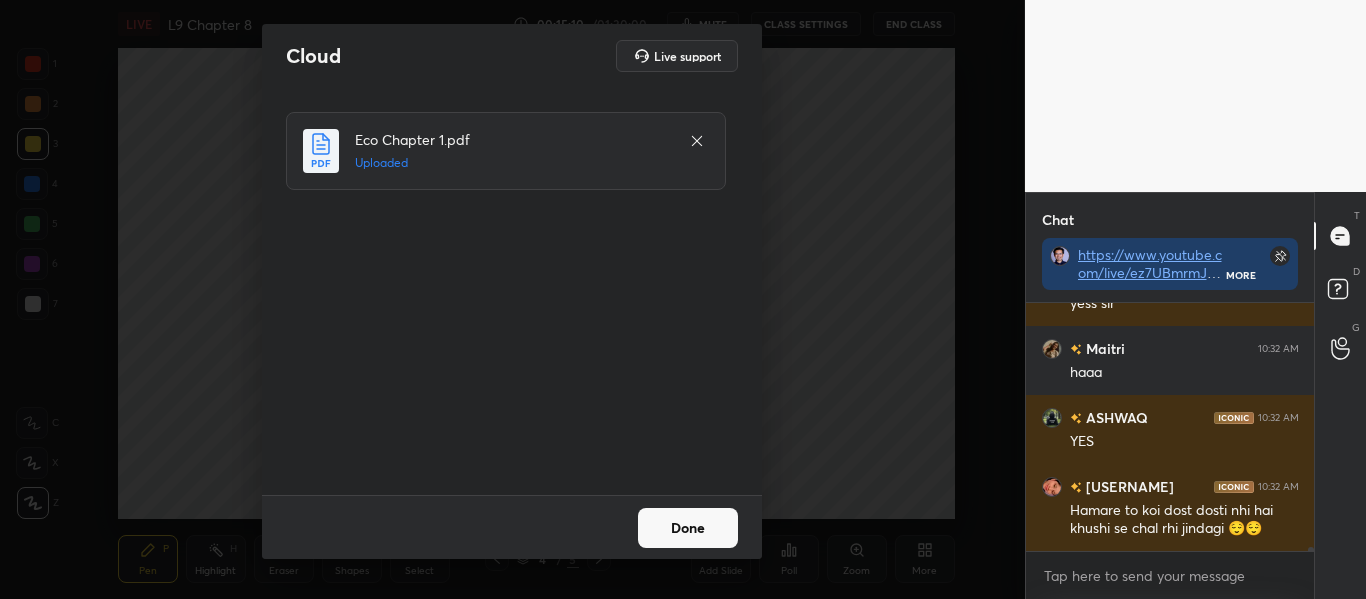click on "Done" at bounding box center (688, 528) 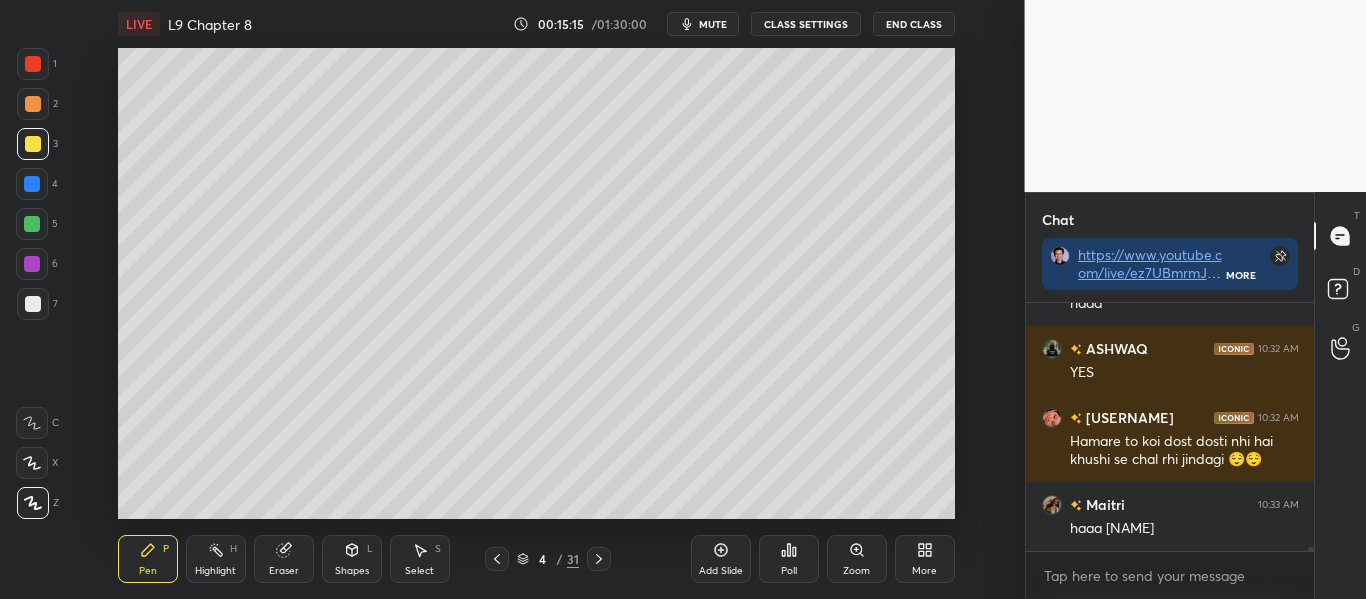 click on "More" at bounding box center (925, 559) 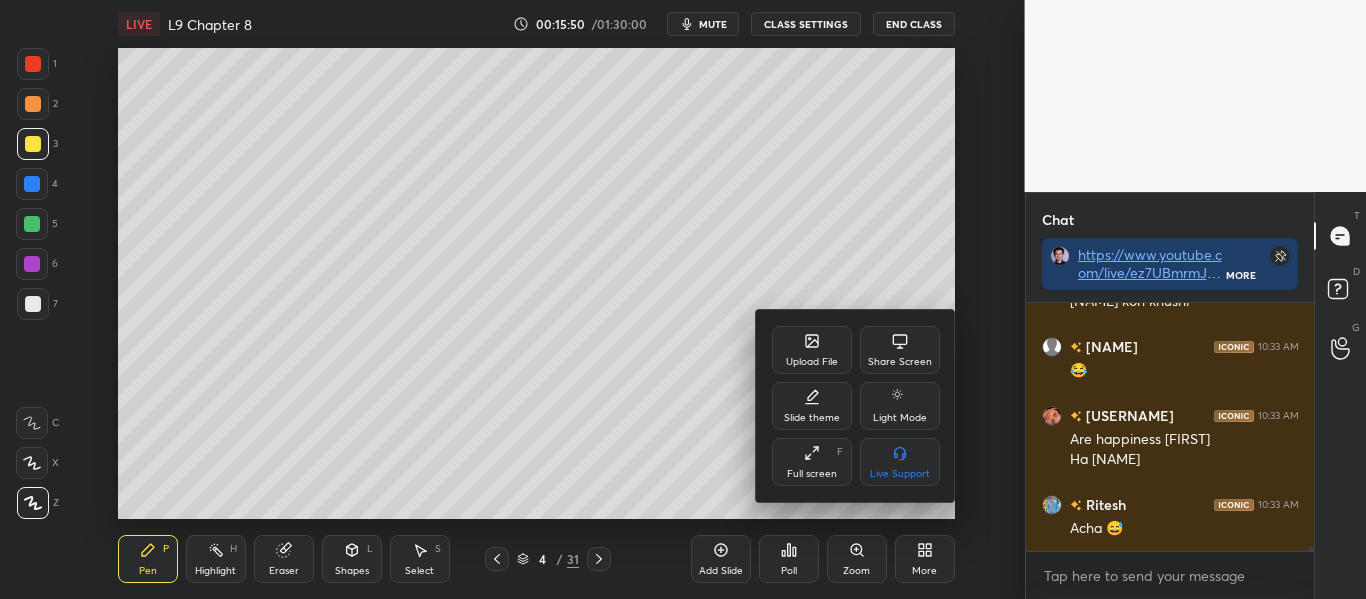scroll, scrollTop: 14849, scrollLeft: 0, axis: vertical 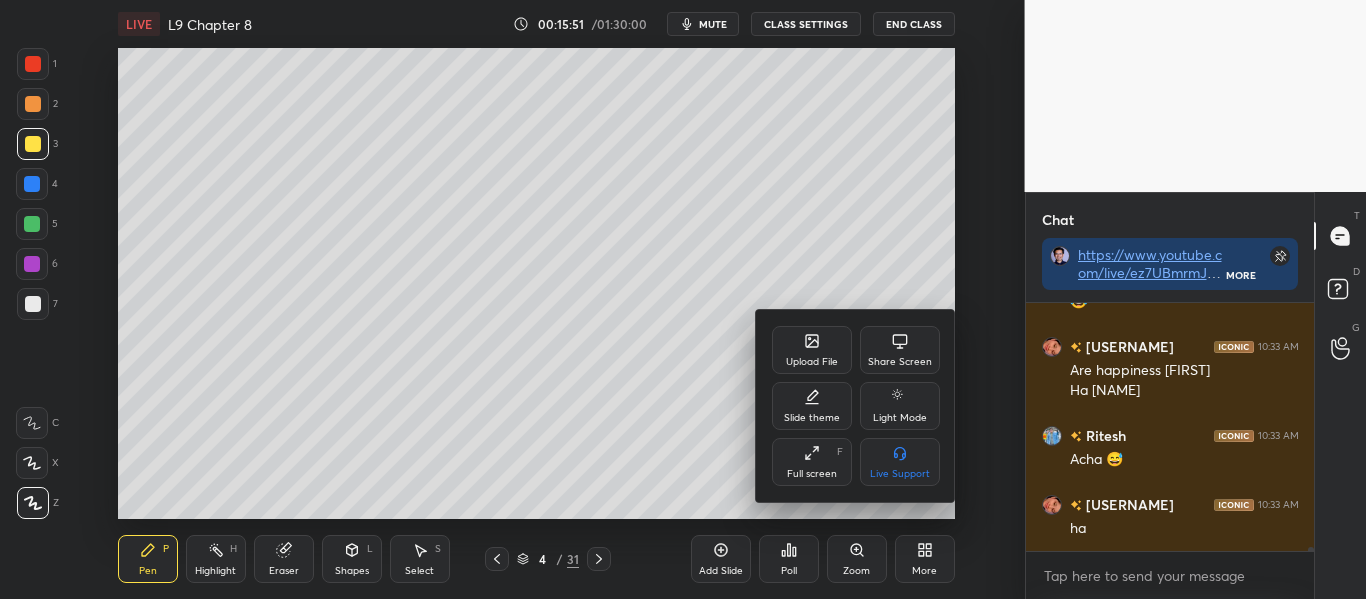click at bounding box center (683, 299) 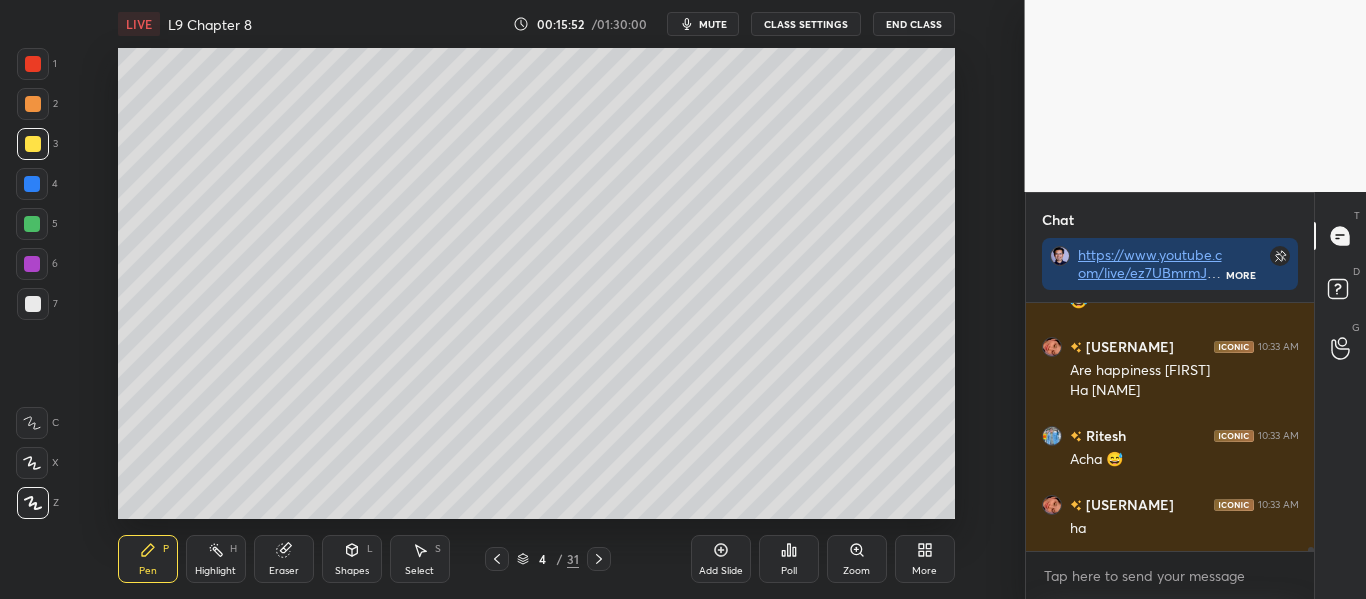 click on "More" at bounding box center (925, 559) 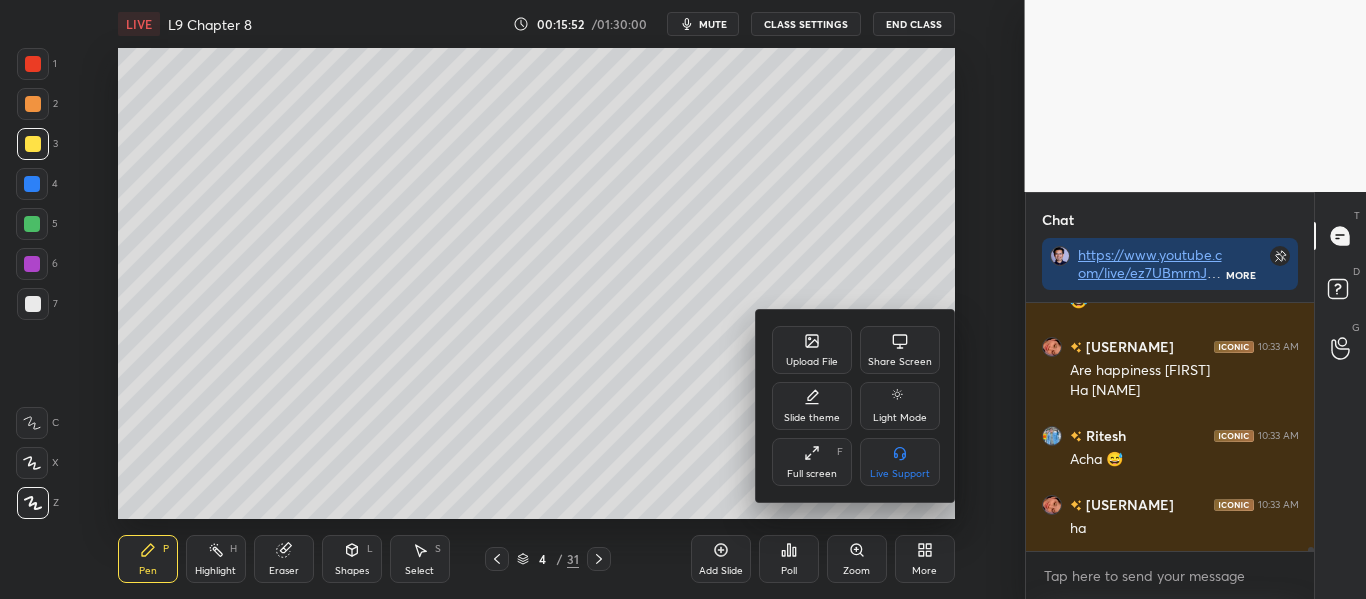 click on "Upload File" at bounding box center [812, 362] 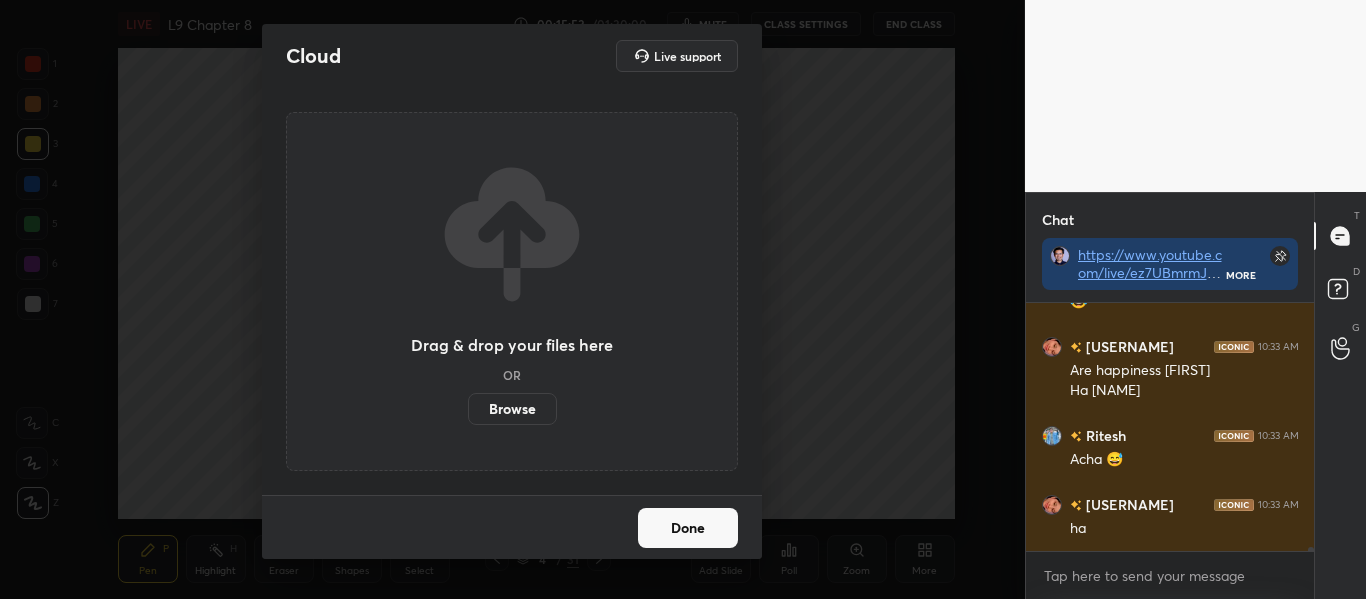click on "Browse" at bounding box center [512, 409] 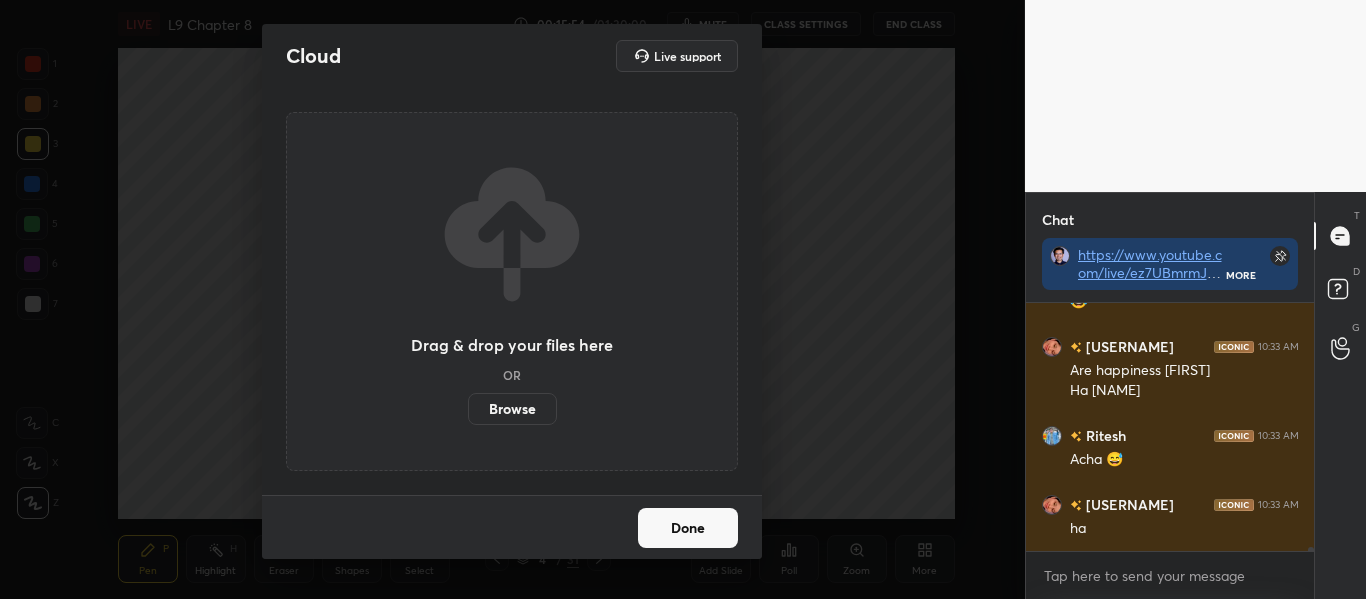 scroll, scrollTop: 14936, scrollLeft: 0, axis: vertical 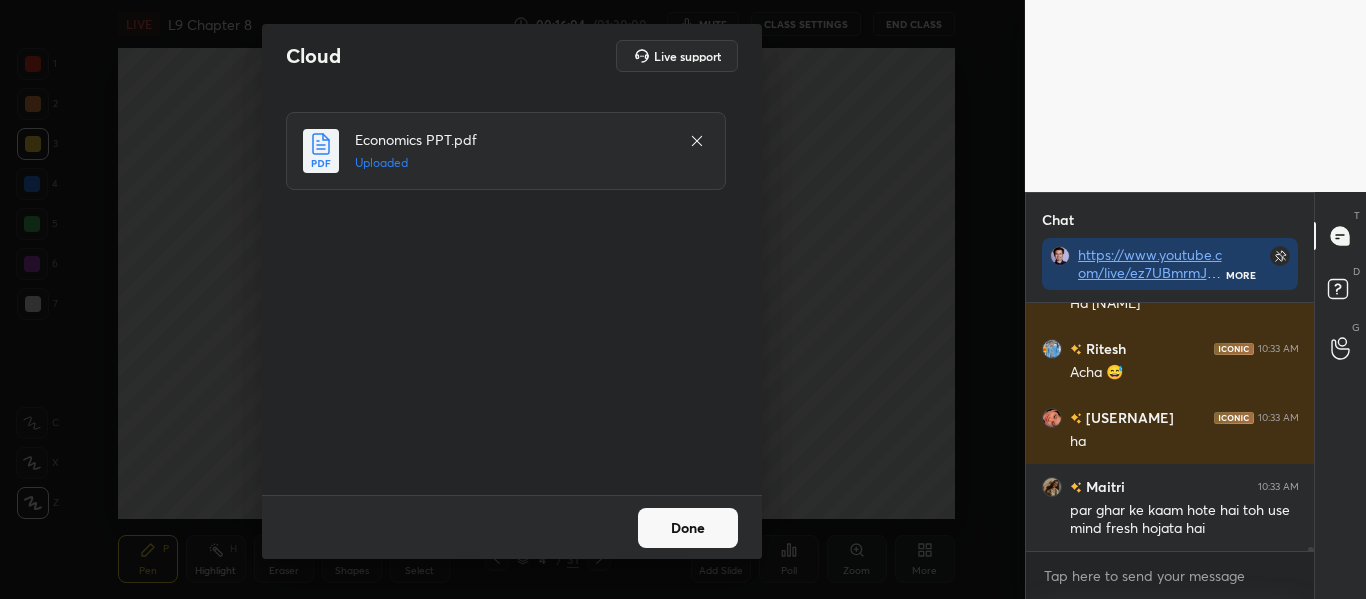 click on "Done" at bounding box center (688, 528) 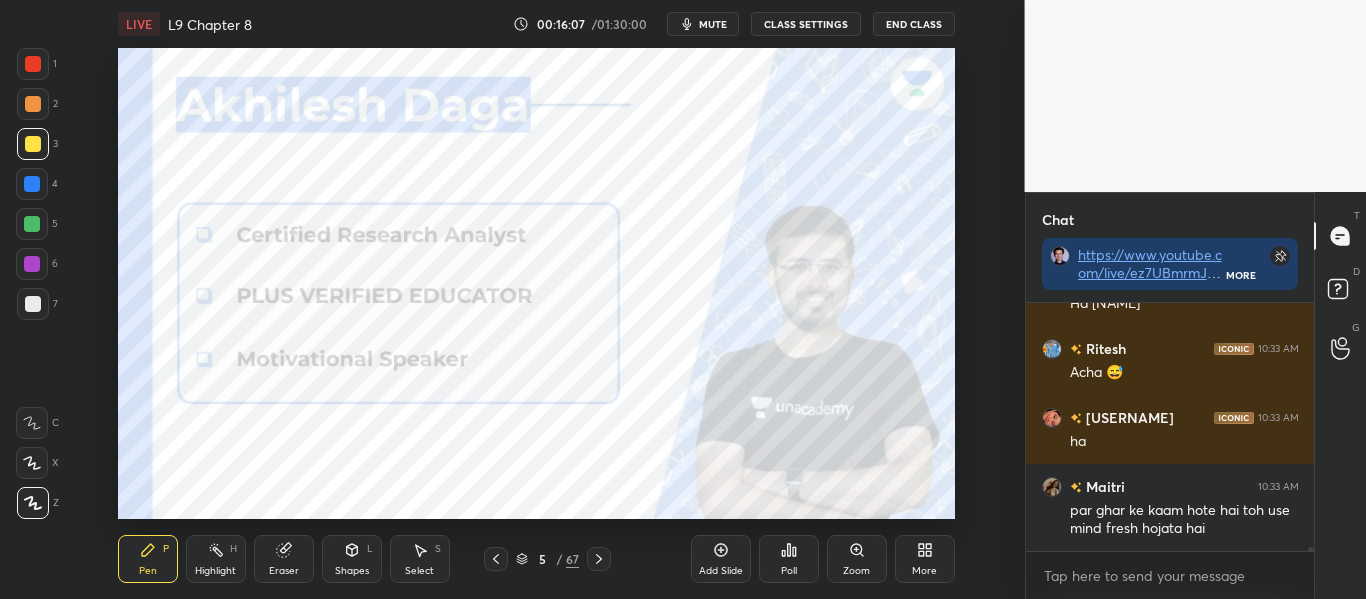 click 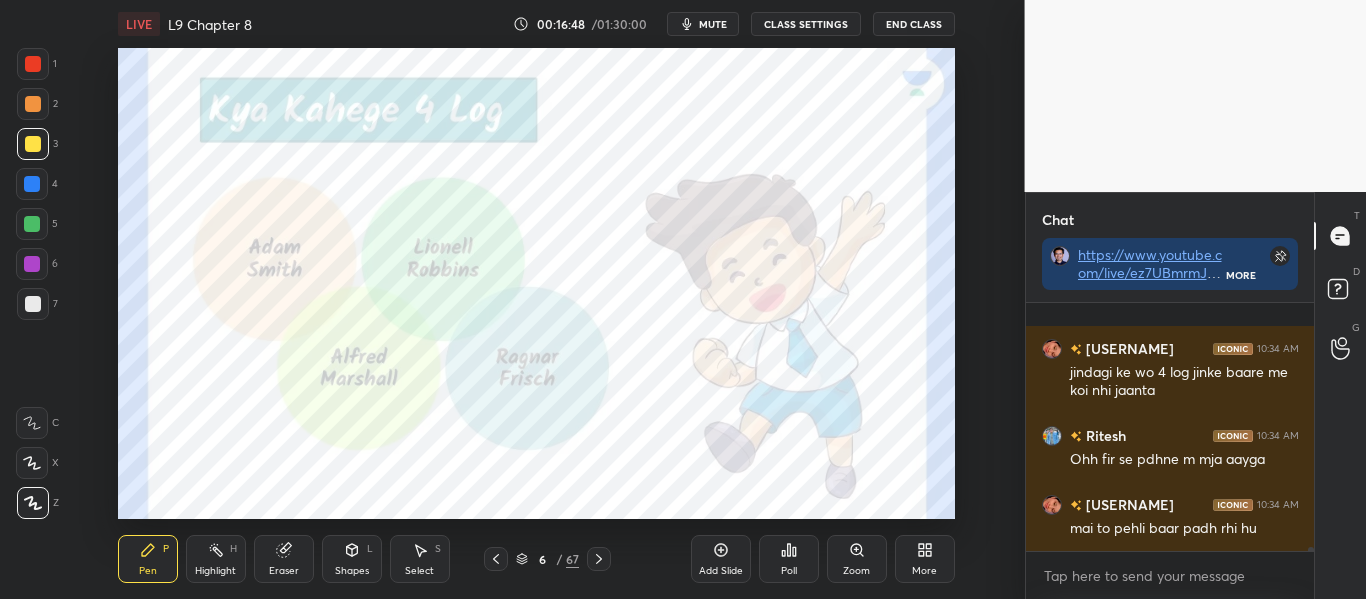 scroll, scrollTop: 15422, scrollLeft: 0, axis: vertical 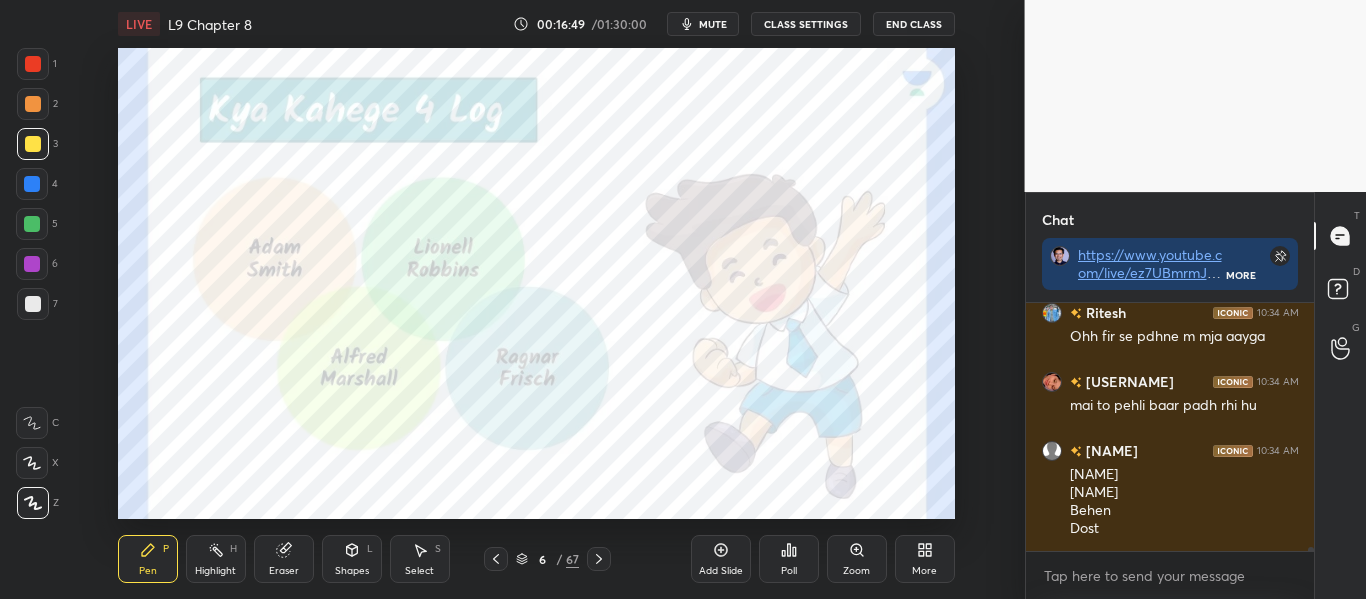 click 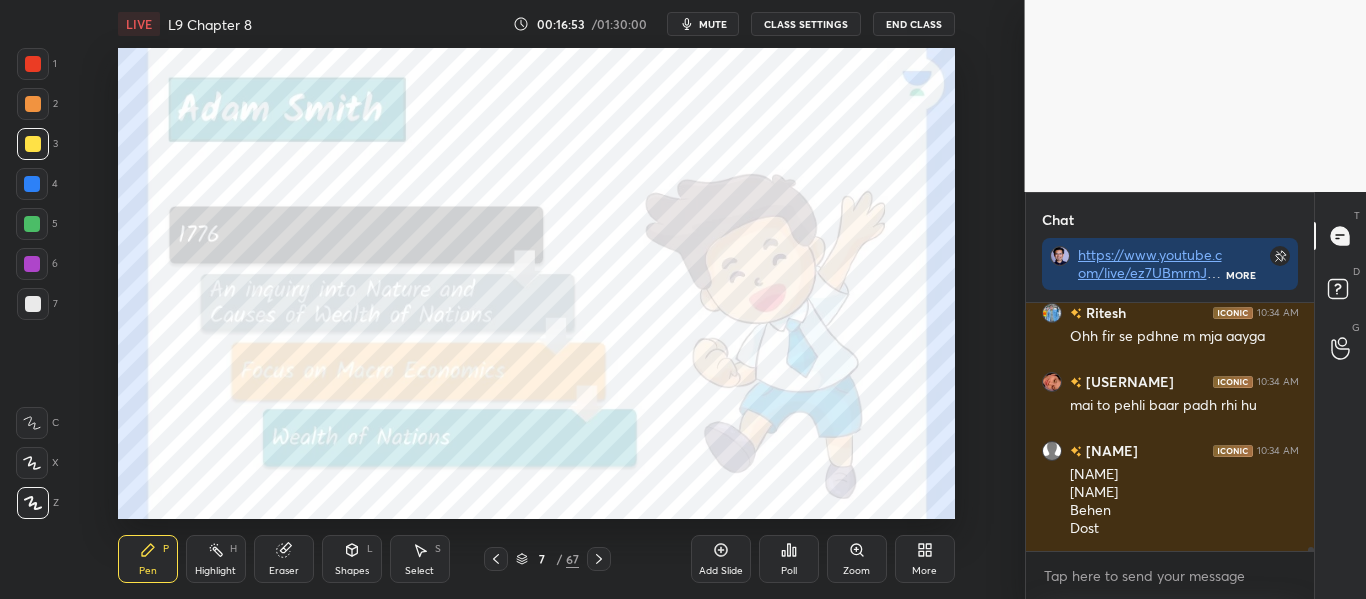 click at bounding box center (33, 64) 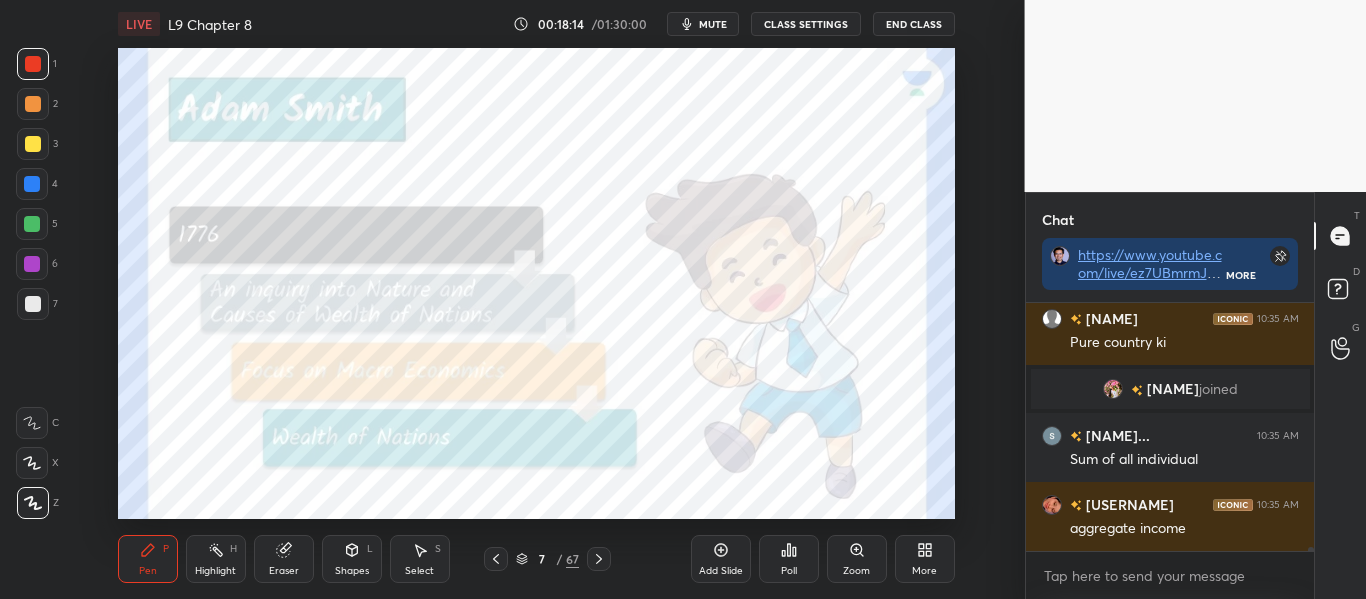 scroll, scrollTop: 15427, scrollLeft: 0, axis: vertical 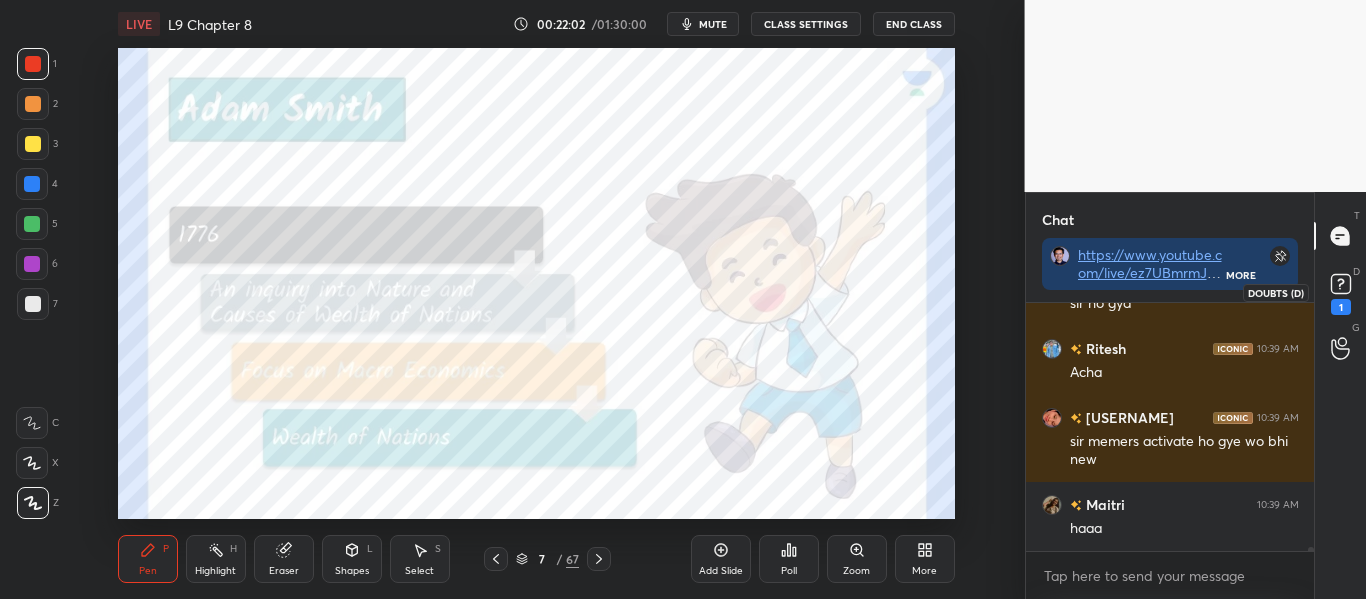 click 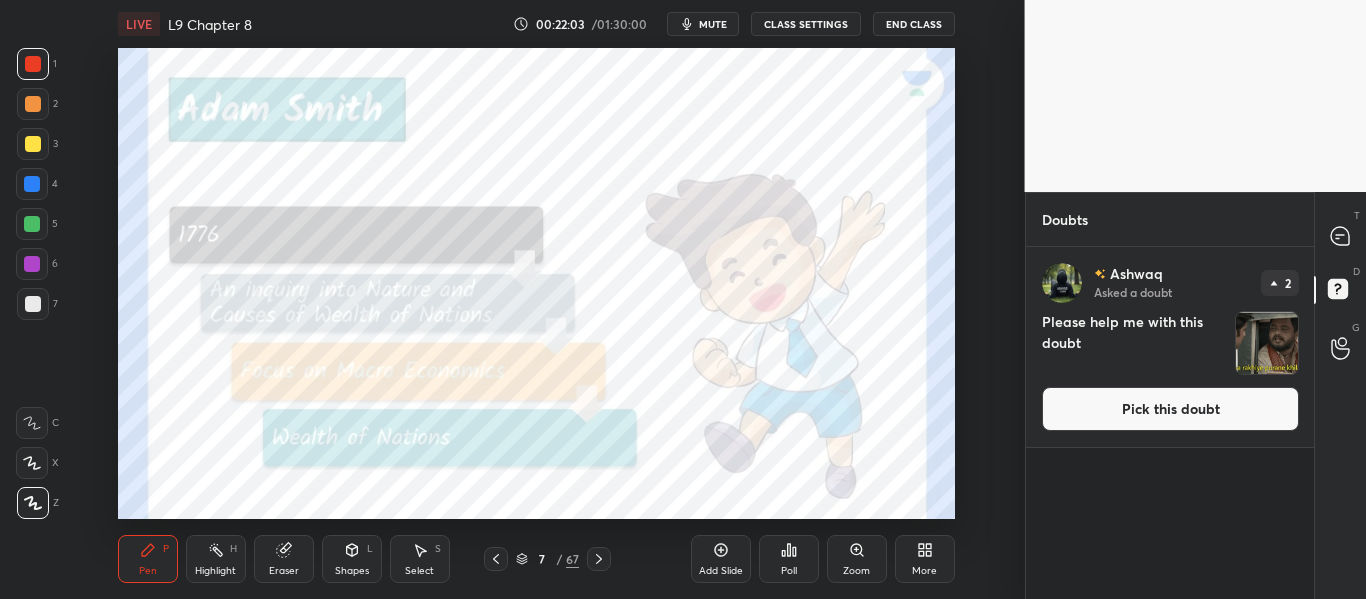 click on "Pick this doubt" at bounding box center [1170, 409] 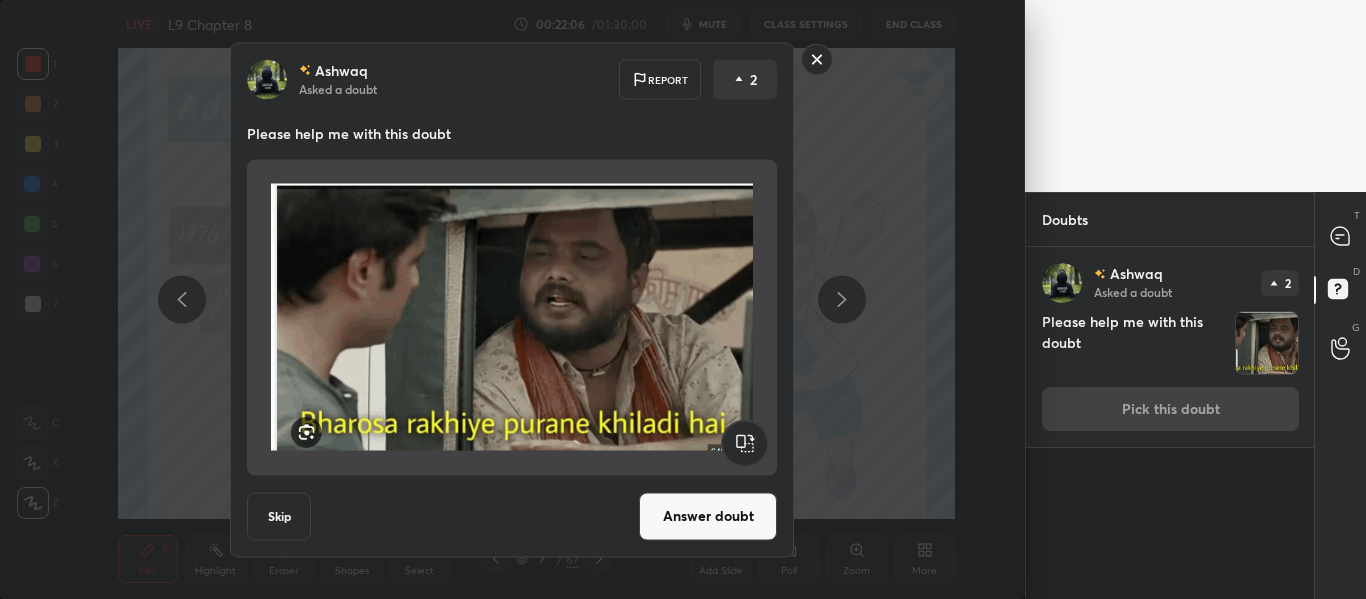 click on "Answer doubt" at bounding box center (708, 516) 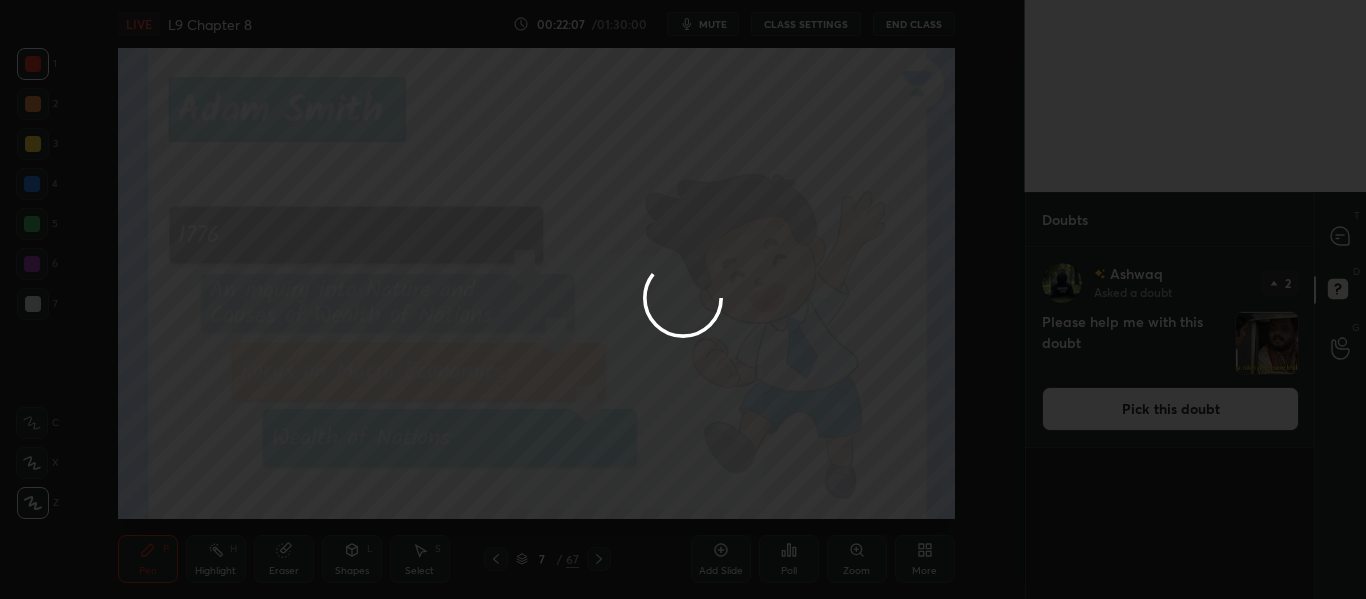 click at bounding box center [683, 299] 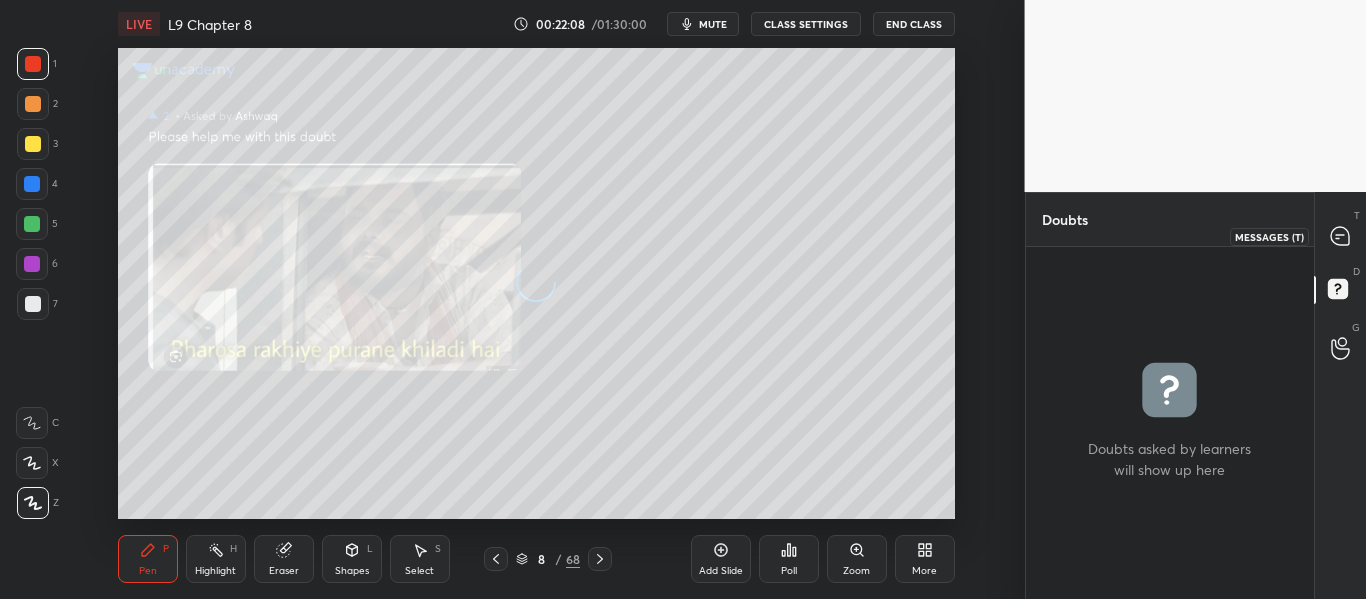 click 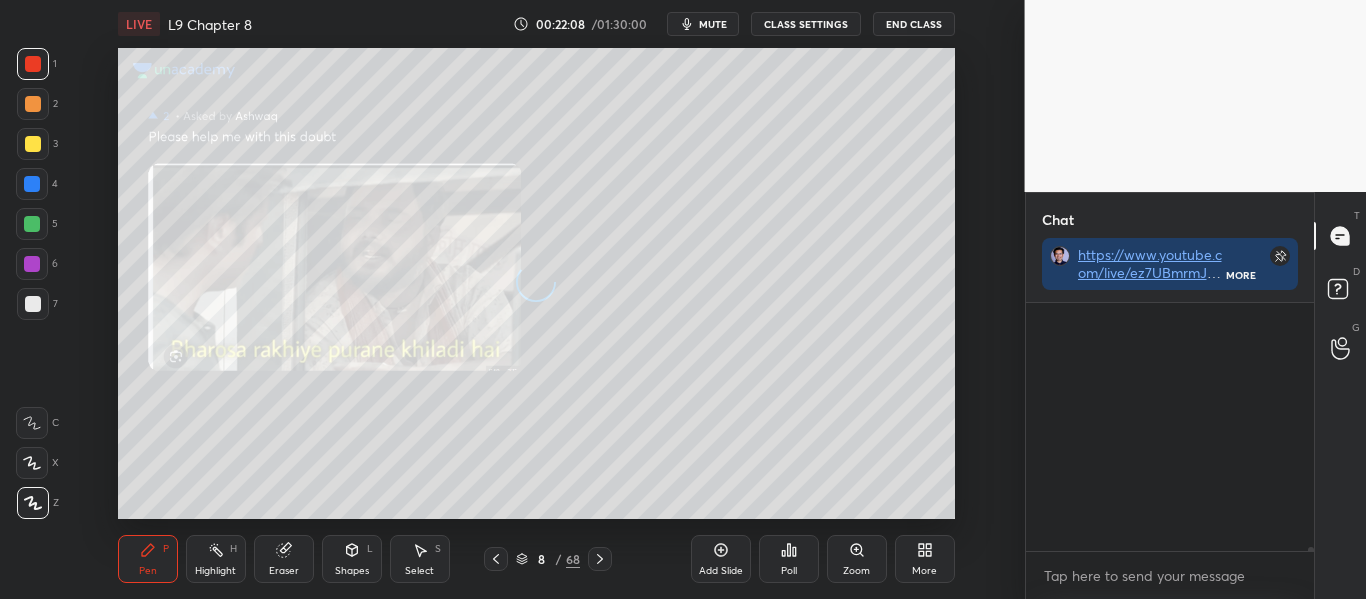 scroll, scrollTop: 17165, scrollLeft: 0, axis: vertical 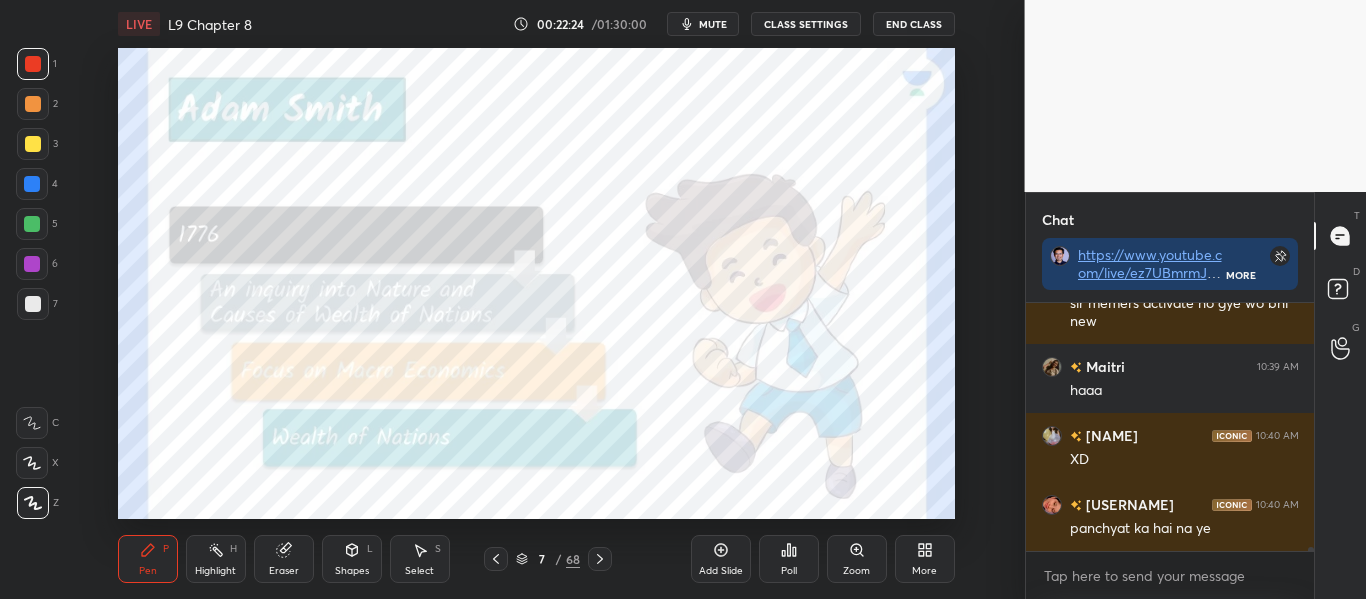 click 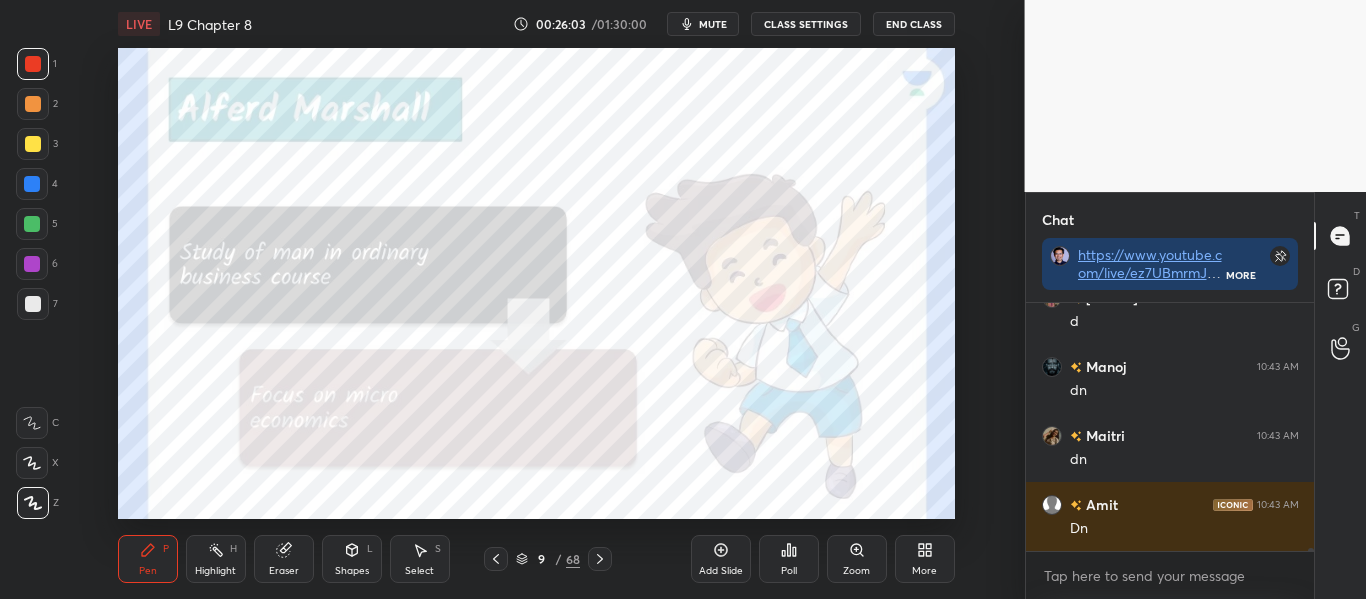 scroll, scrollTop: 19428, scrollLeft: 0, axis: vertical 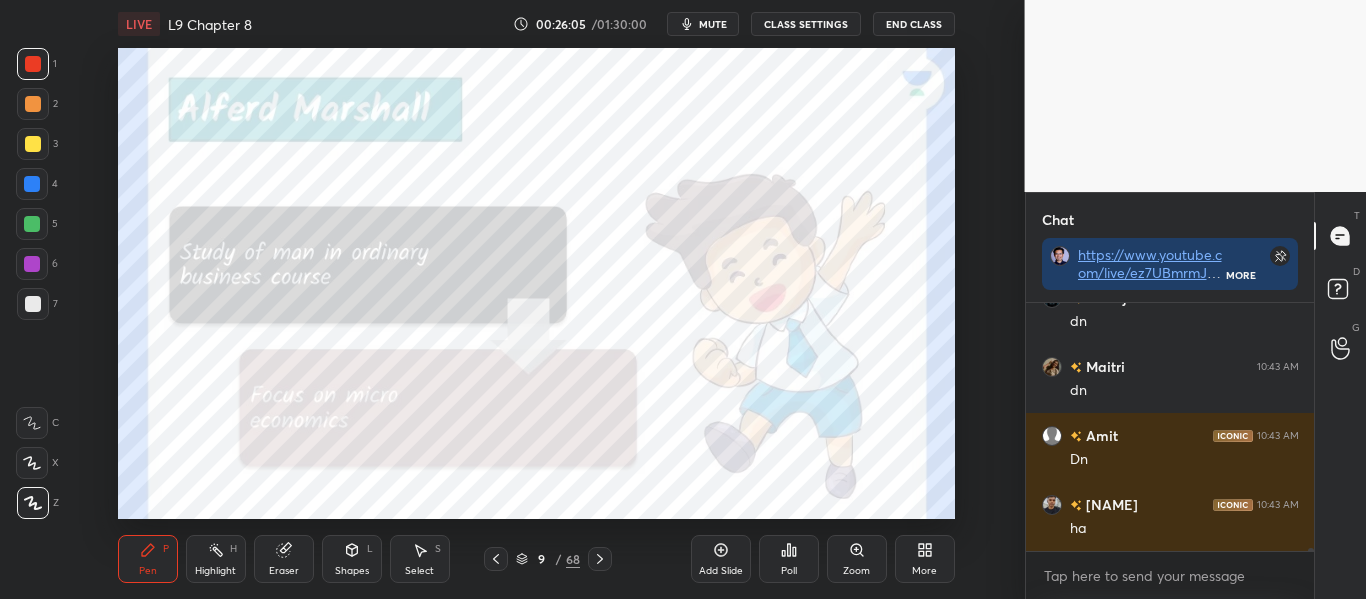 click 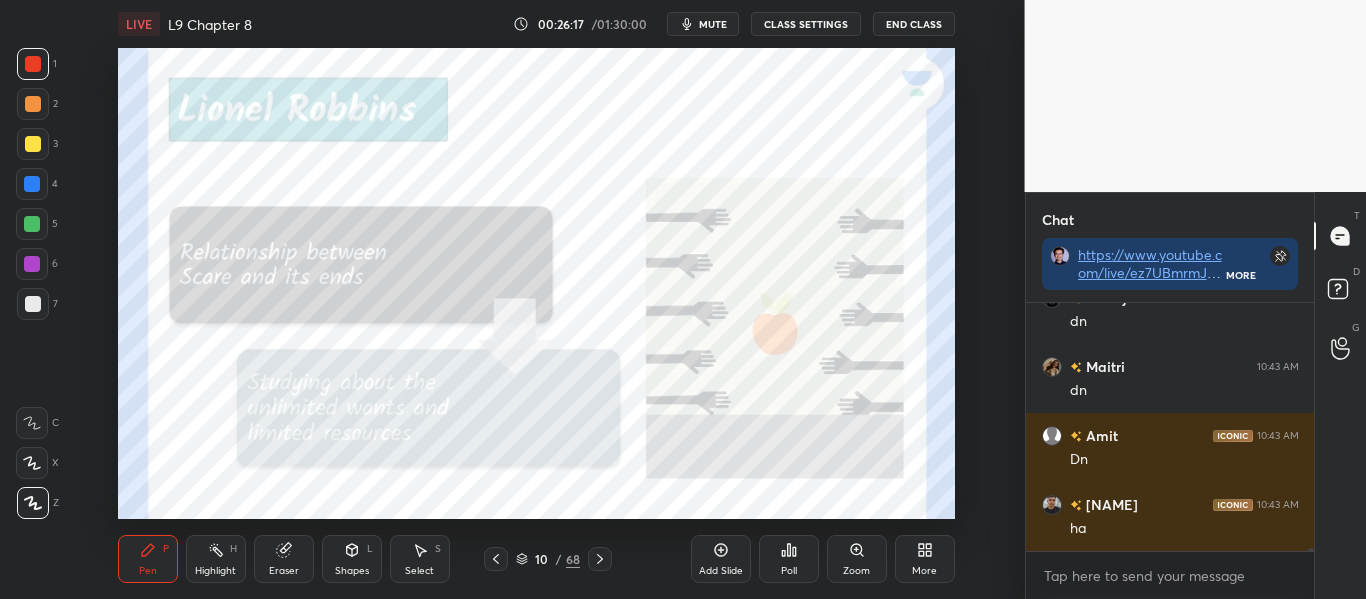 scroll, scrollTop: 19497, scrollLeft: 0, axis: vertical 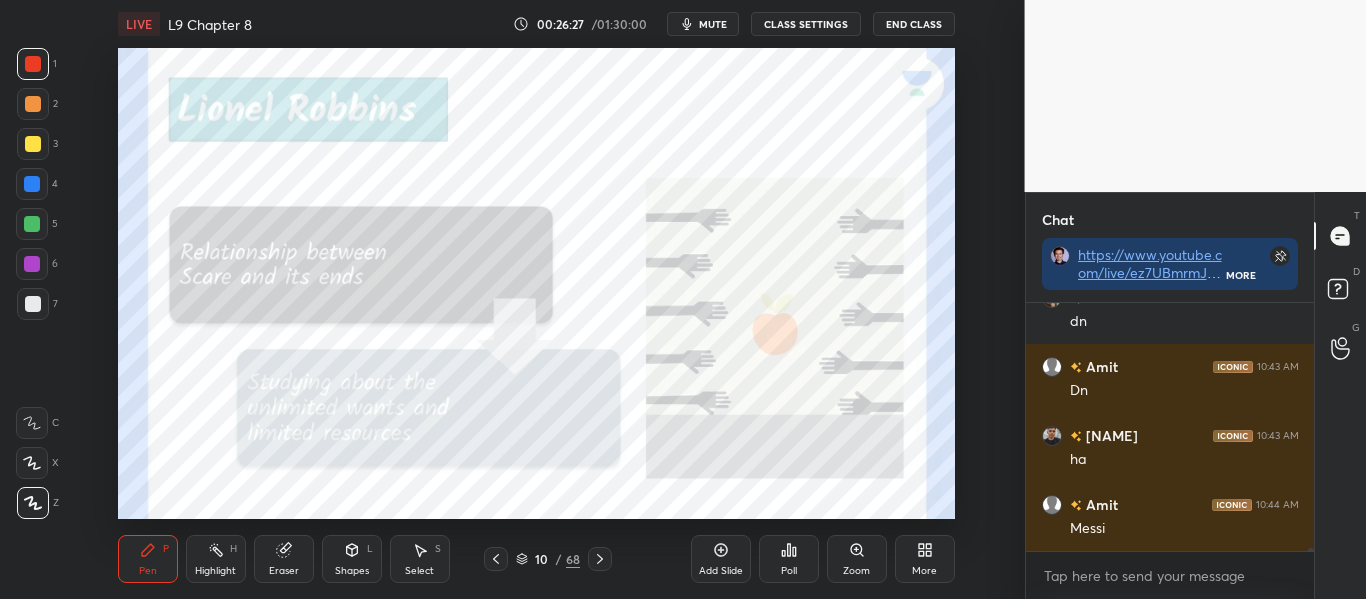 click 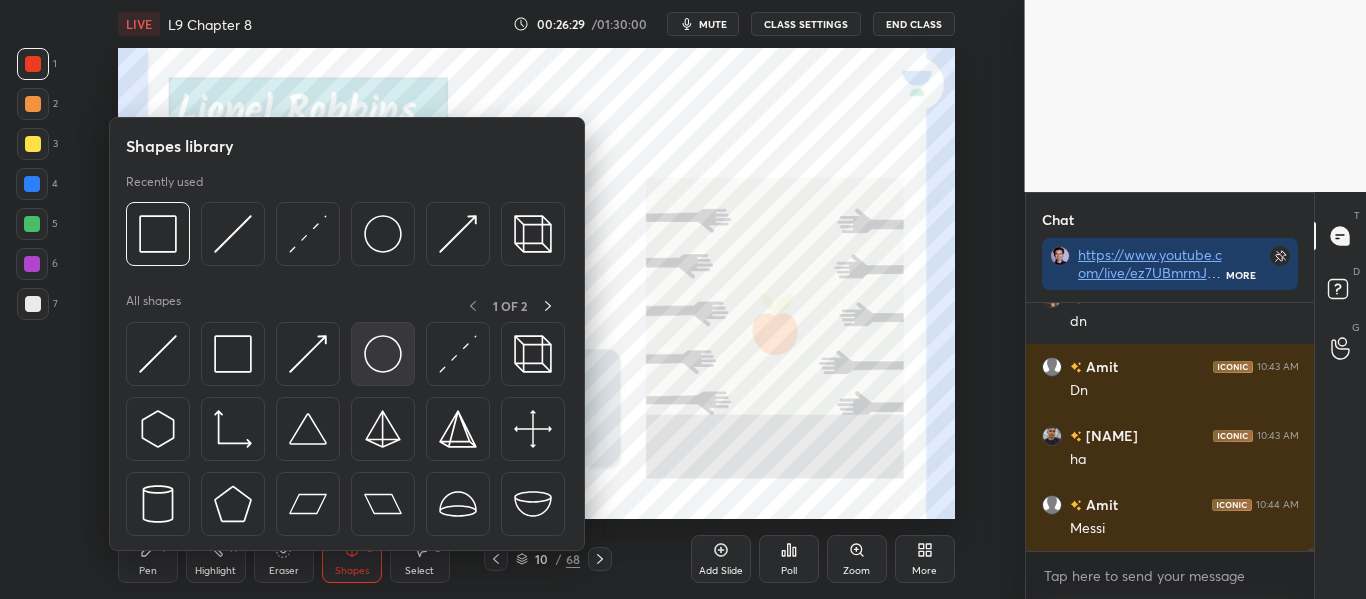 click at bounding box center [383, 354] 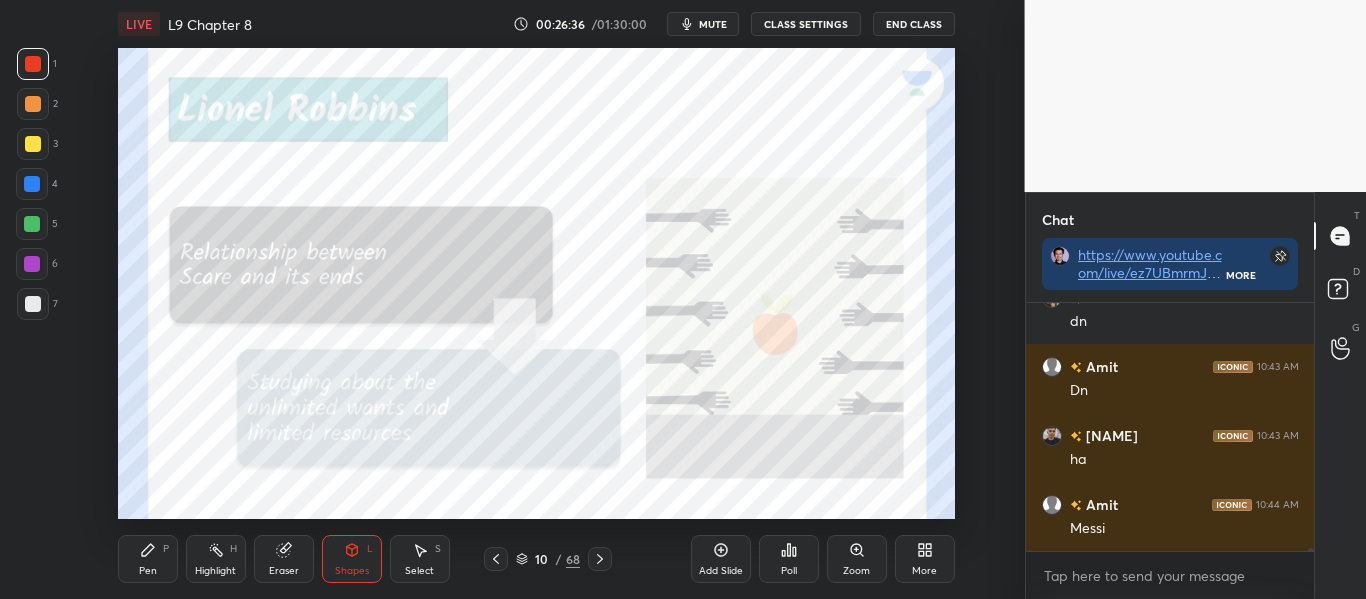 click 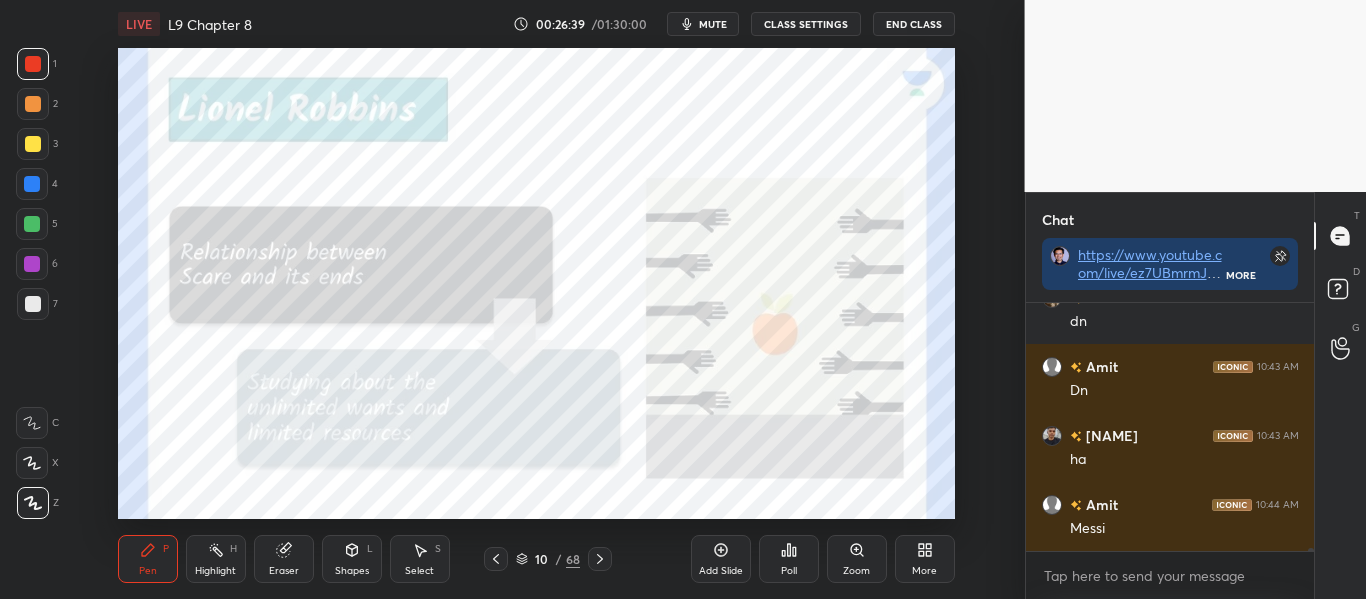 click on "P Highlight H Eraser Shapes L Select S 10 / 68 Add Slide Poll Zoom More" at bounding box center [536, 559] 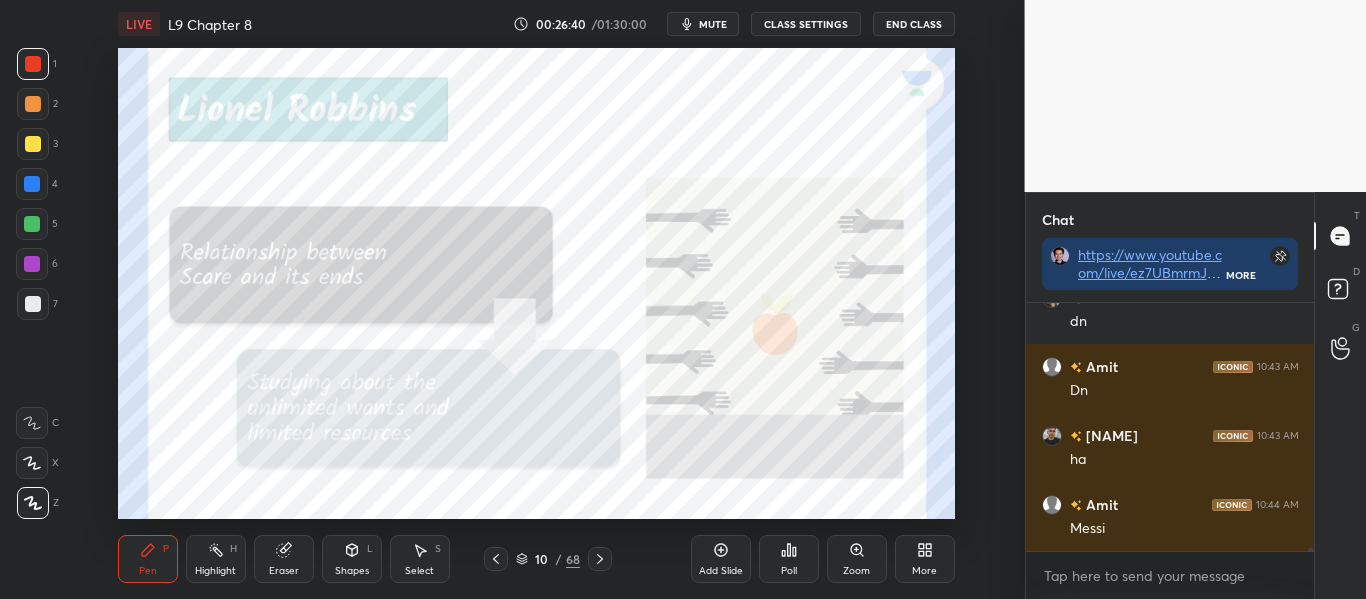click on "Shapes" at bounding box center [352, 571] 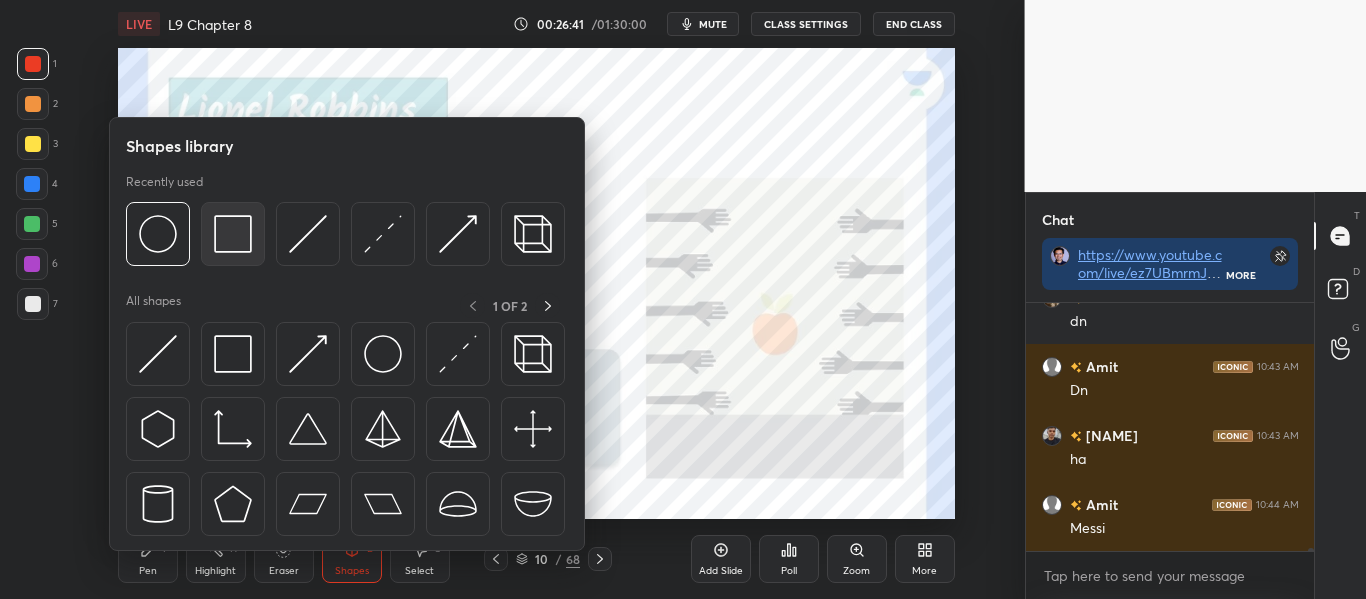 click at bounding box center [233, 234] 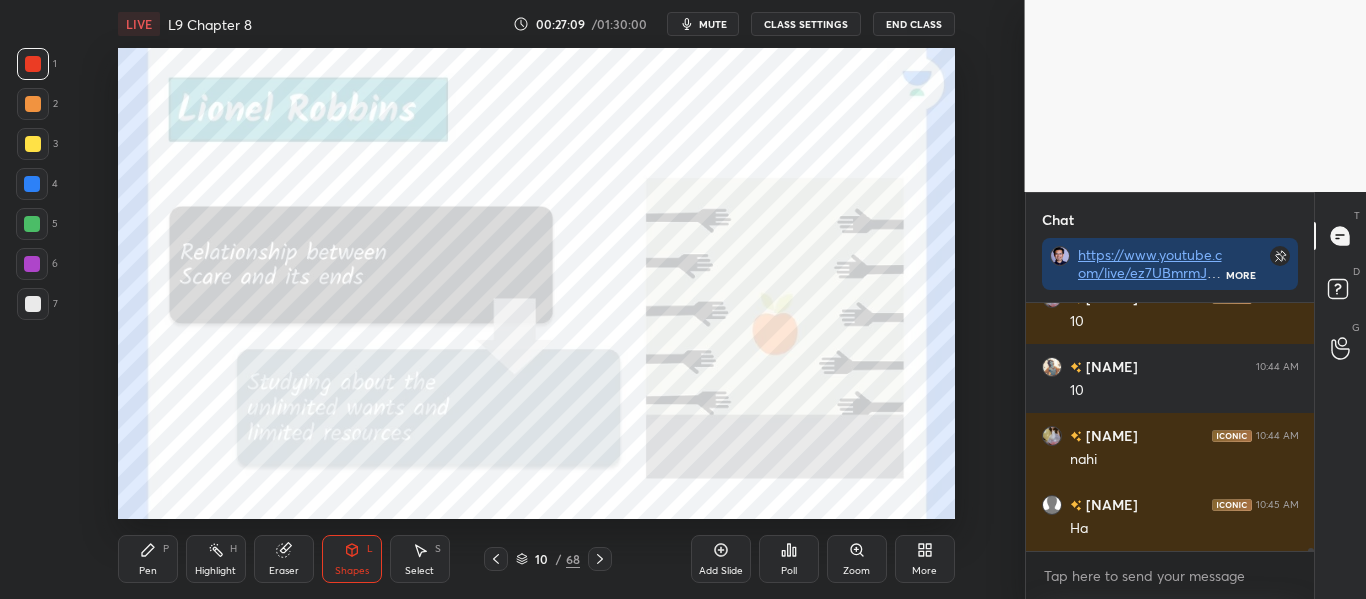 scroll, scrollTop: 20394, scrollLeft: 0, axis: vertical 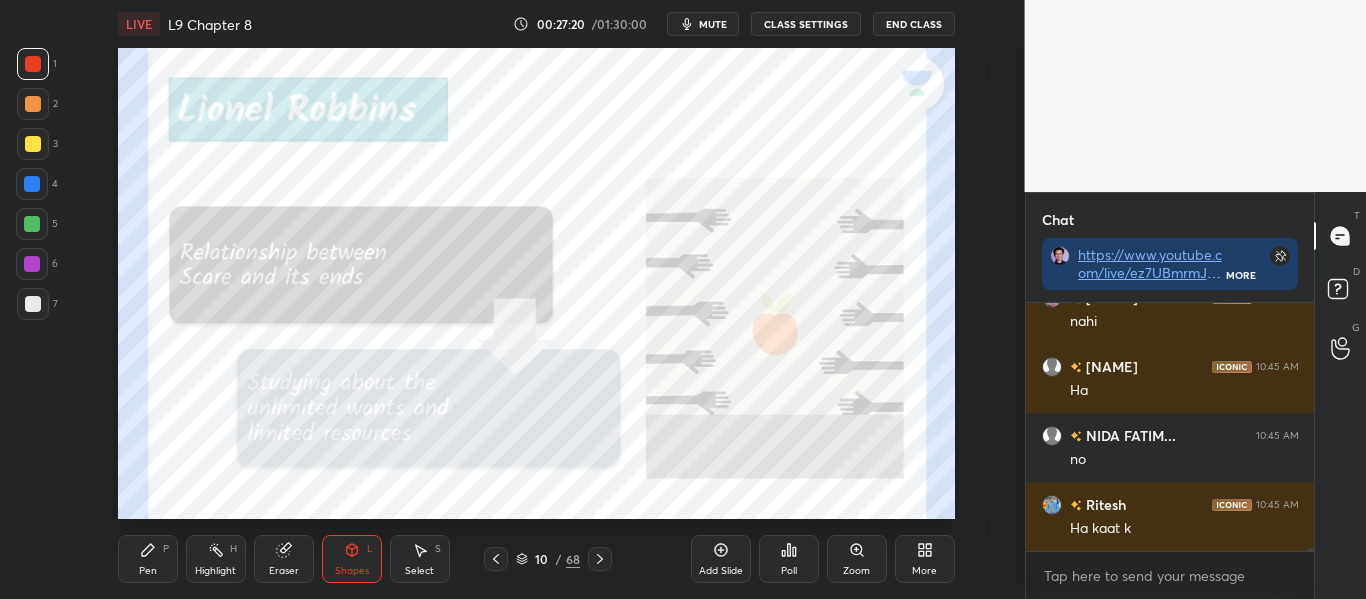 click on "Pen P" at bounding box center [148, 559] 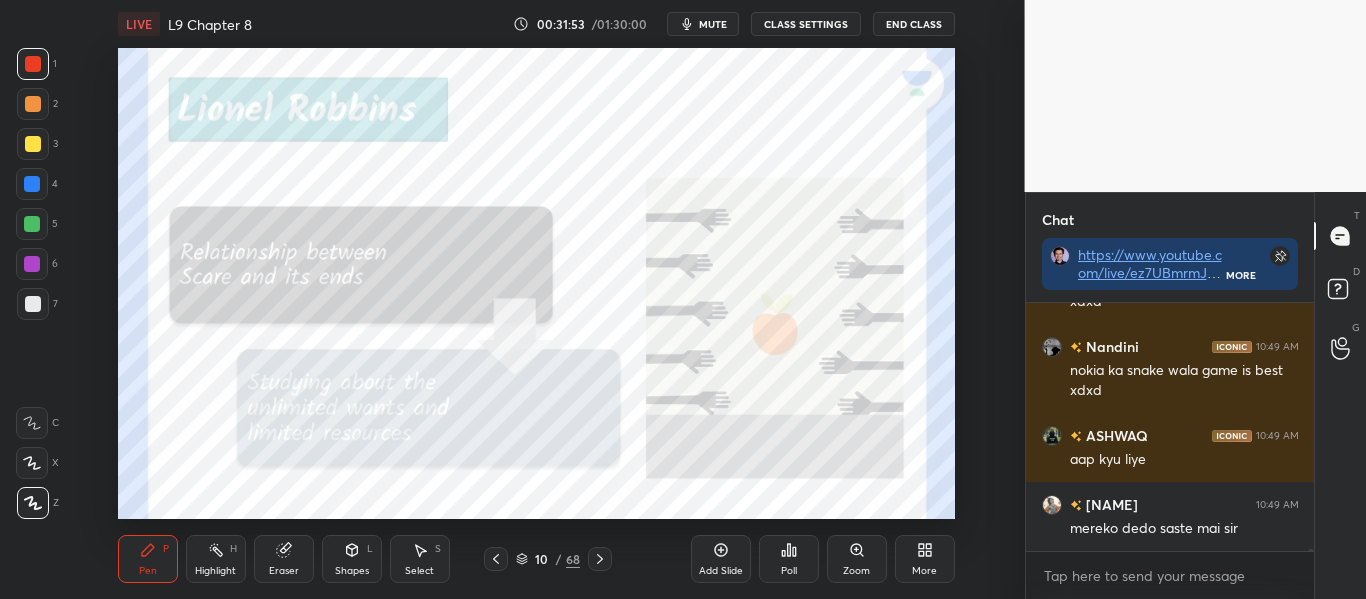 scroll, scrollTop: 24592, scrollLeft: 0, axis: vertical 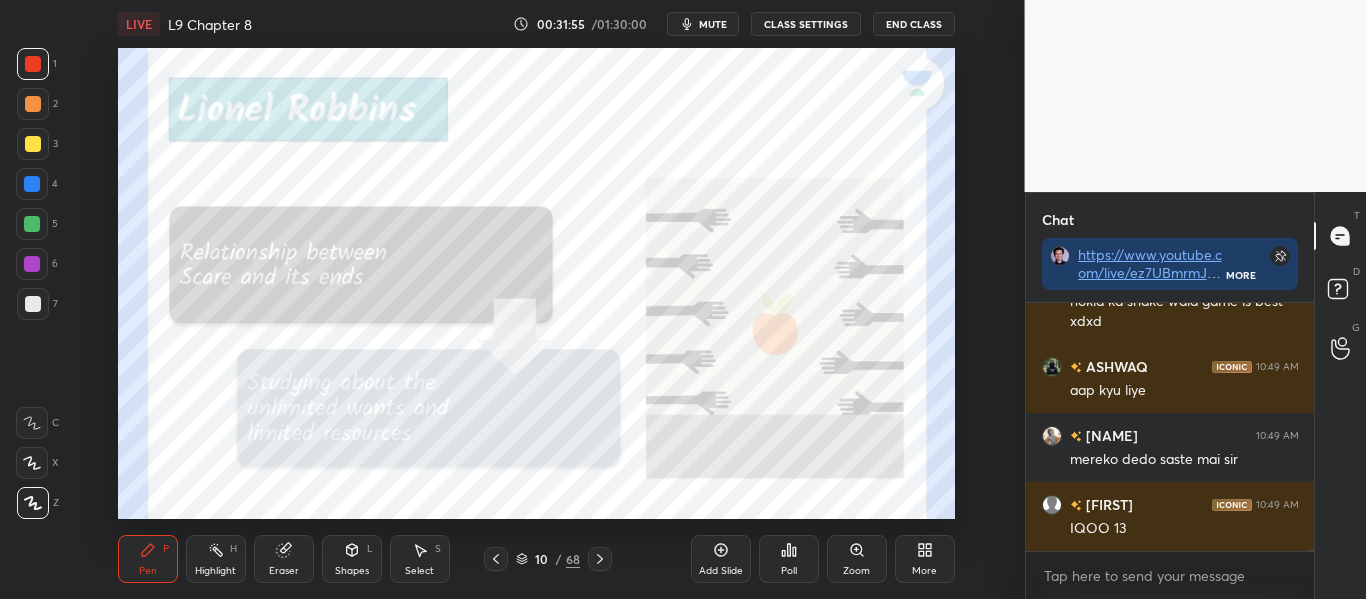 click 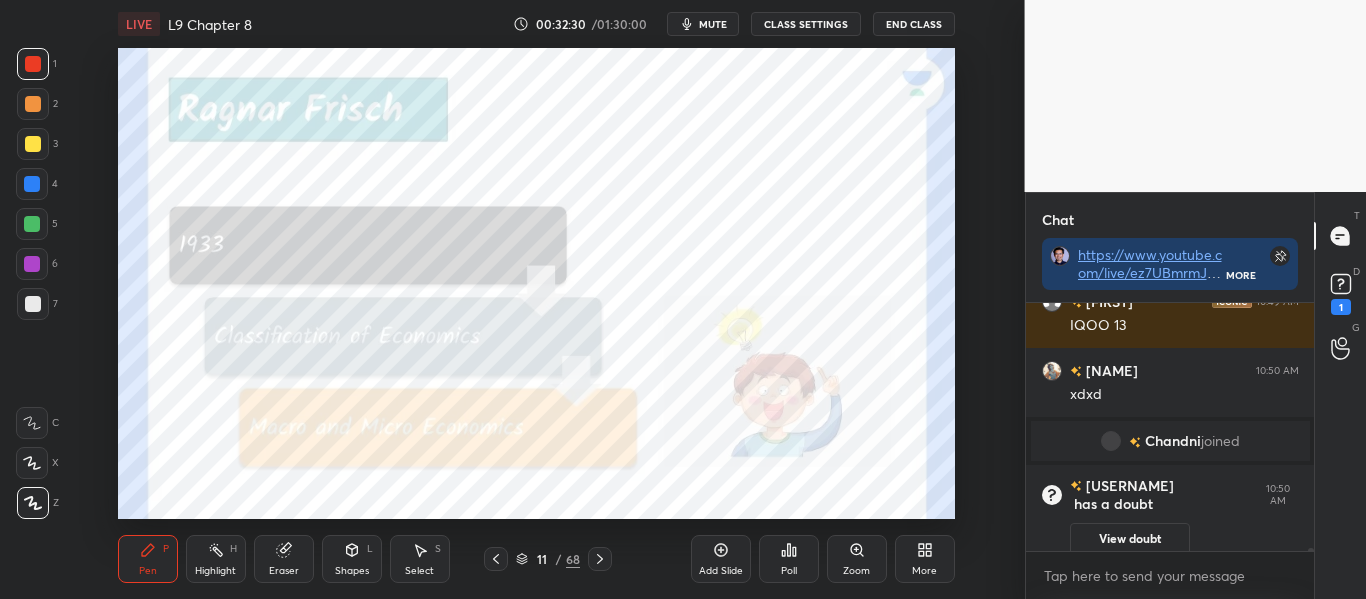scroll, scrollTop: 22691, scrollLeft: 0, axis: vertical 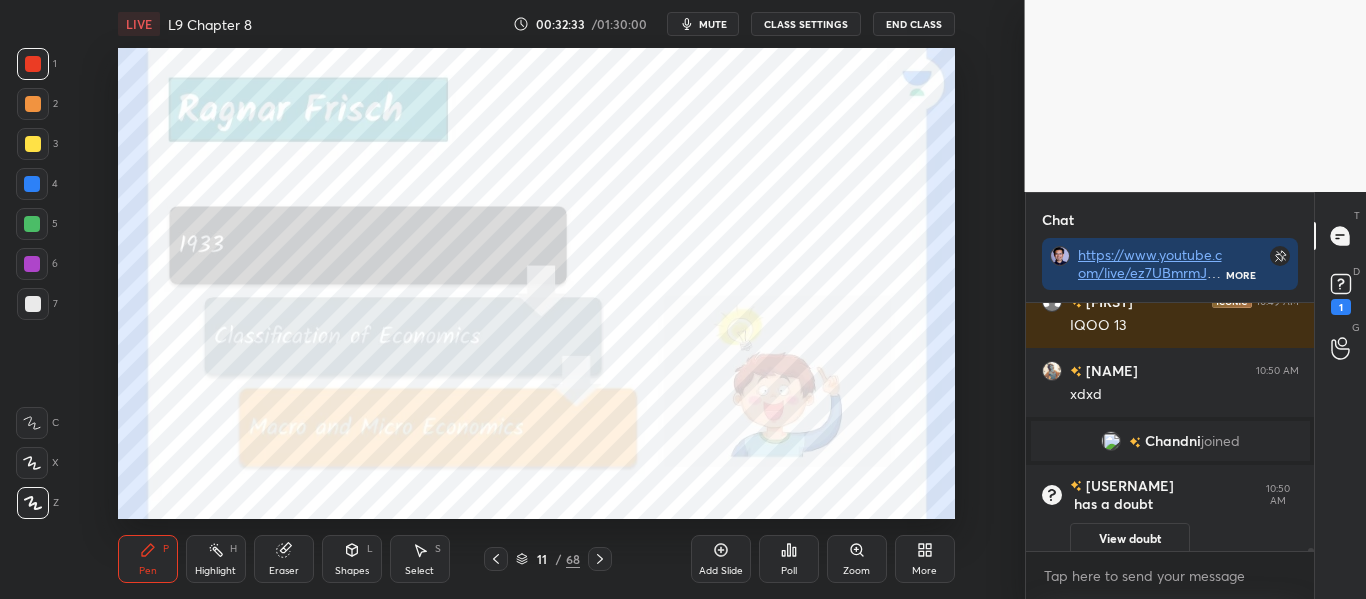 click at bounding box center (496, 559) 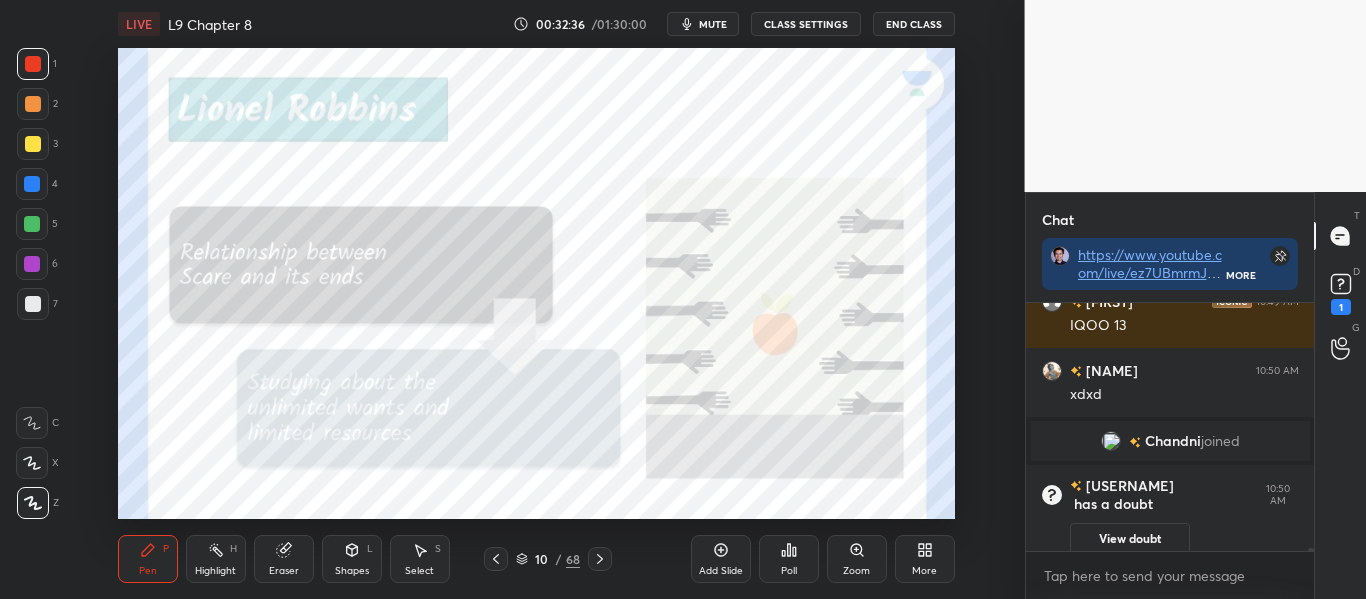 click 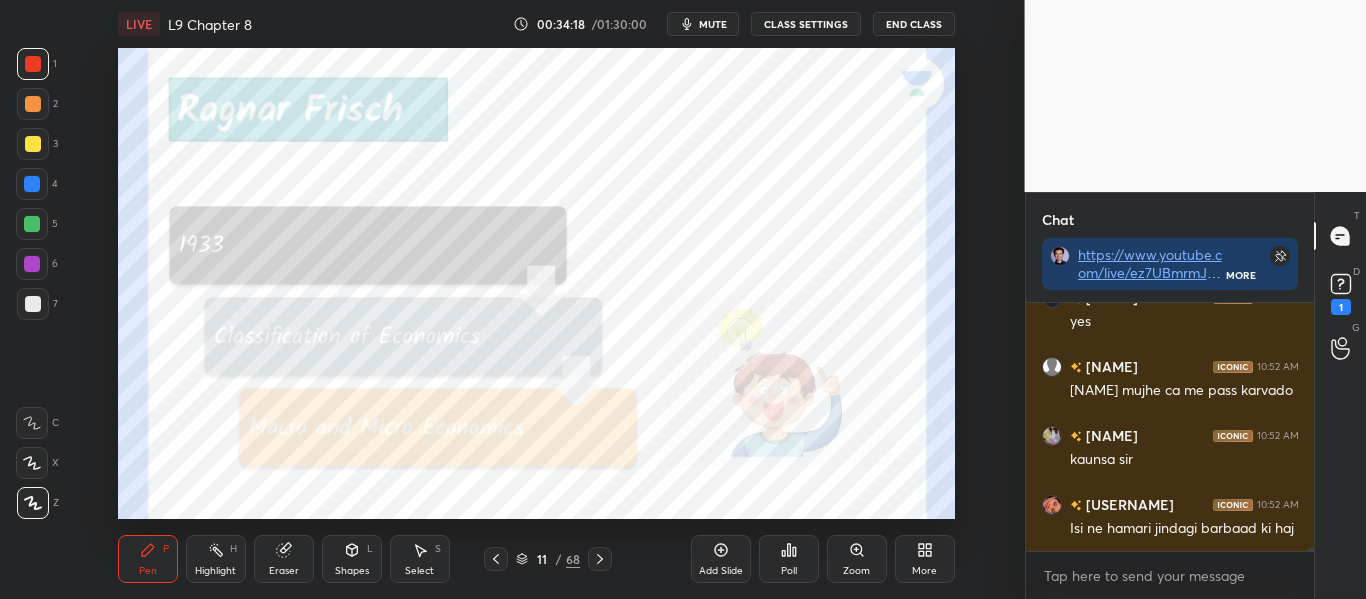 scroll, scrollTop: 23675, scrollLeft: 0, axis: vertical 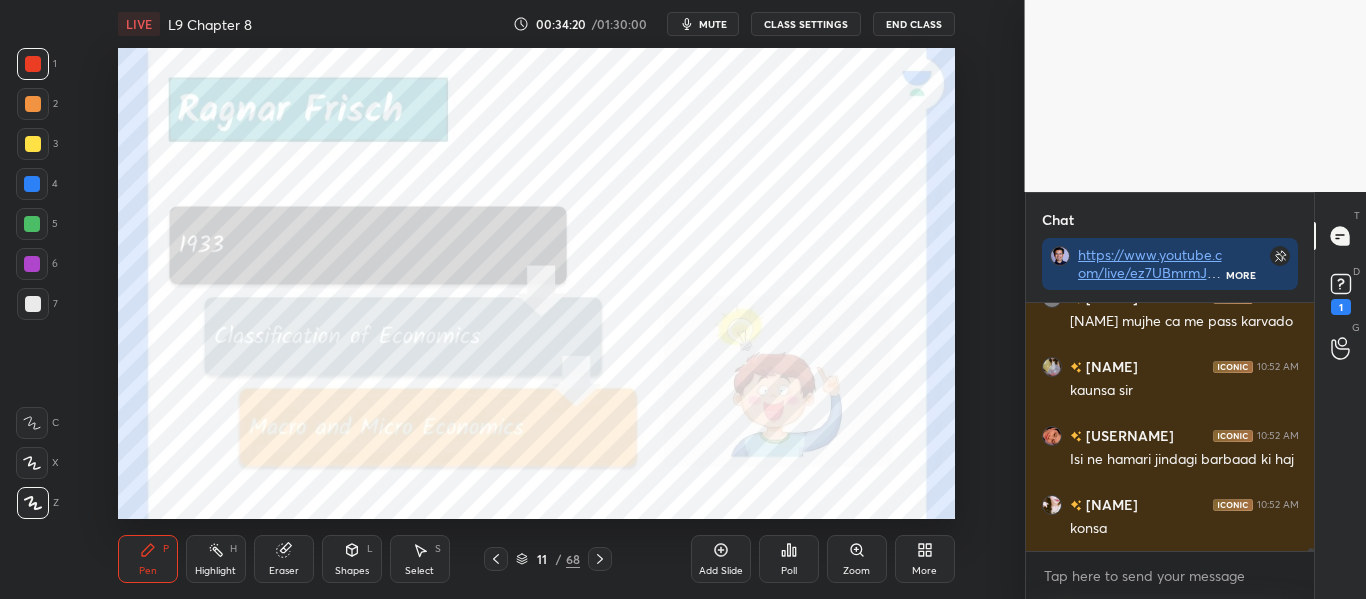 click on "mute" at bounding box center (713, 24) 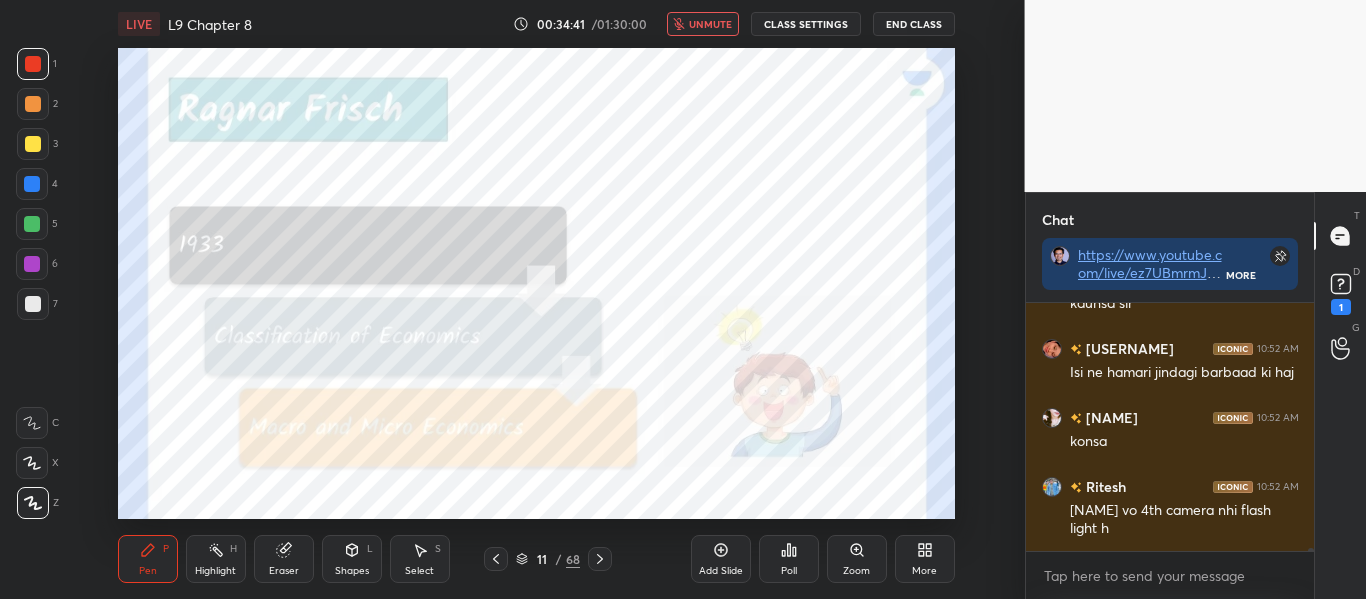 scroll, scrollTop: 23831, scrollLeft: 0, axis: vertical 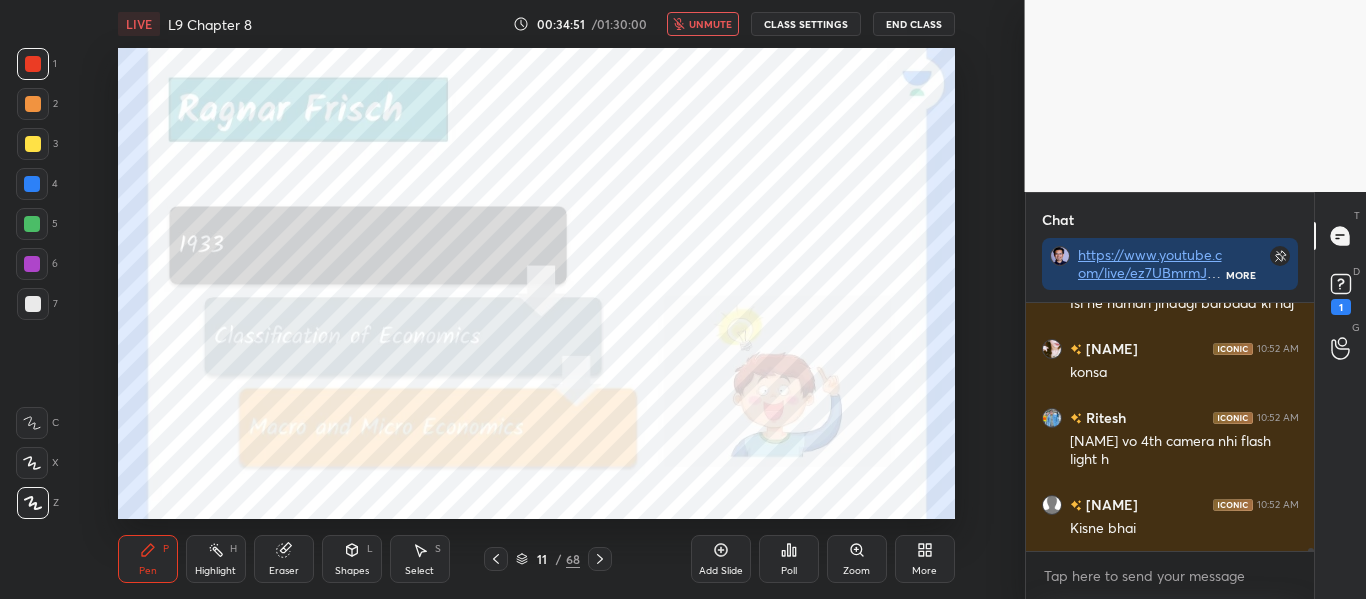 click 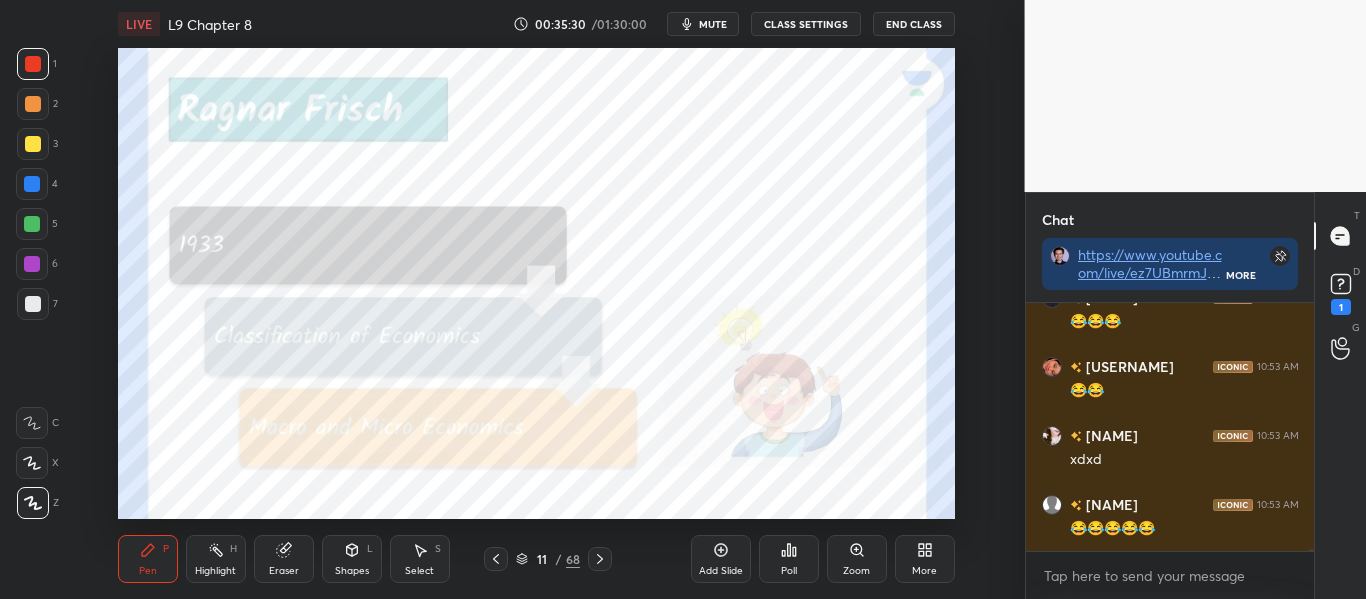 scroll, scrollTop: 24626, scrollLeft: 0, axis: vertical 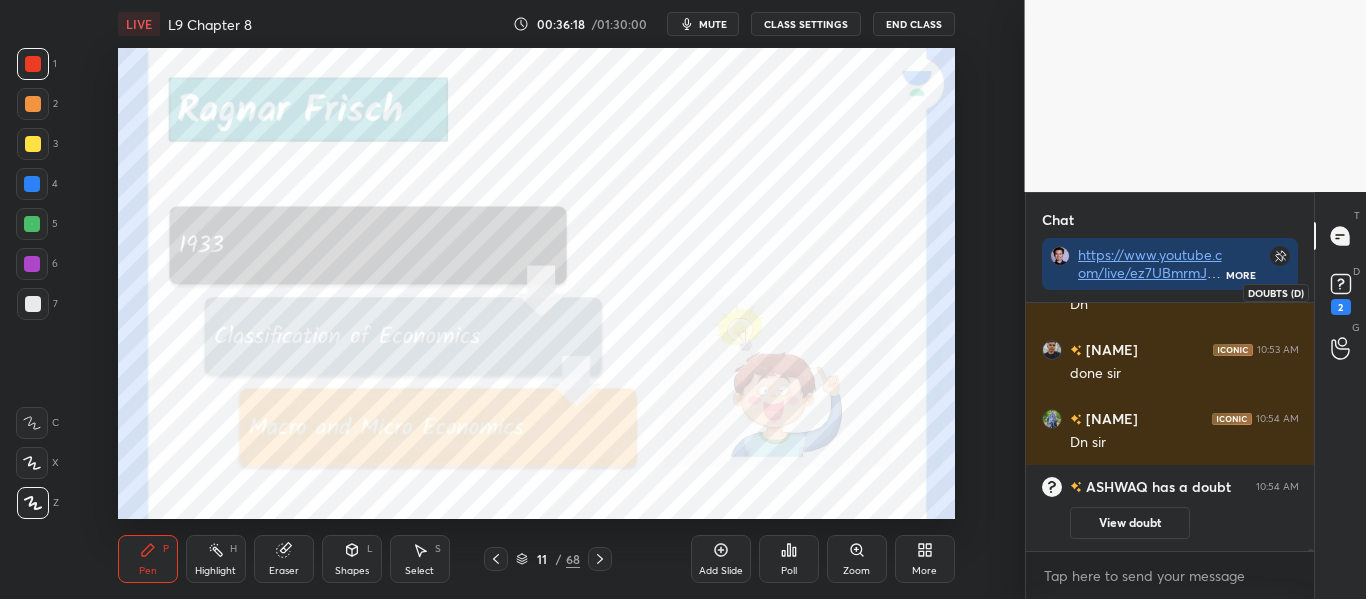 click 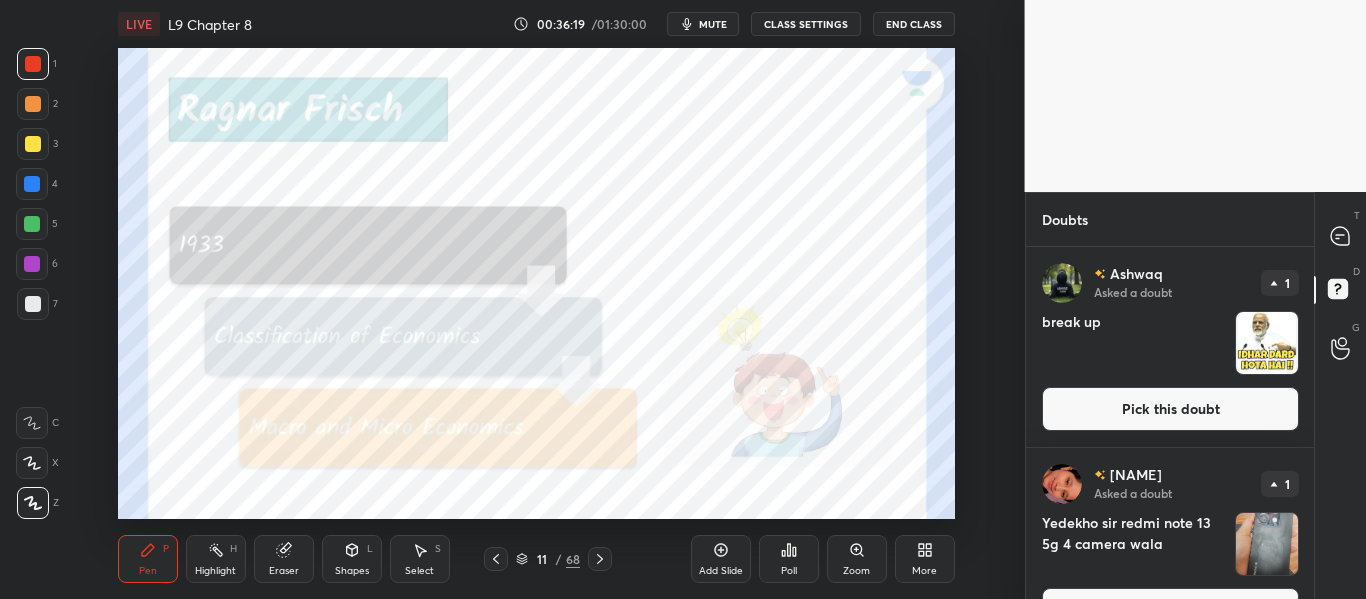click on "Ashwaq Asked a doubt 1 break up Pick this doubt" at bounding box center [1170, 347] 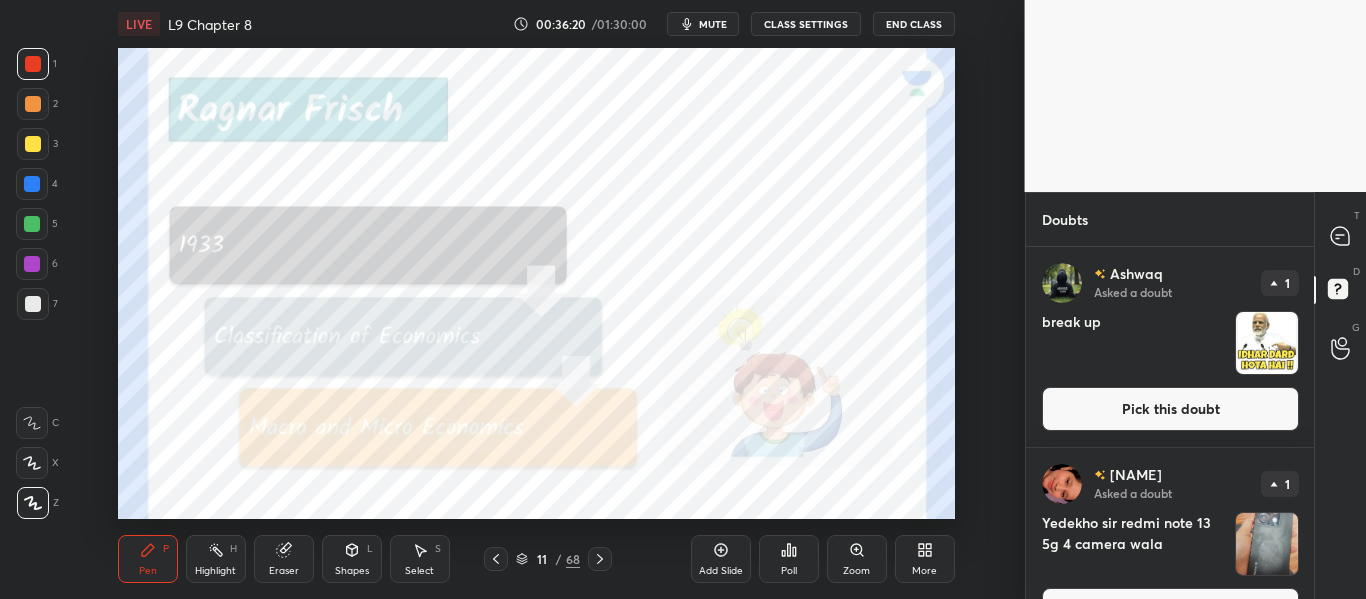 click on "Pick this doubt" at bounding box center (1170, 409) 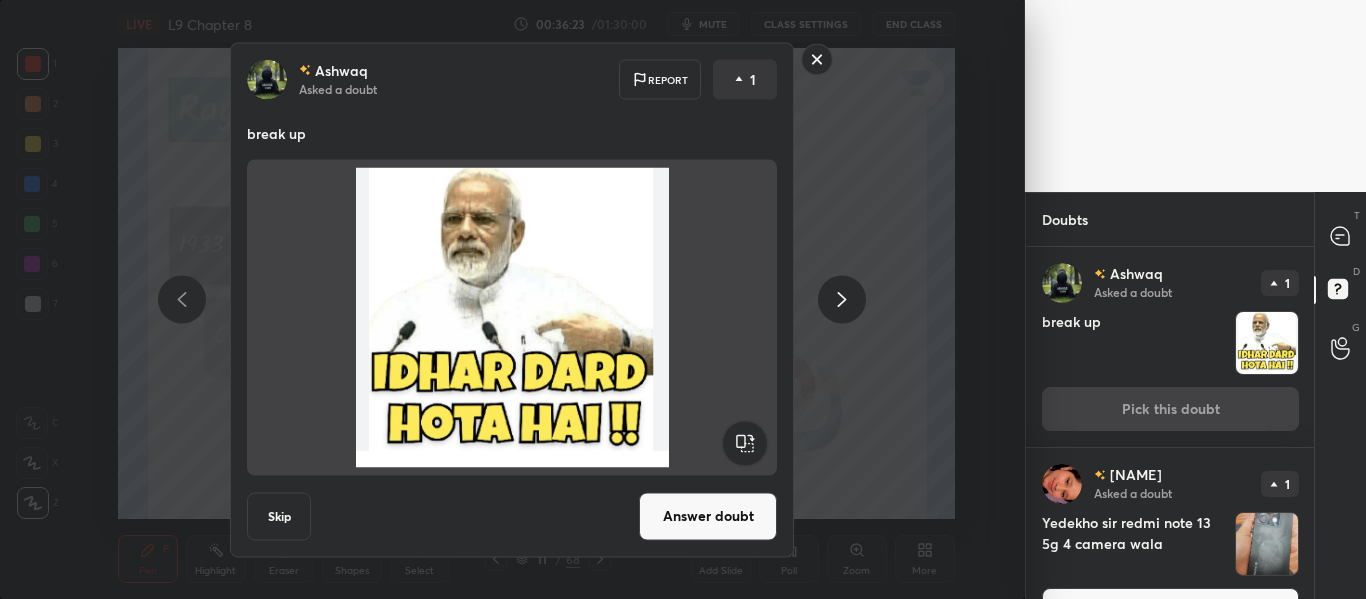 click on "Answer doubt" at bounding box center [708, 516] 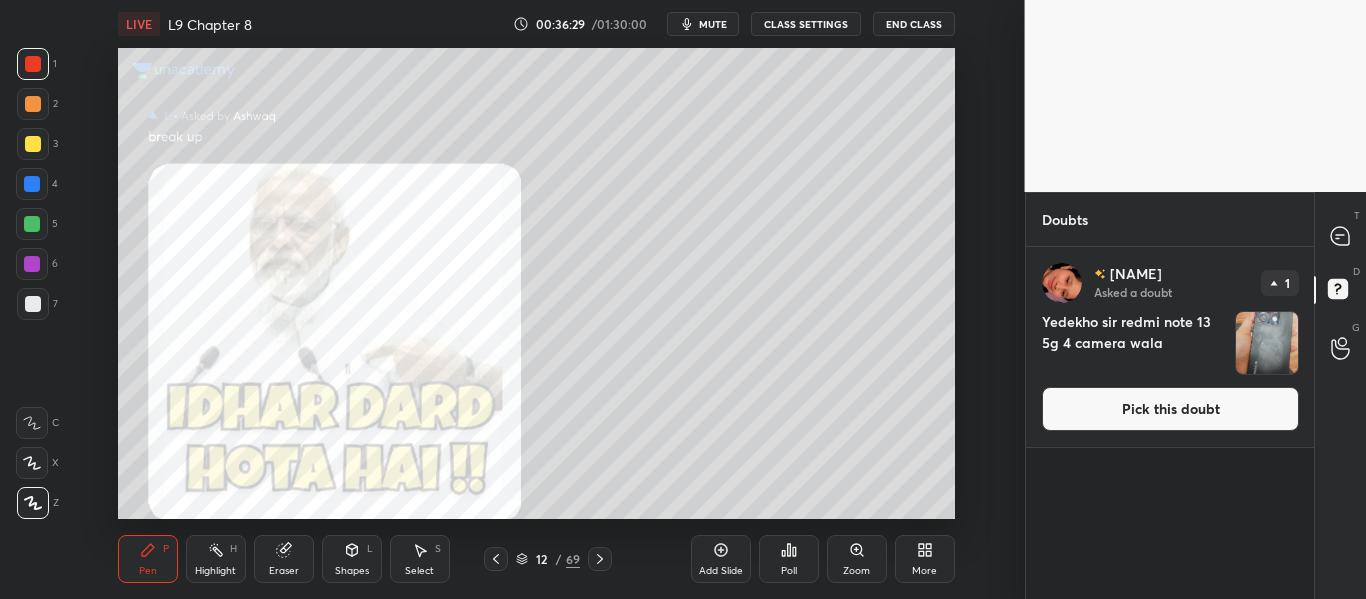 click on "Pick this doubt" at bounding box center [1170, 409] 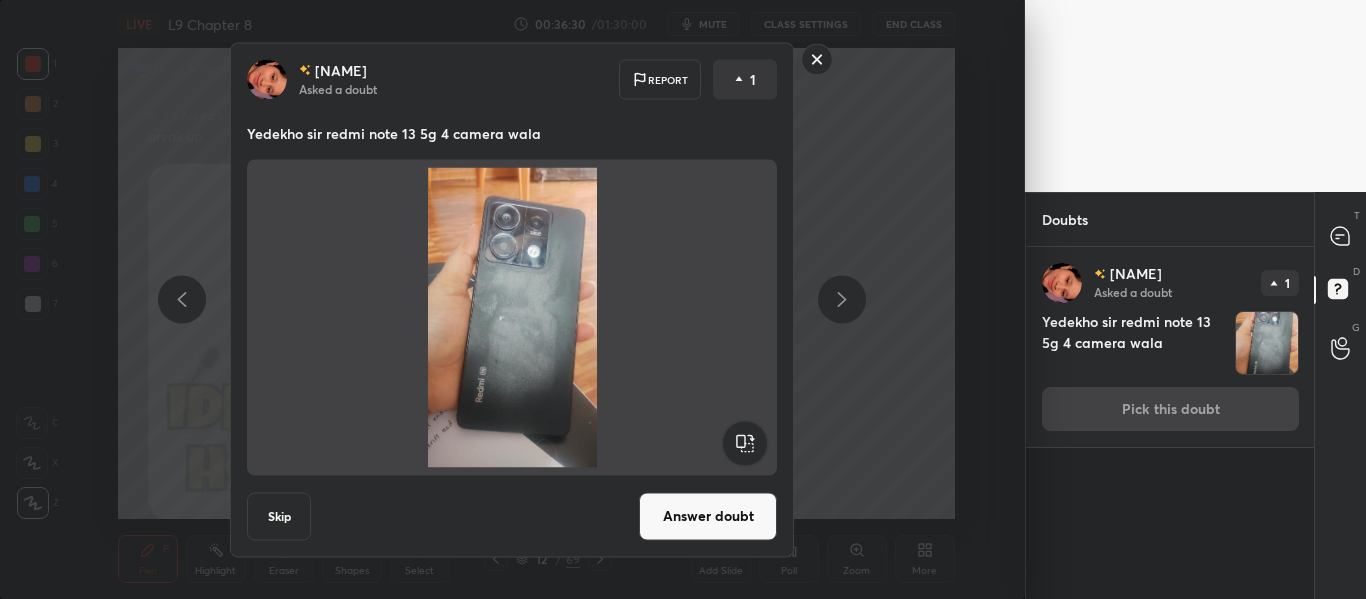 click on "Answer doubt" at bounding box center [708, 516] 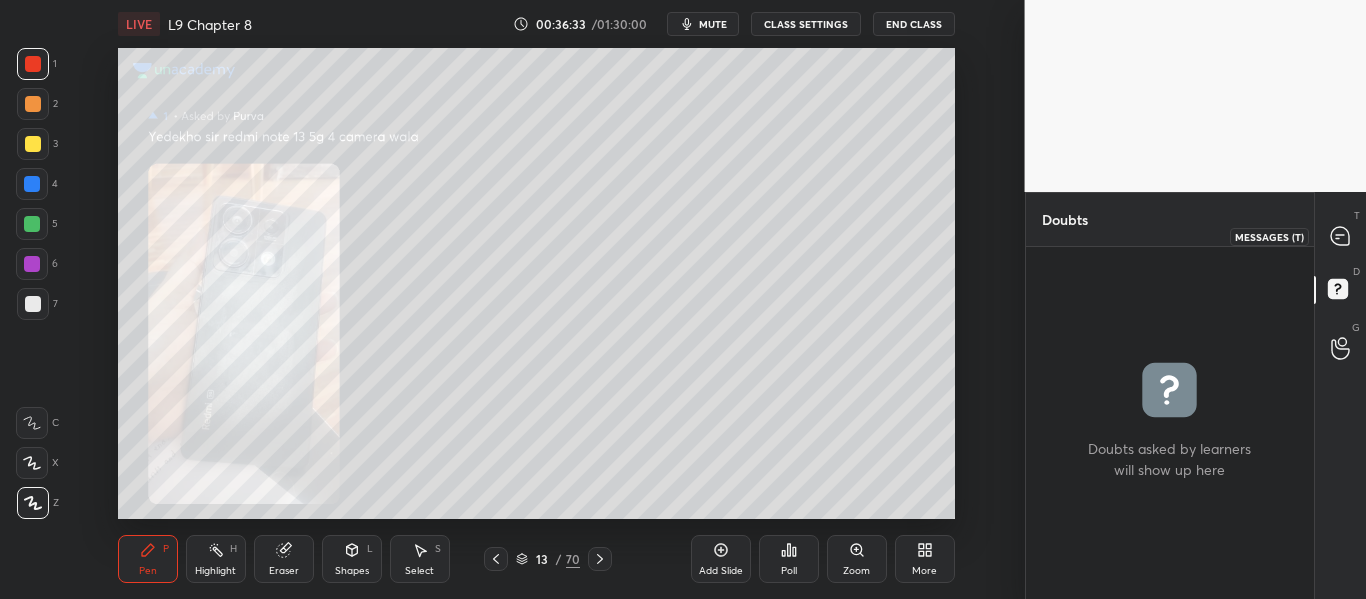 click 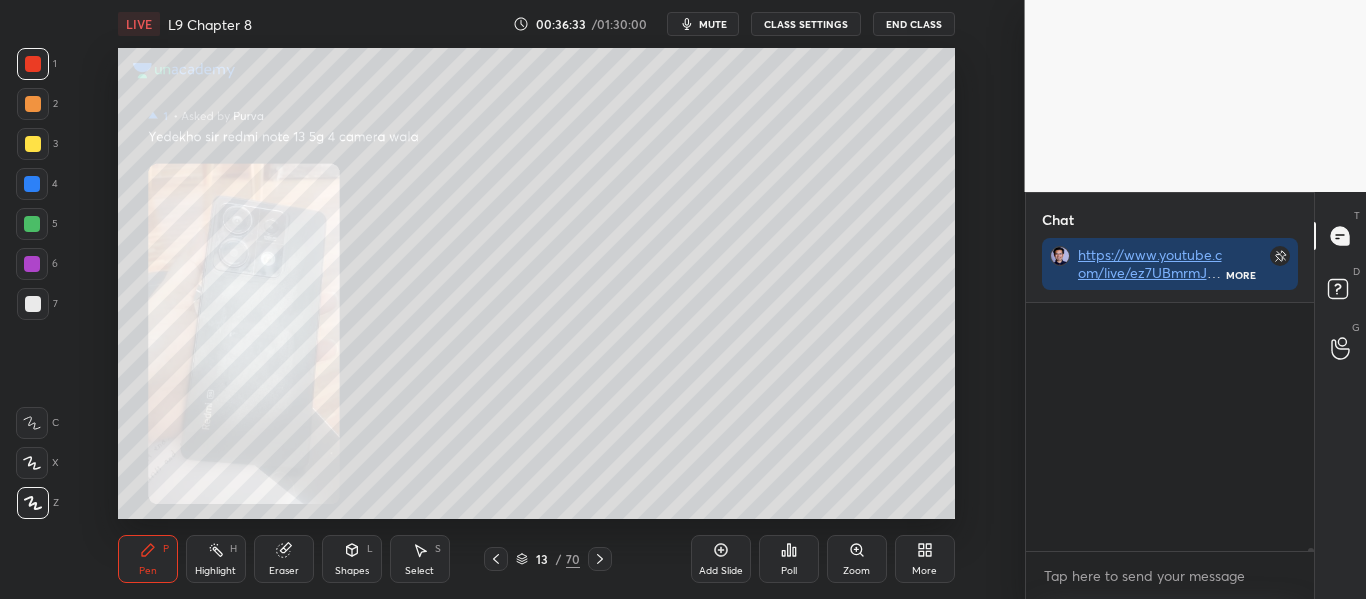 scroll, scrollTop: 25204, scrollLeft: 0, axis: vertical 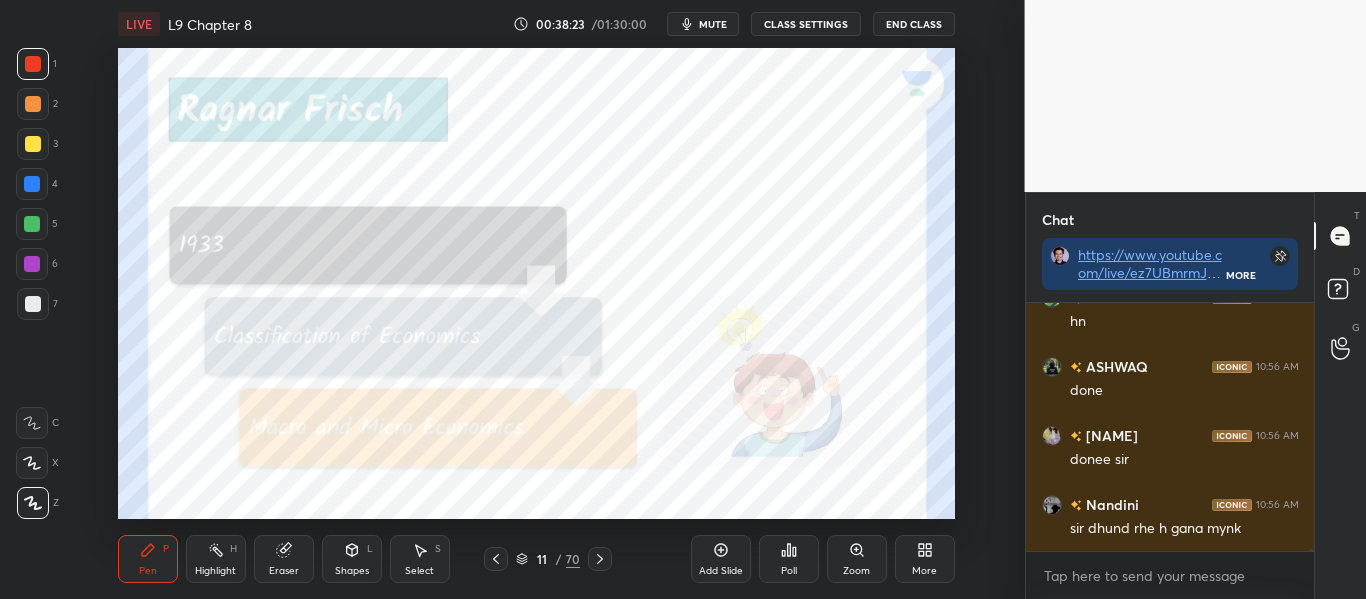 click 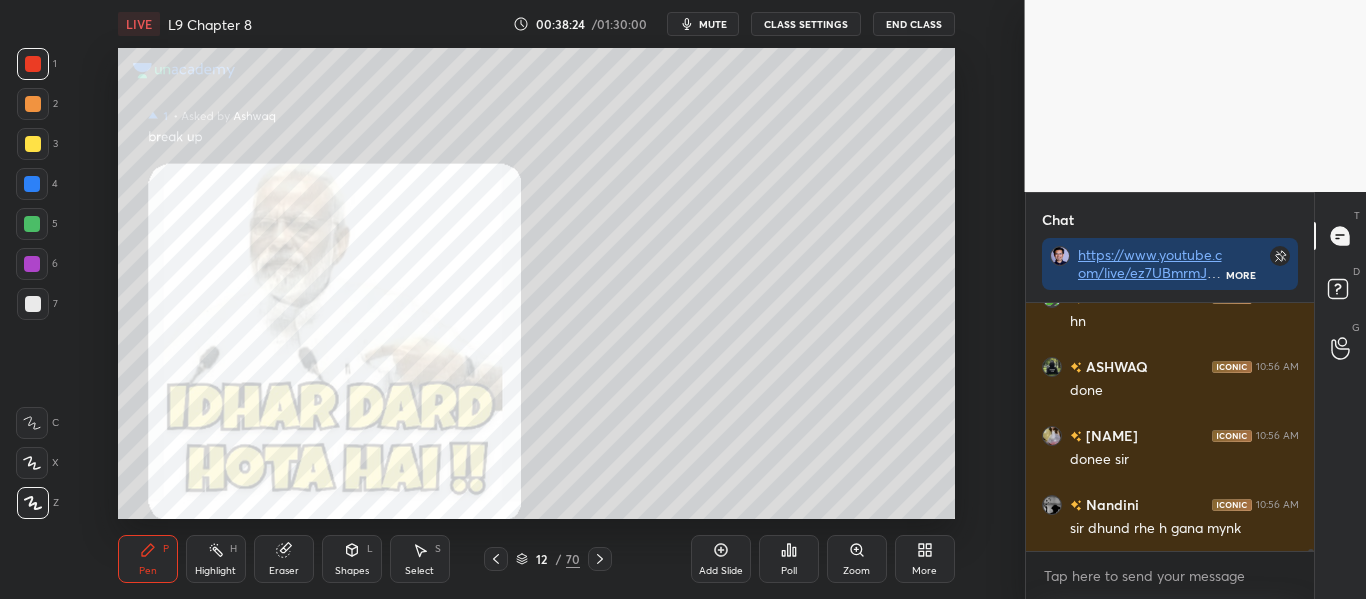 click 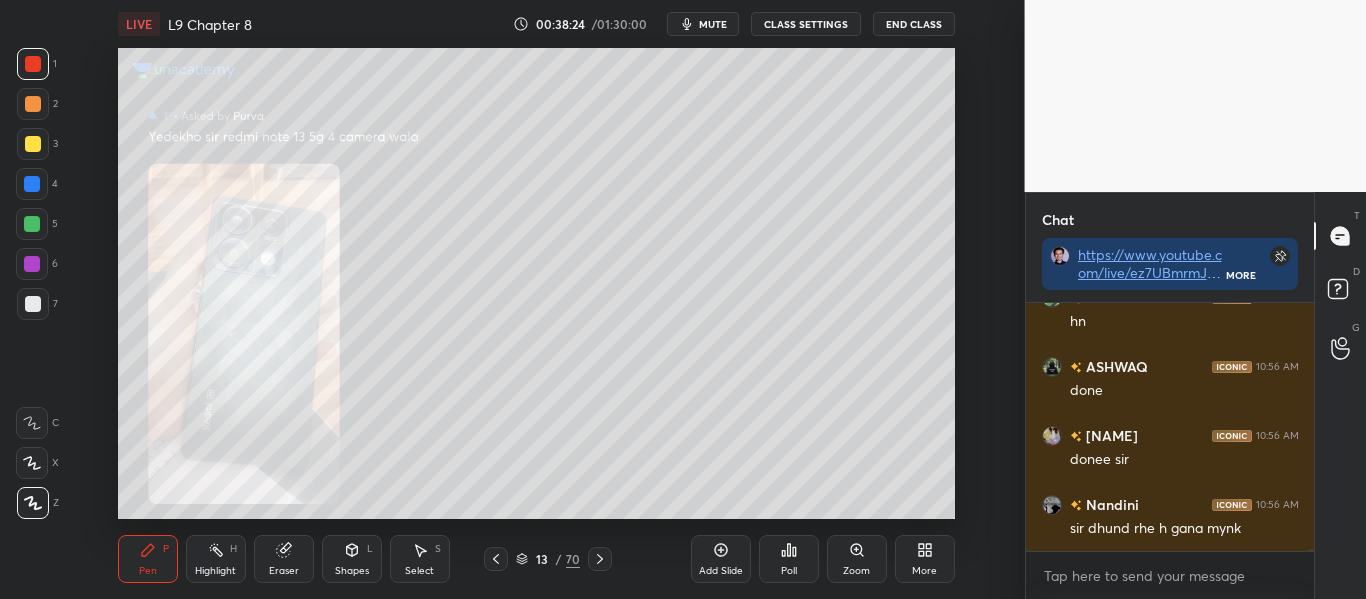 click 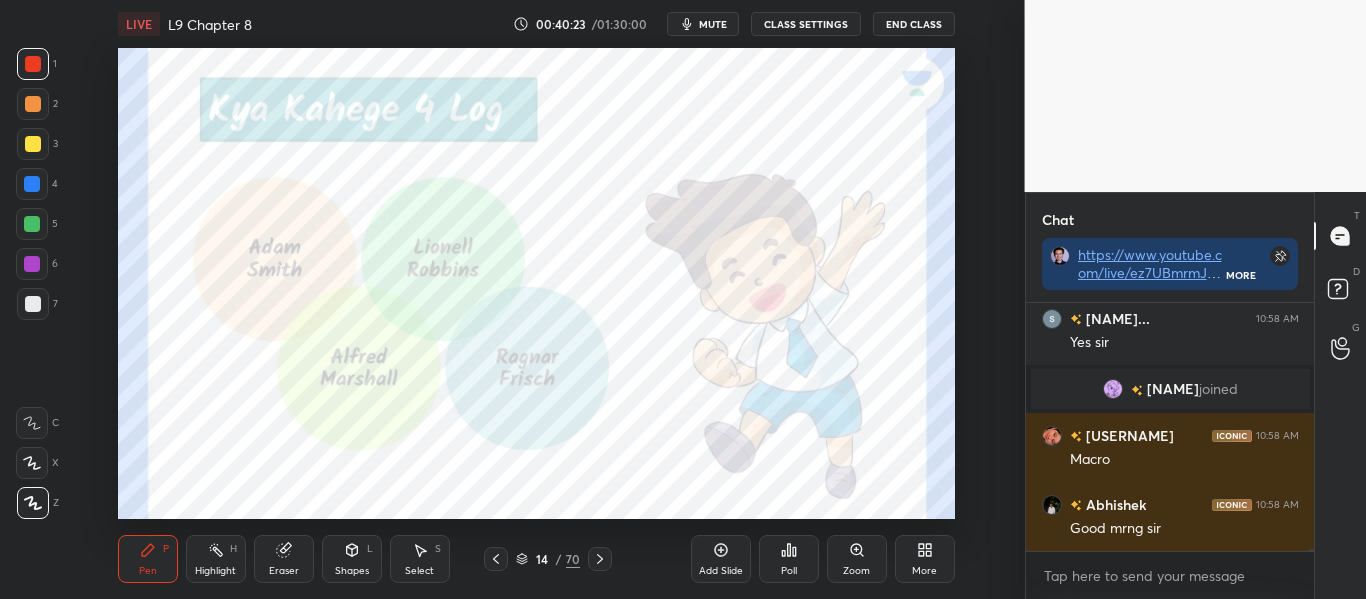 scroll, scrollTop: 29042, scrollLeft: 0, axis: vertical 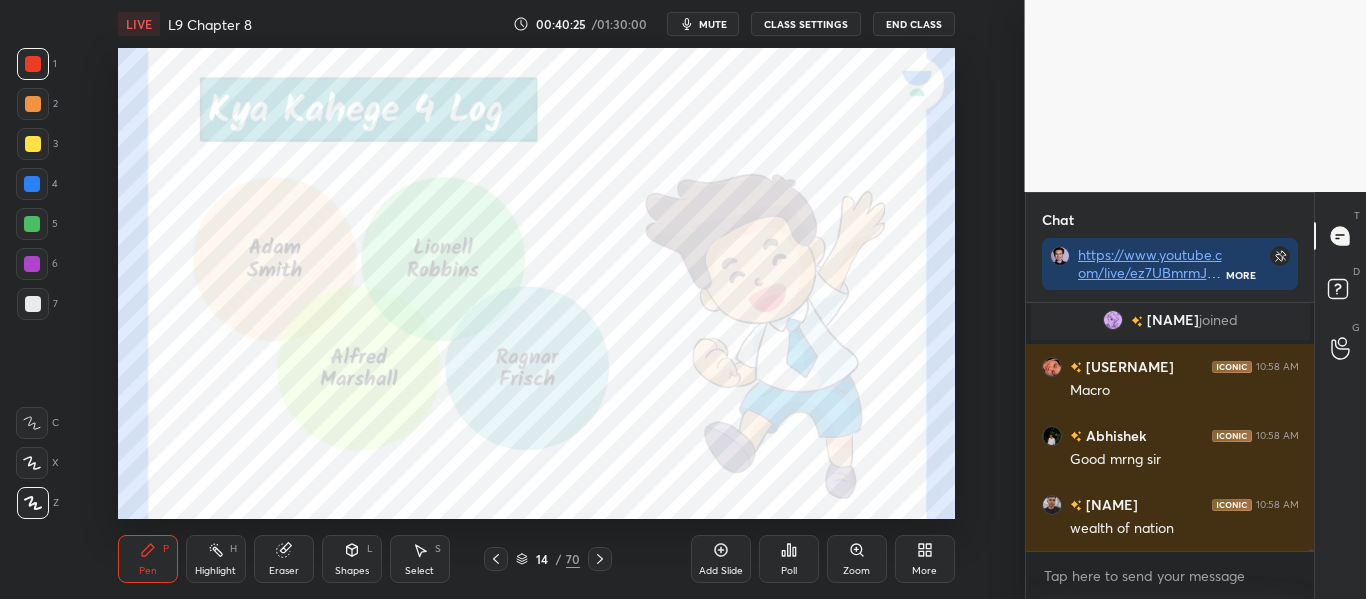 click 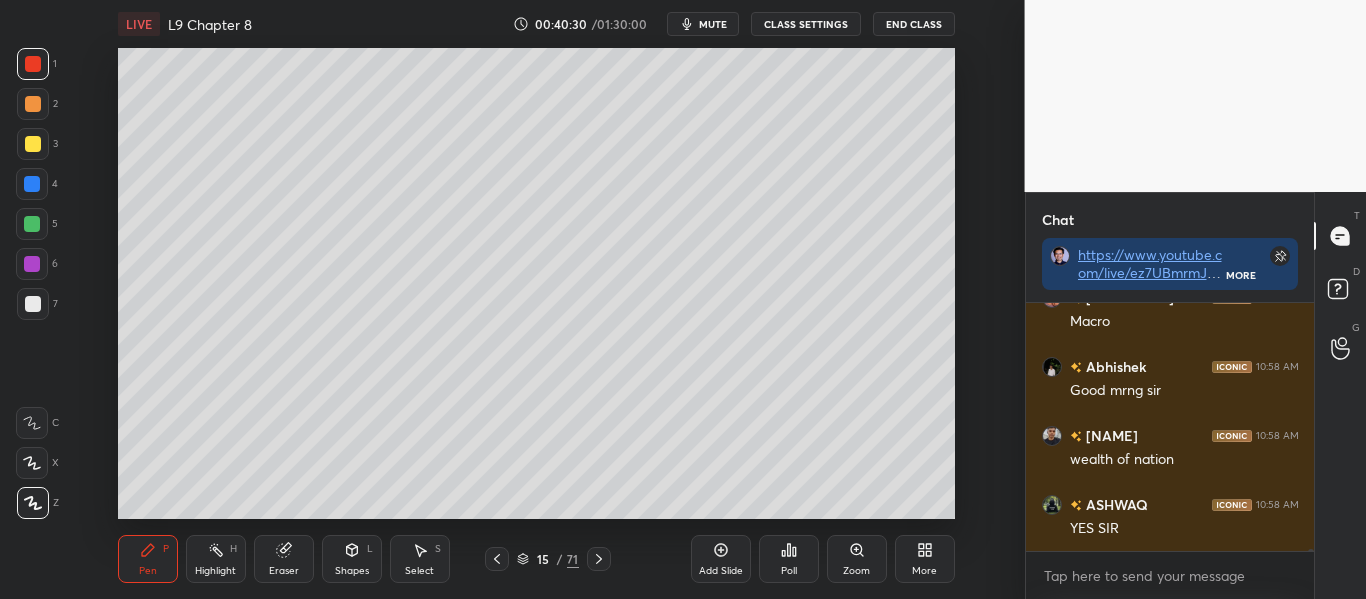 scroll, scrollTop: 29180, scrollLeft: 0, axis: vertical 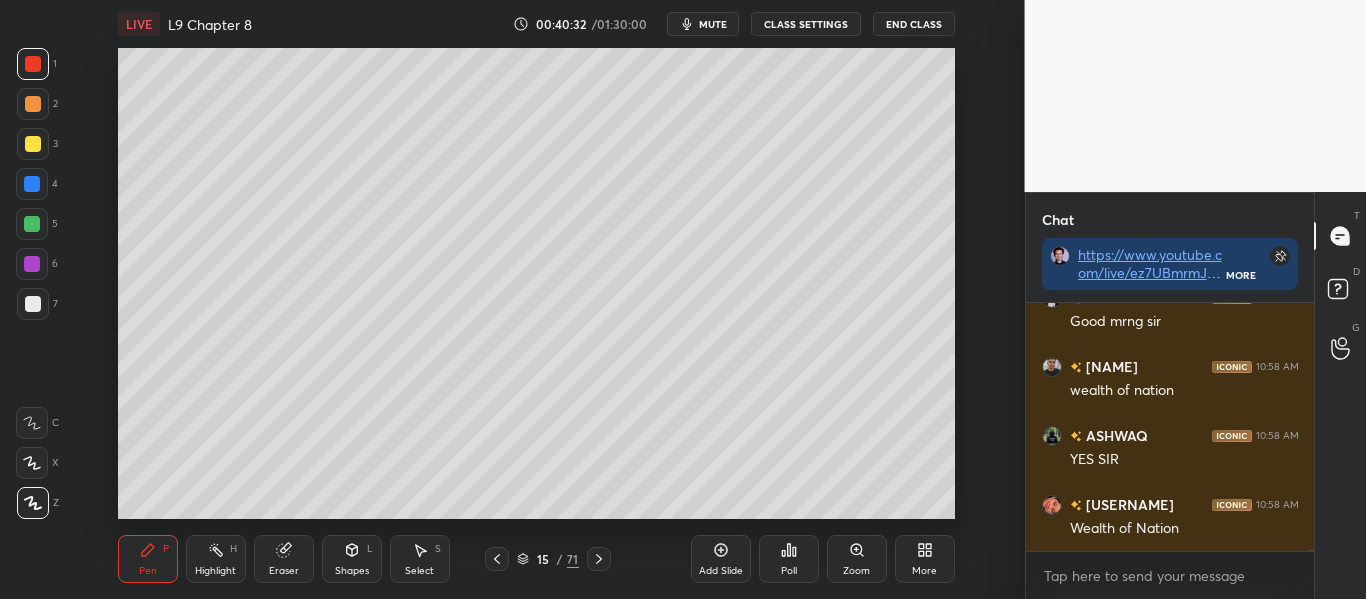click 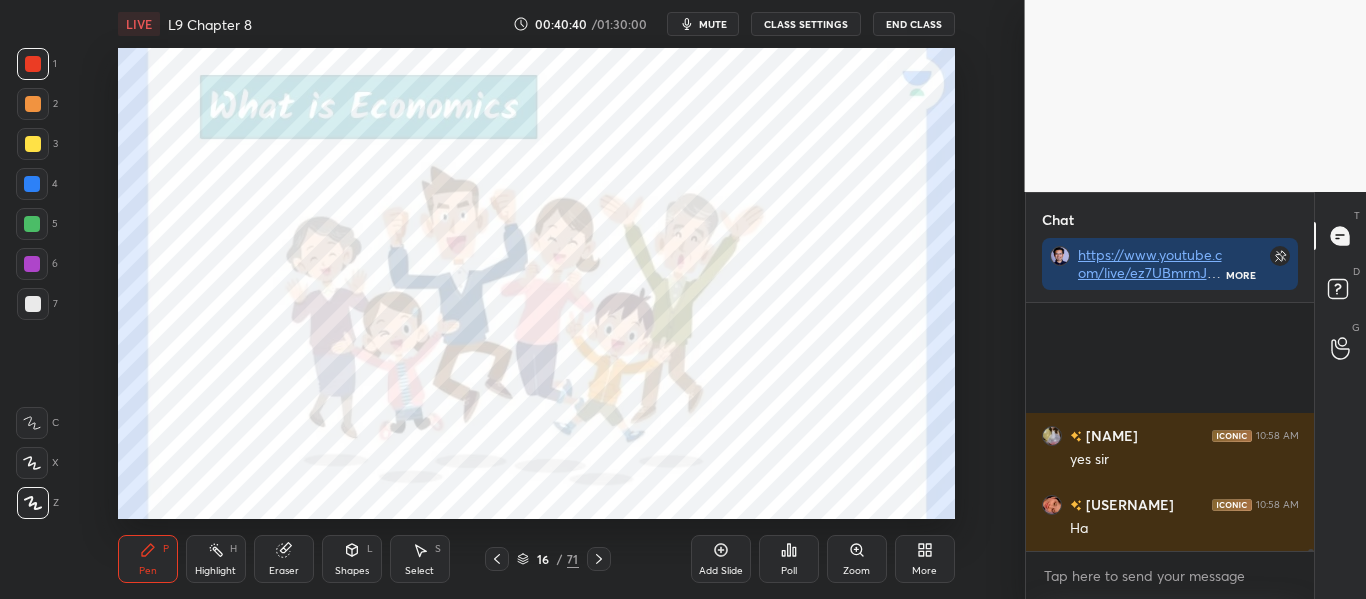 scroll, scrollTop: 29663, scrollLeft: 0, axis: vertical 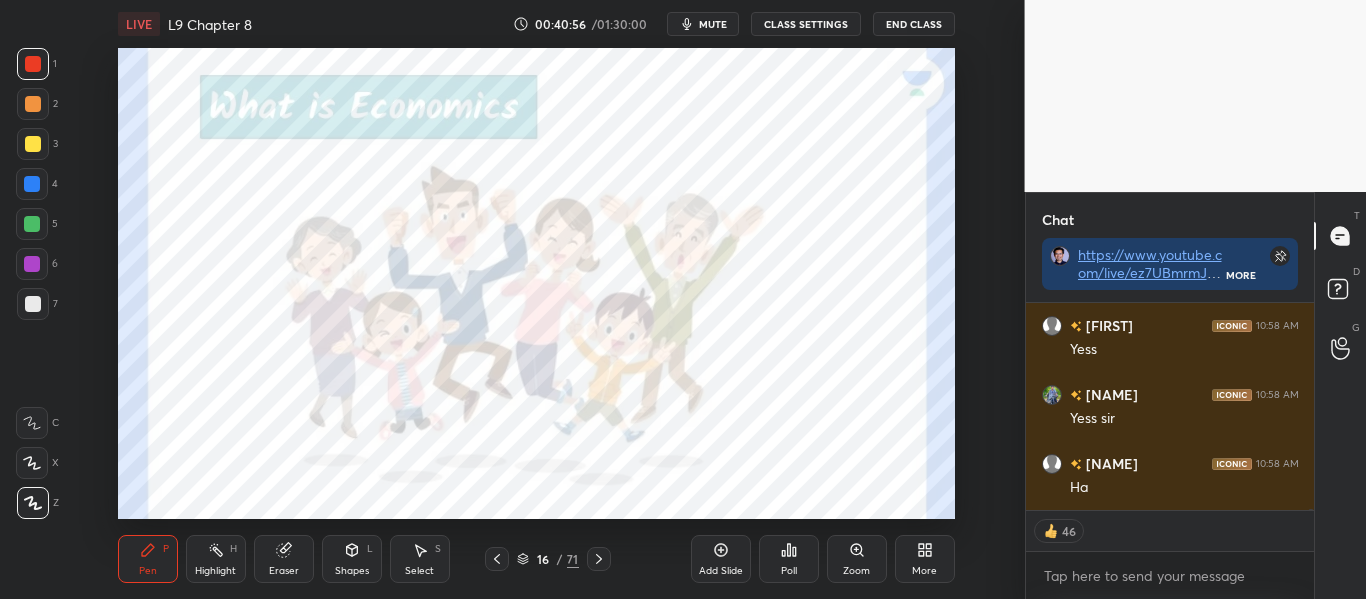 drag, startPoint x: 348, startPoint y: 549, endPoint x: 349, endPoint y: 568, distance: 19.026299 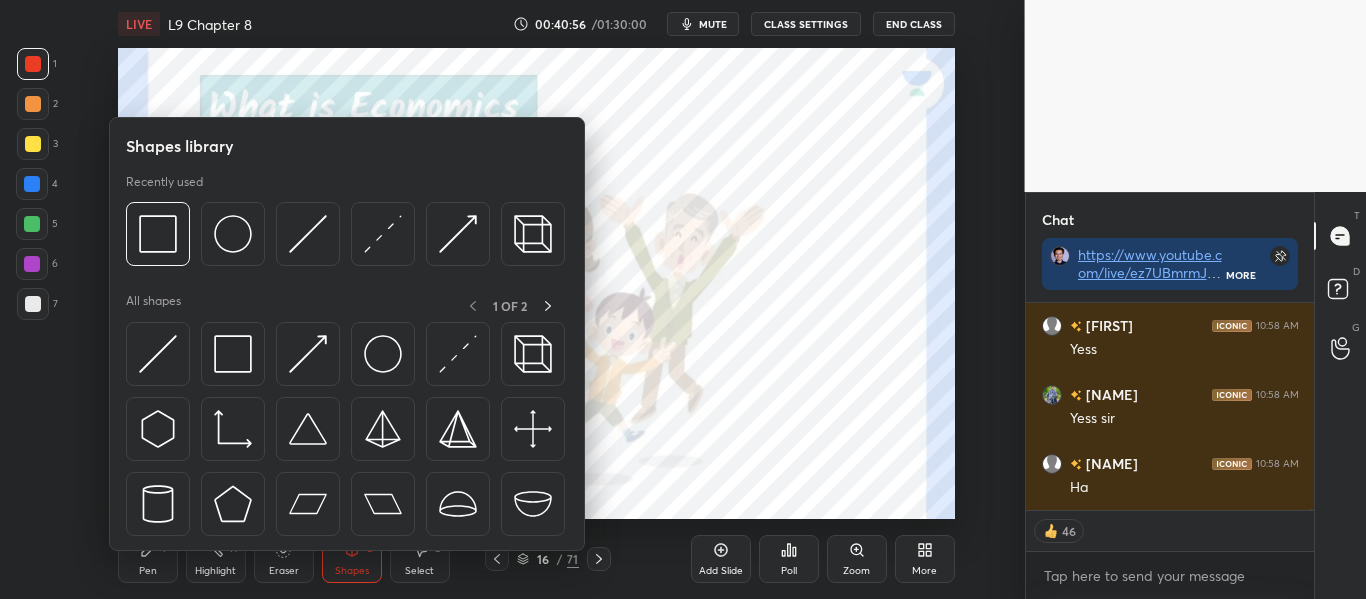 scroll, scrollTop: 30187, scrollLeft: 0, axis: vertical 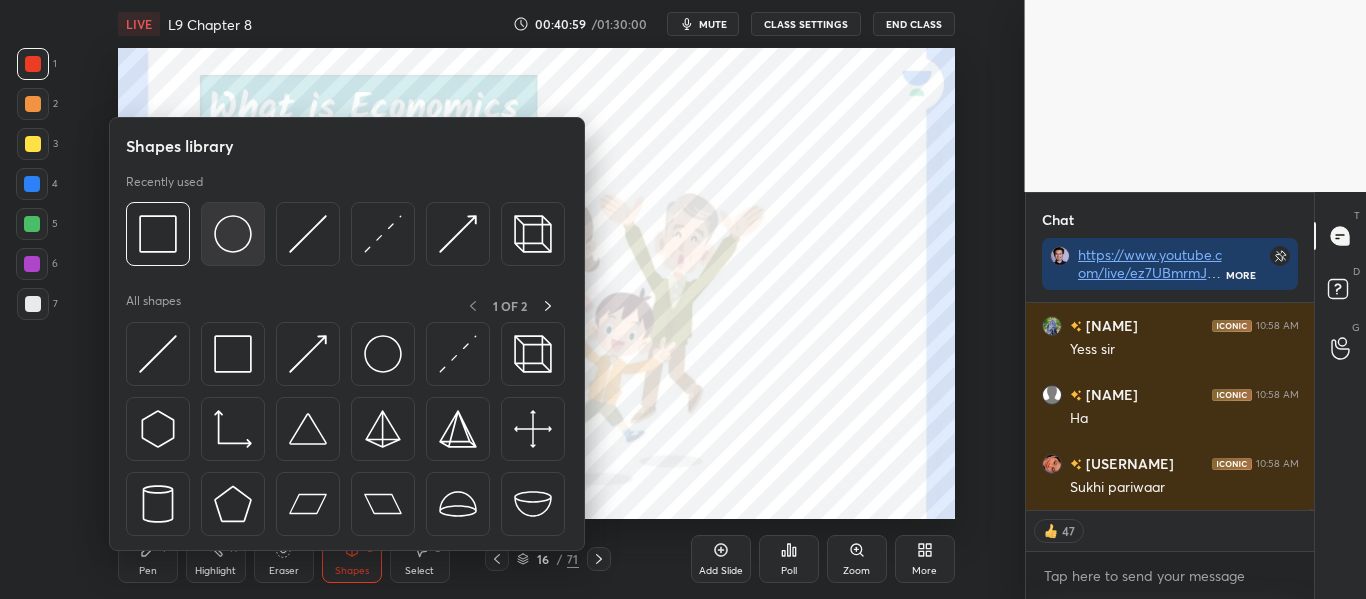 click at bounding box center [233, 234] 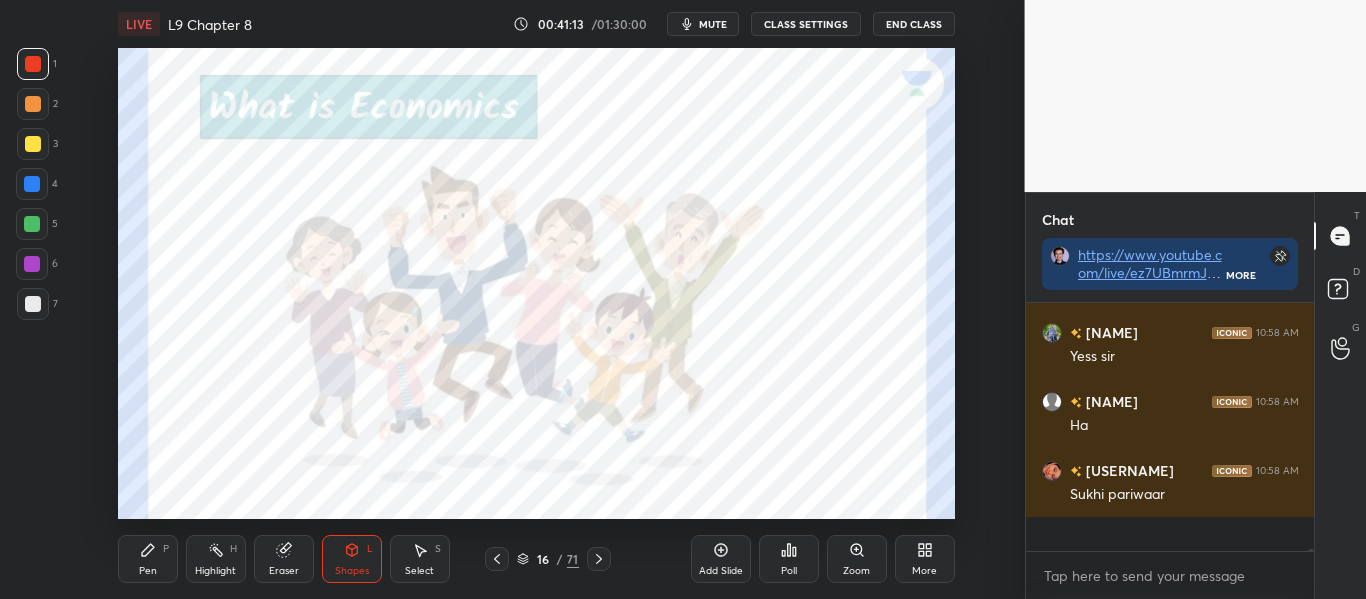 scroll, scrollTop: 7, scrollLeft: 7, axis: both 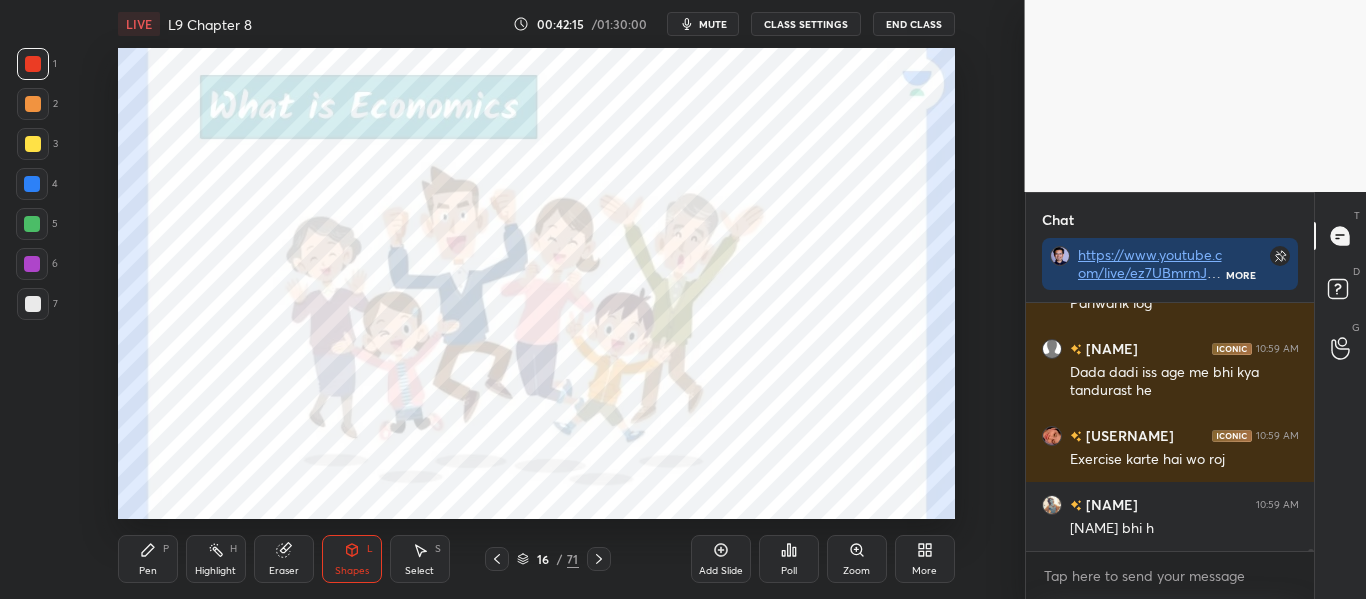 click on "Pen" at bounding box center [148, 571] 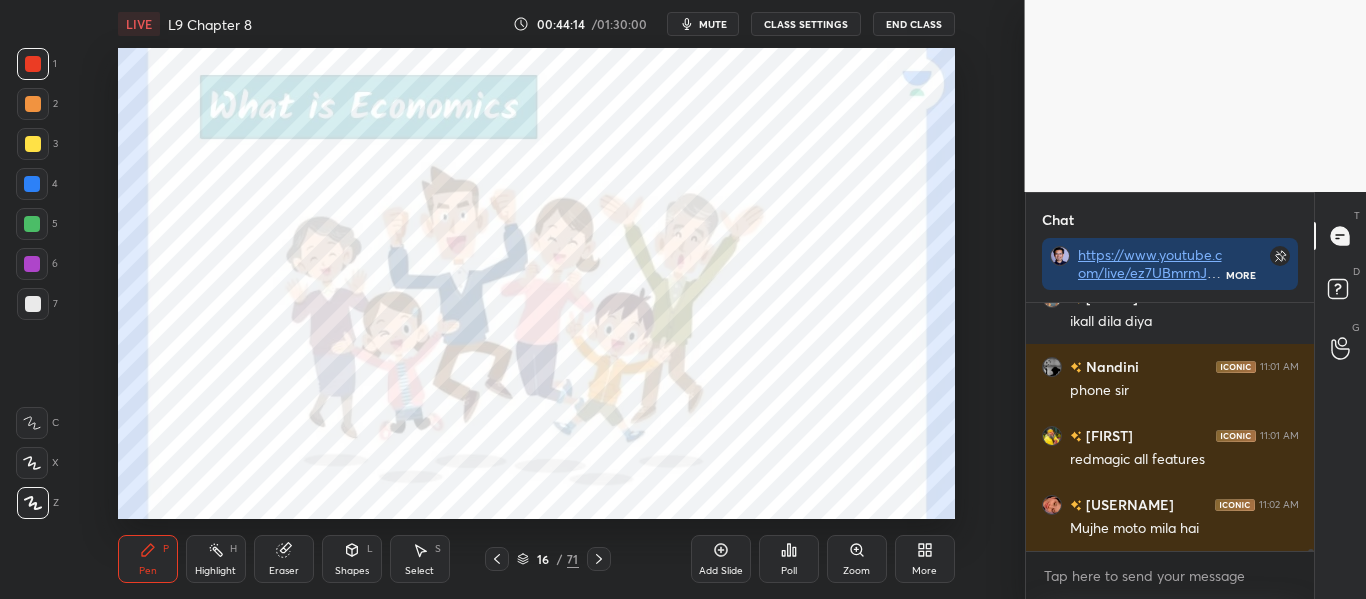 scroll, scrollTop: 32528, scrollLeft: 0, axis: vertical 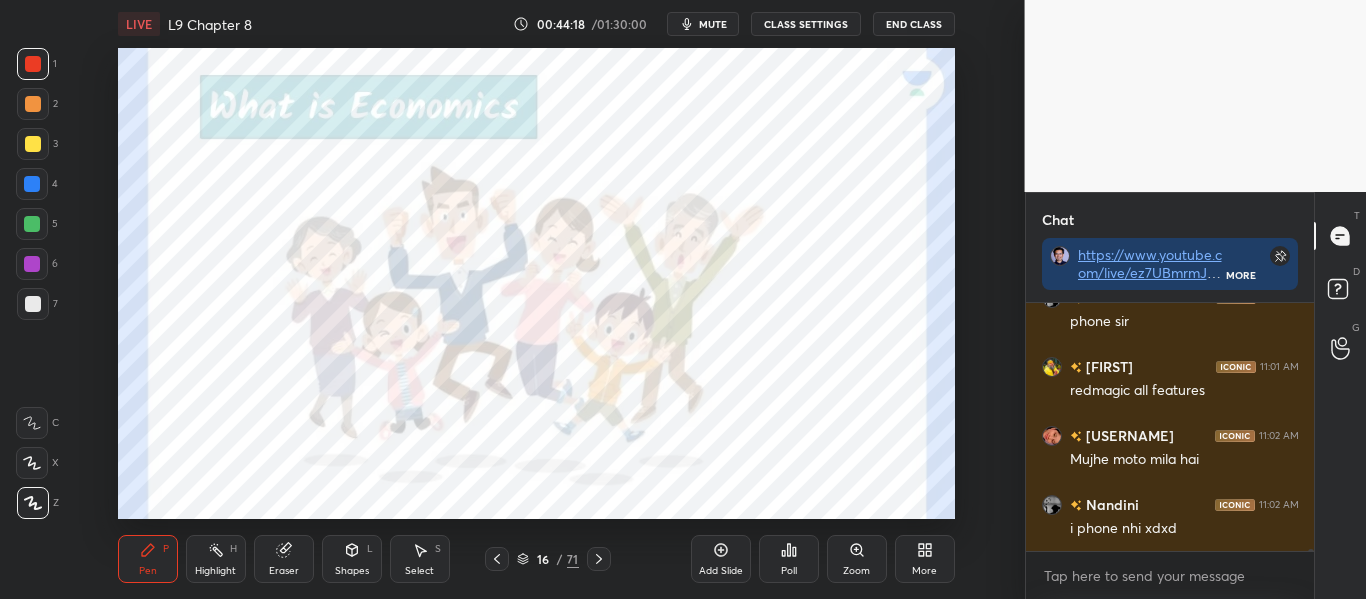 click on "1 2 3 4 5 6 7 C X Z C X Z E E Erase all   H H LIVE L9 Chapter 8 00:44:18 /  01:30:00 mute CLASS SETTINGS End Class Setting up your live class Poll for   secs No correct answer Start poll Back L9 Chapter 8 • L19 of CA Foundation Economics Jan 26 by [NAME] [NAME] Pen P Highlight H Eraser Shapes L Select S 16 / 71 Add Slide Poll Zoom More" at bounding box center [536, 299] 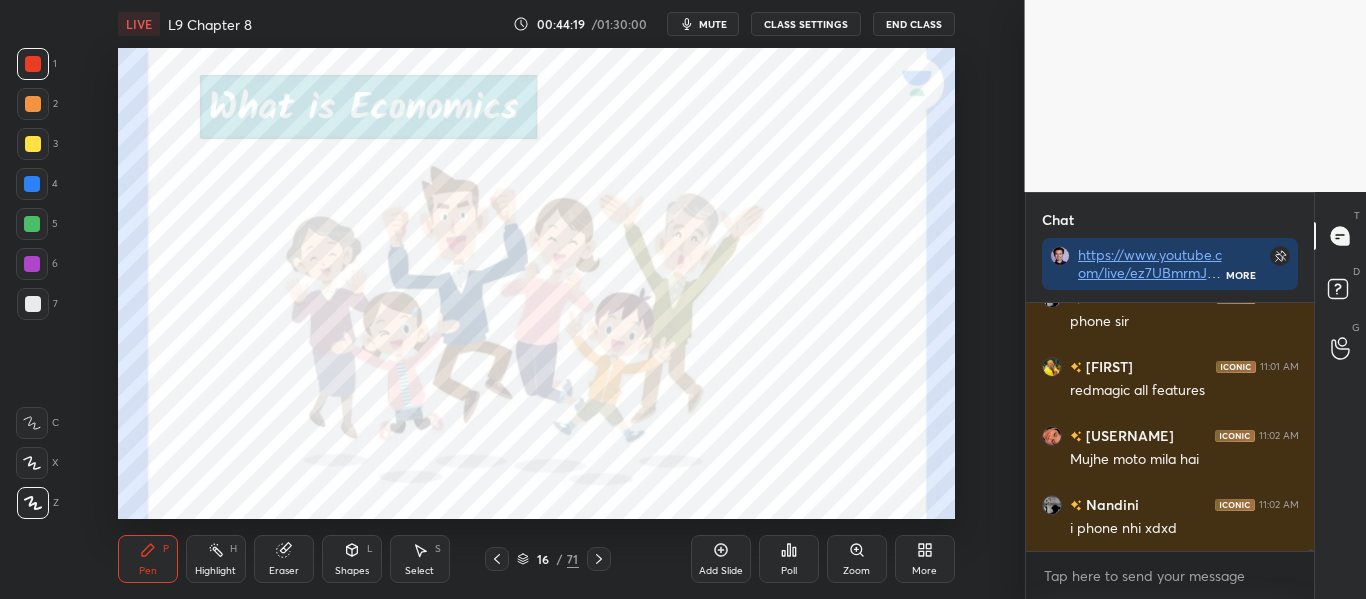 click on "LIVE L9 Chapter 8 00:44:19 /  01:30:00 mute CLASS SETTINGS End Class Setting up your live class Poll for   secs No correct answer Start poll Back L9 Chapter 8 • L19 of CA Foundation Economics Jan 26 by [NAME] [NAME] [NAME] P Highlight H Eraser Shapes L Select S 16 / 71 Add Slide Poll Zoom More" at bounding box center [536, 299] 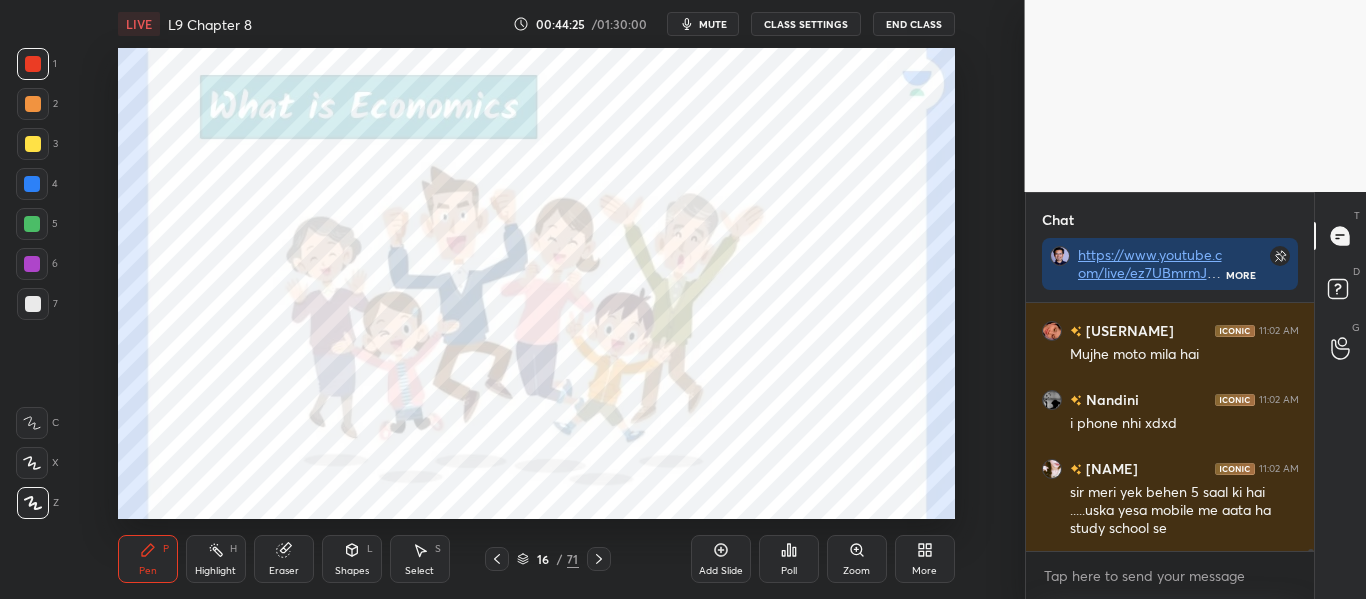 scroll, scrollTop: 32702, scrollLeft: 0, axis: vertical 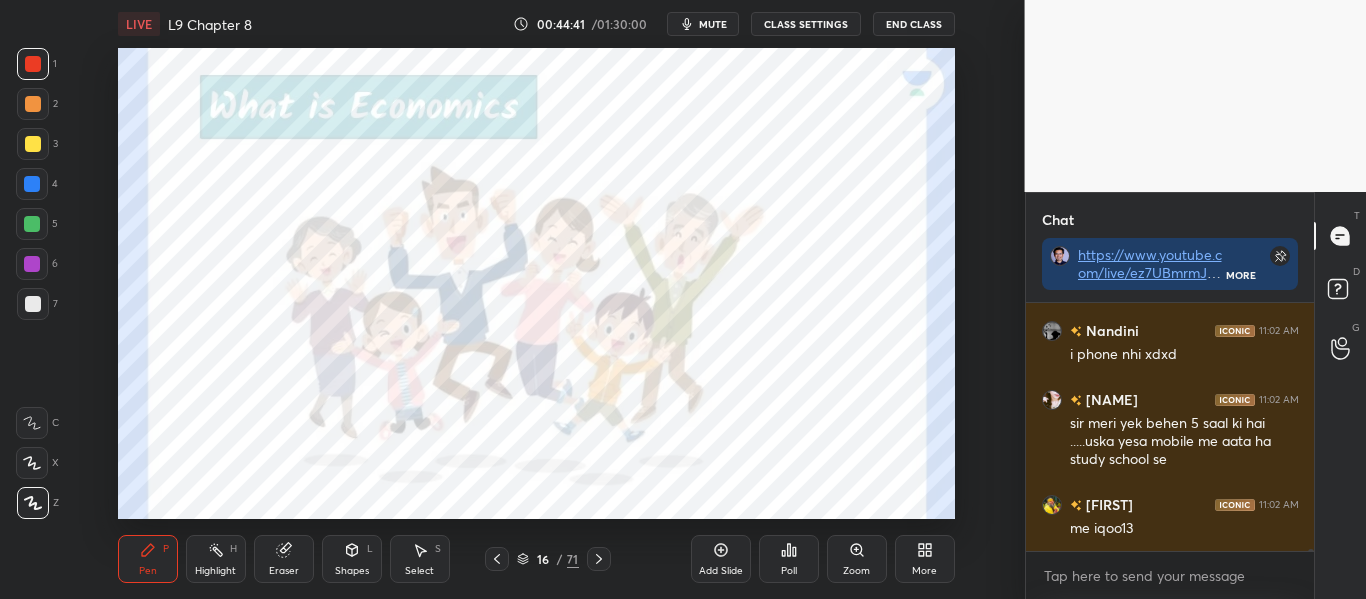 click 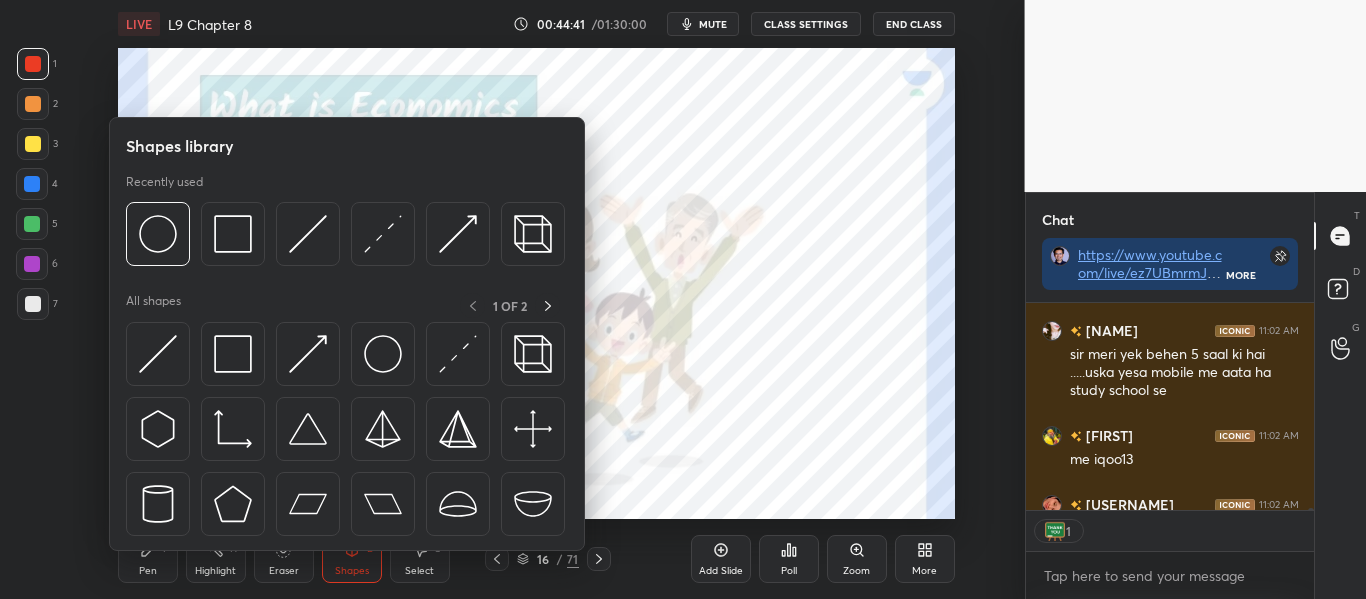 scroll, scrollTop: 201, scrollLeft: 282, axis: both 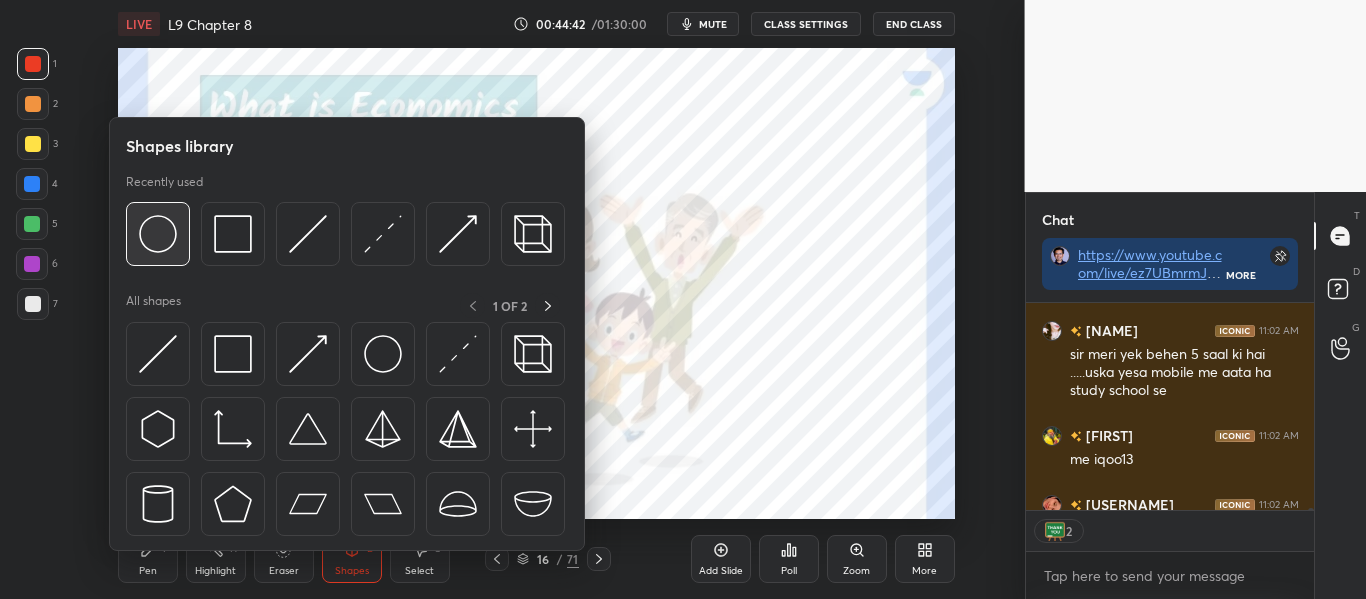 click at bounding box center [158, 234] 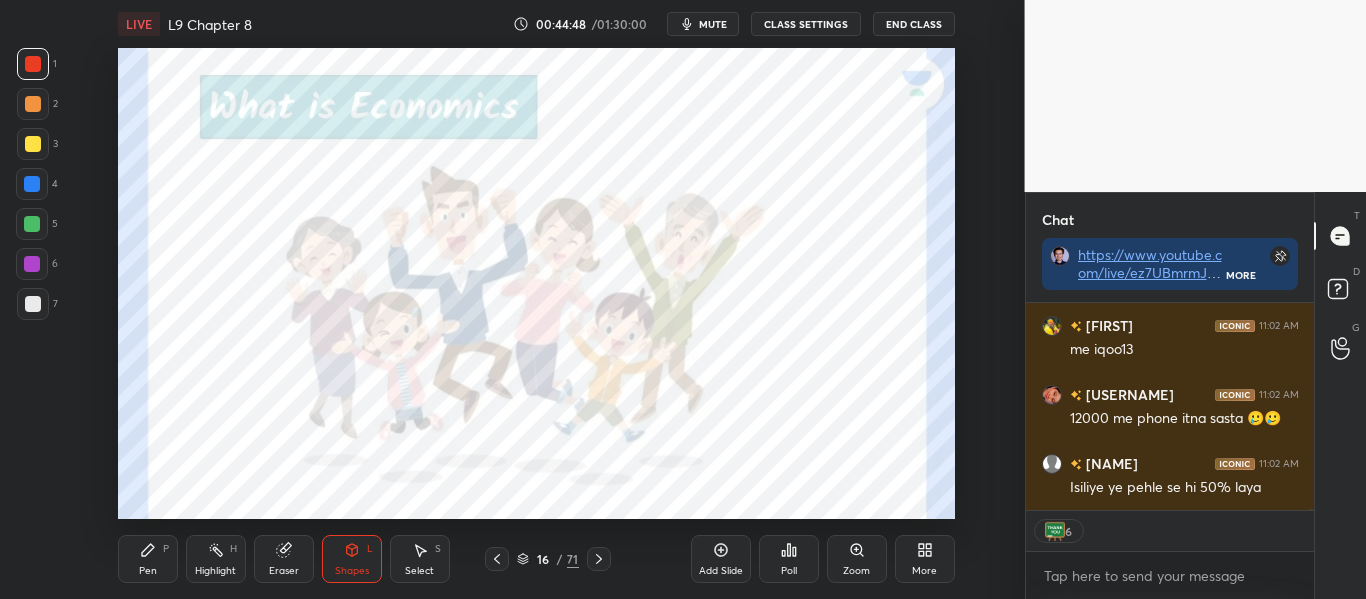 click 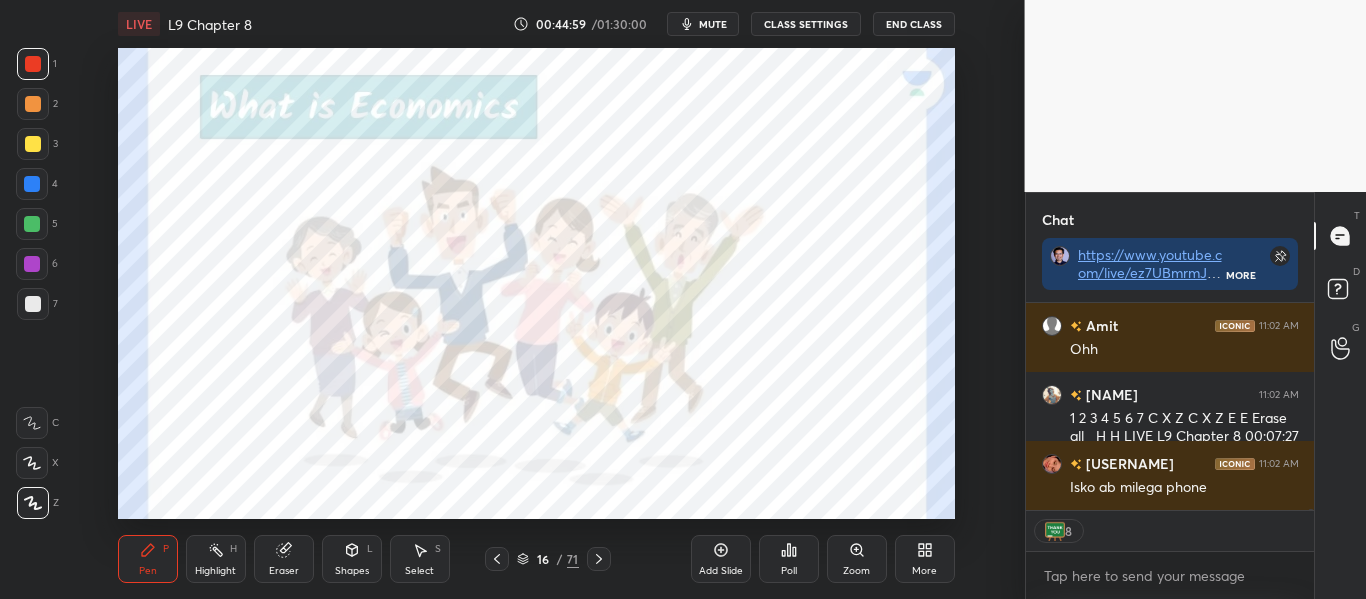 scroll, scrollTop: 33157, scrollLeft: 0, axis: vertical 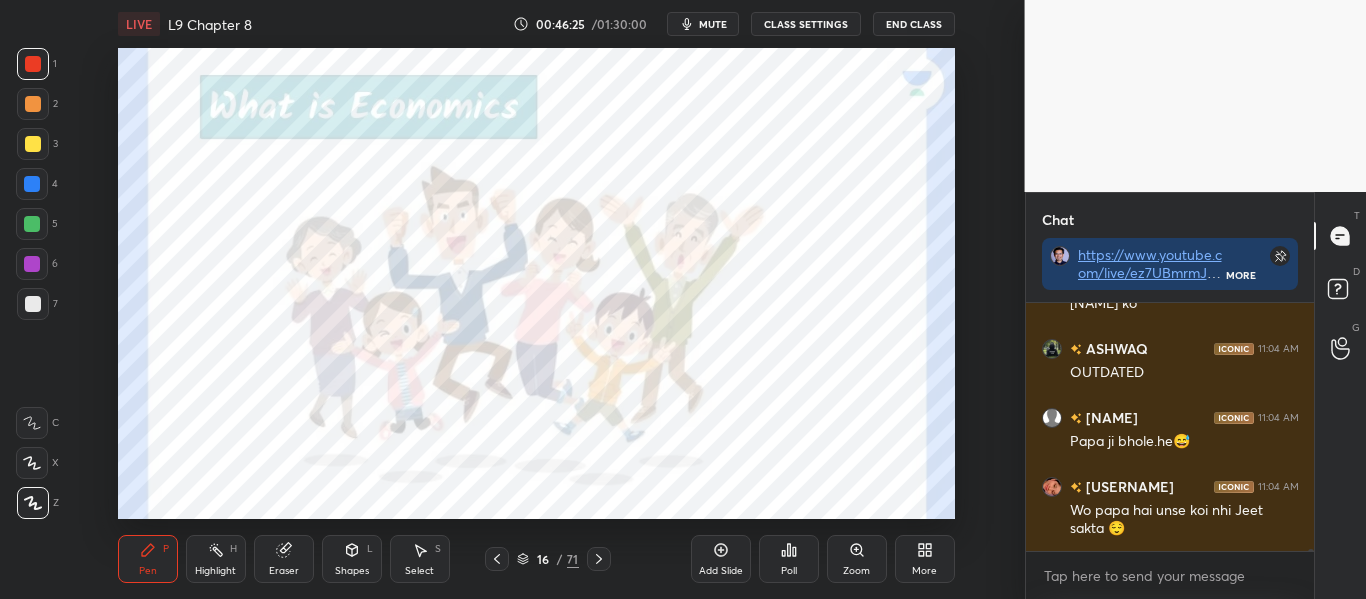 click on "Shapes L" at bounding box center (352, 559) 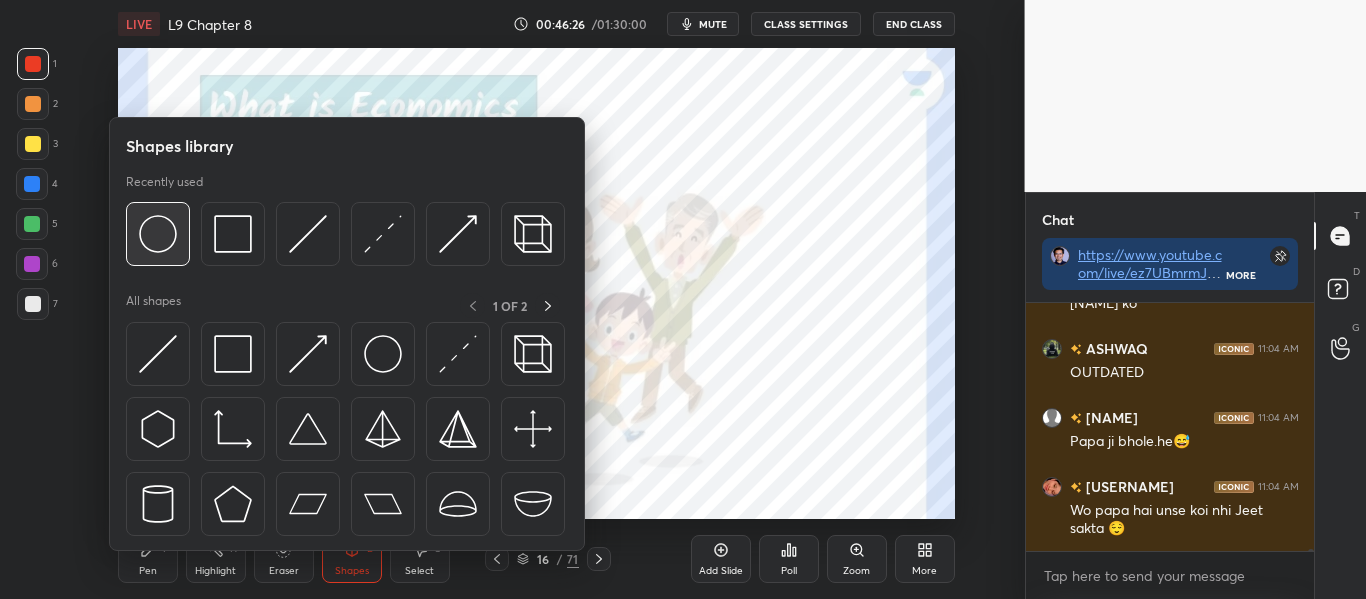 click at bounding box center [158, 234] 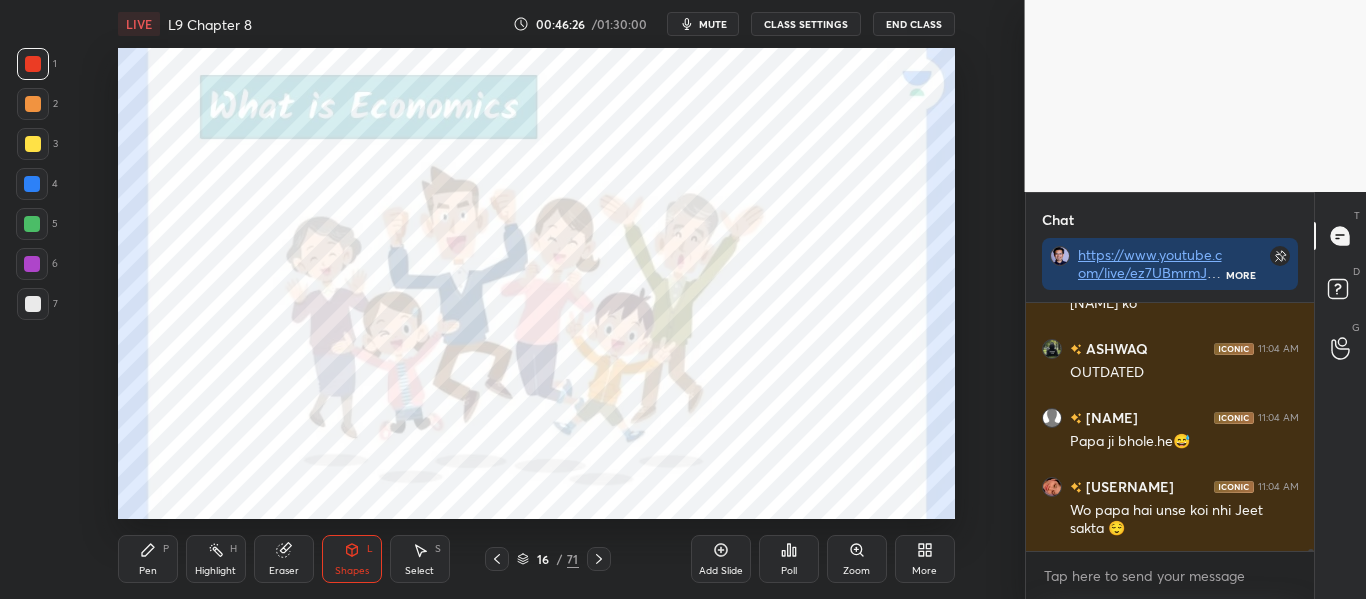 scroll, scrollTop: 33998, scrollLeft: 0, axis: vertical 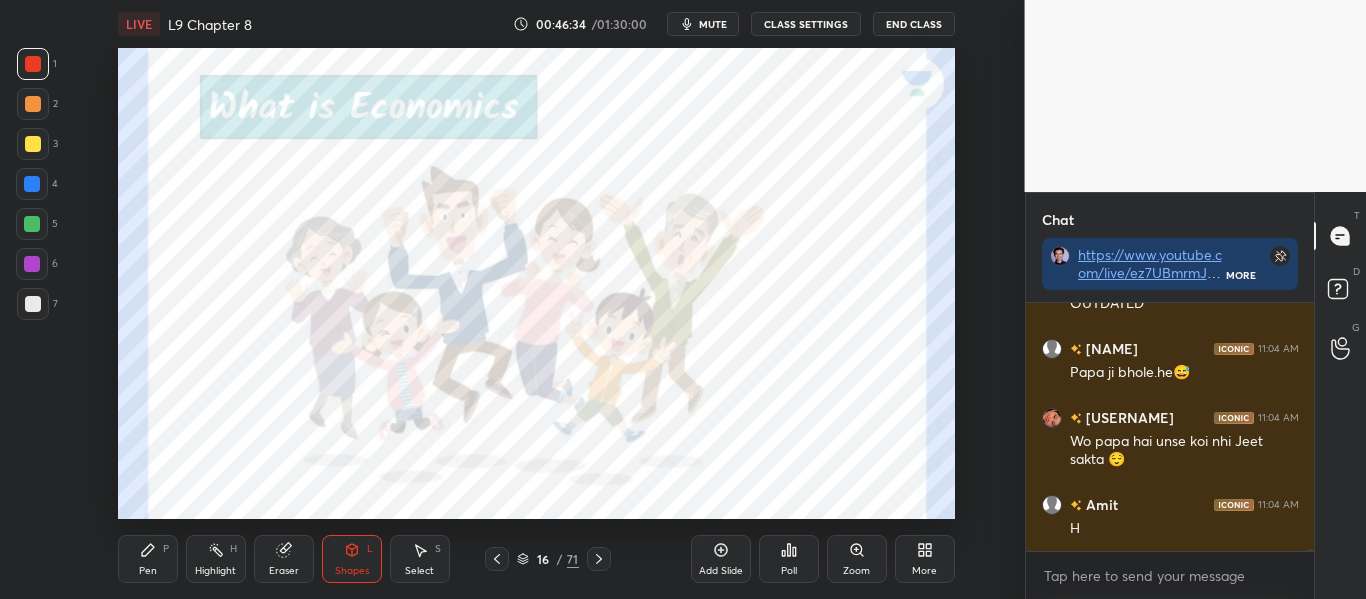 drag, startPoint x: 153, startPoint y: 545, endPoint x: 162, endPoint y: 538, distance: 11.401754 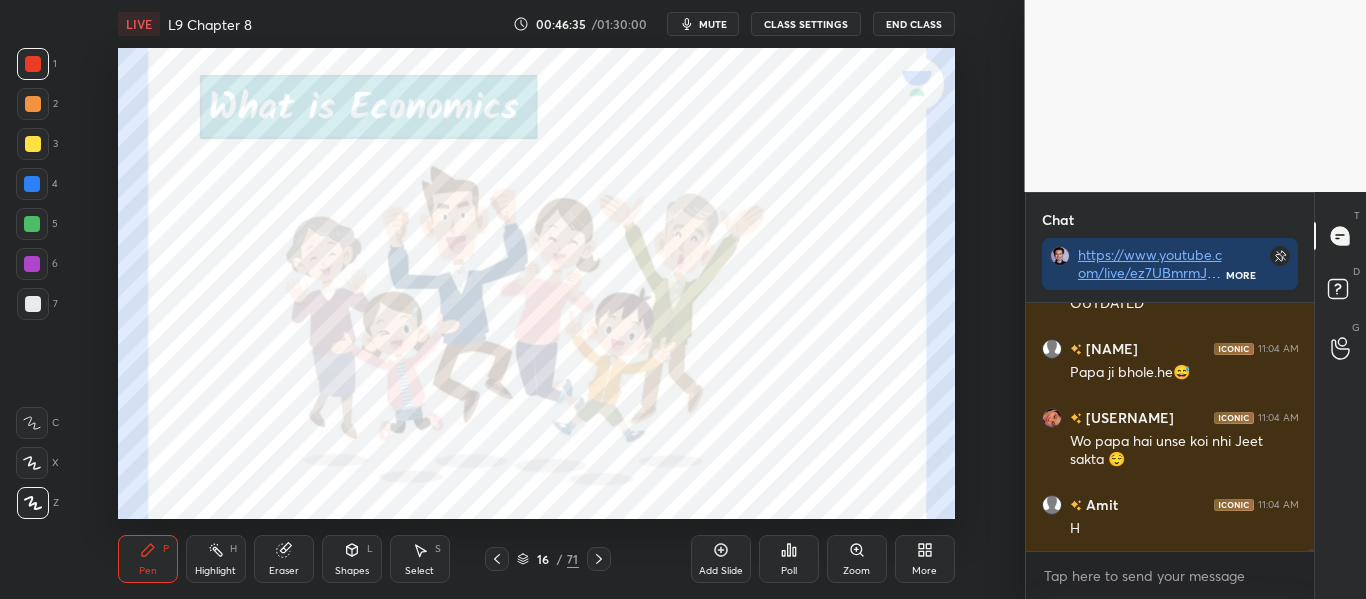scroll, scrollTop: 34067, scrollLeft: 0, axis: vertical 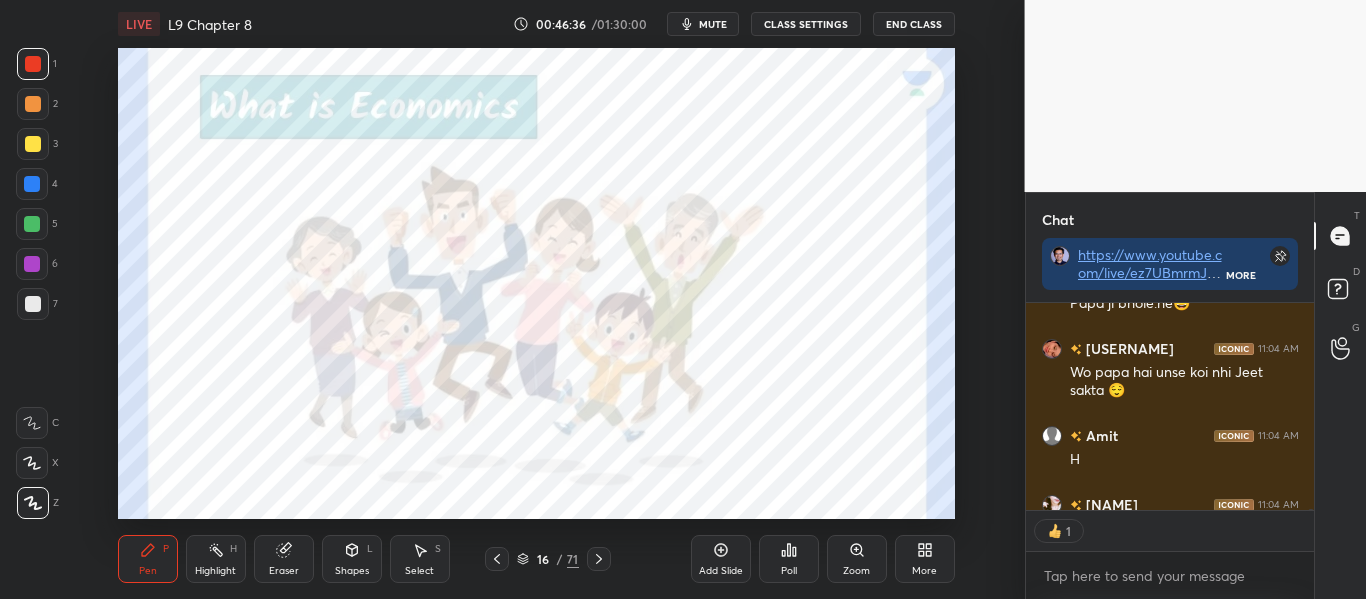 click on "Pen P" at bounding box center (148, 559) 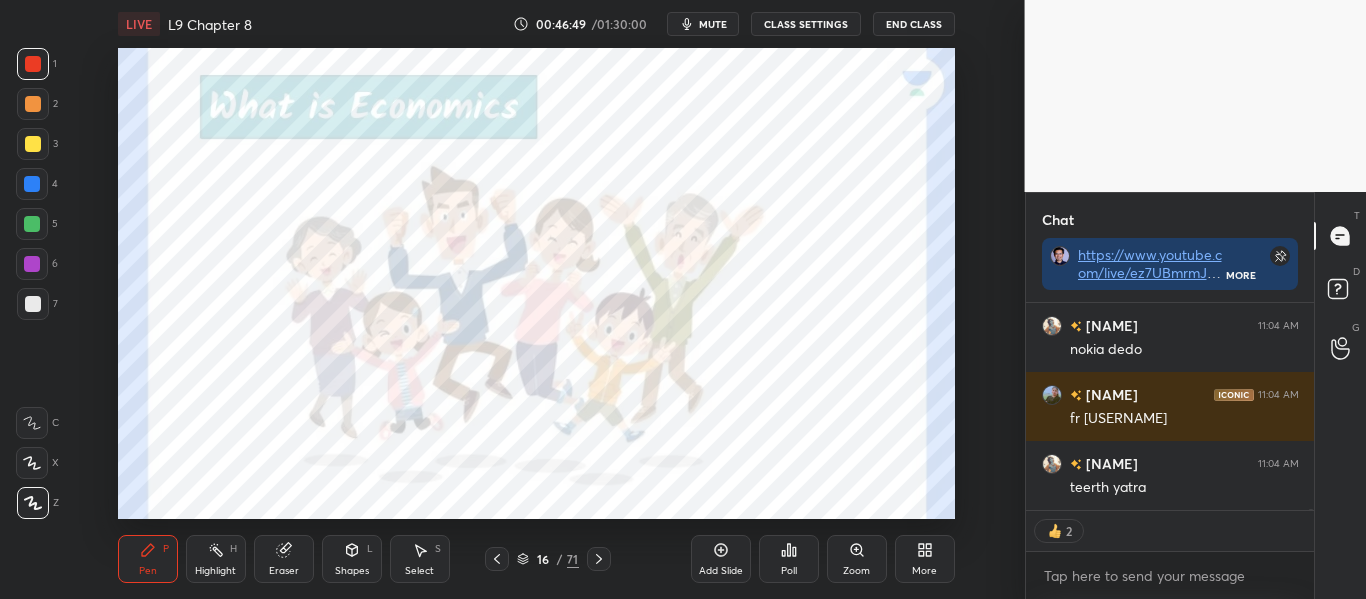 scroll, scrollTop: 34384, scrollLeft: 0, axis: vertical 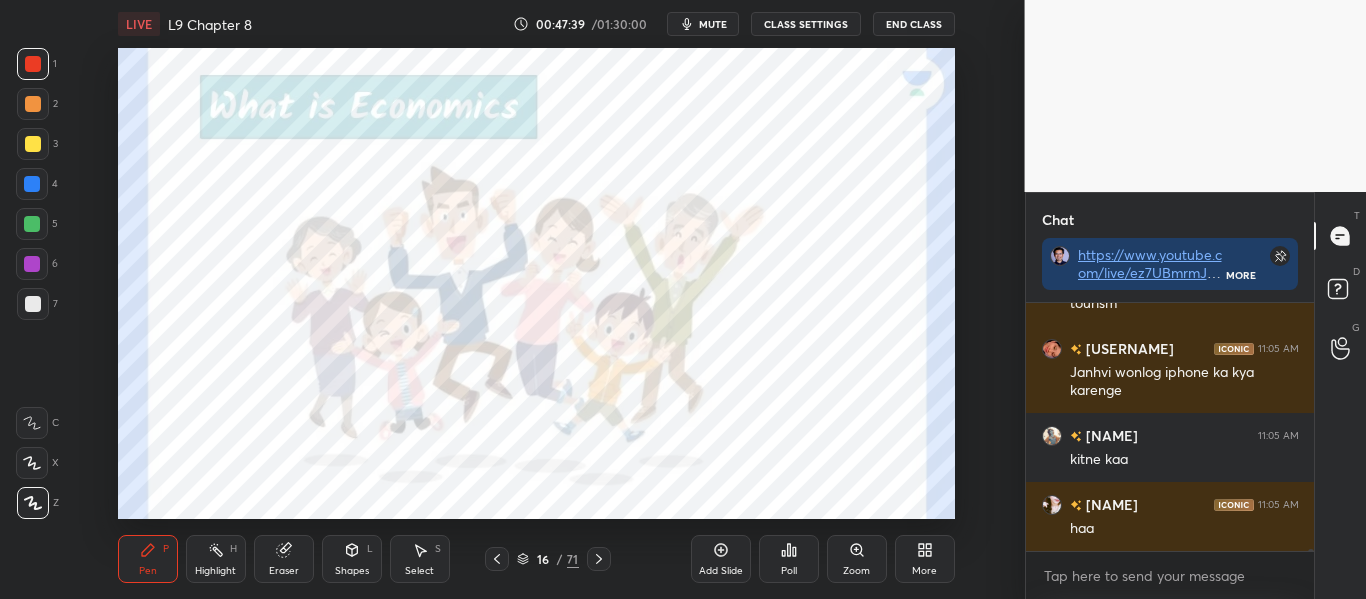 click on "Shapes L" at bounding box center [352, 559] 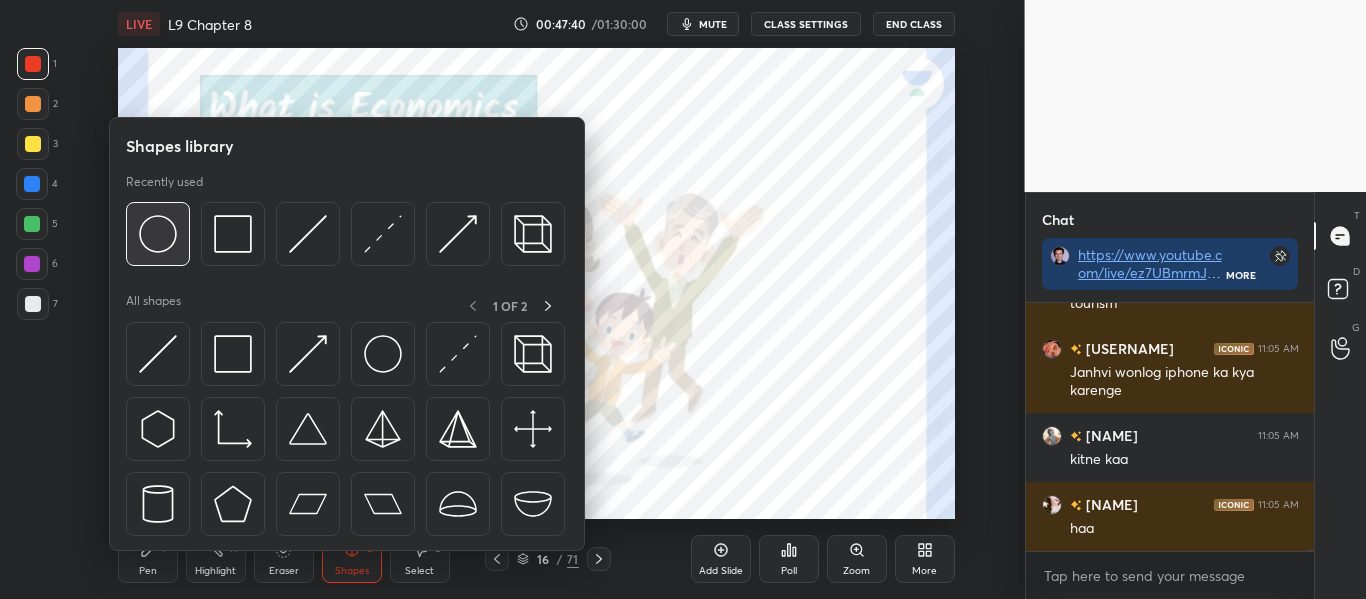 click at bounding box center (158, 234) 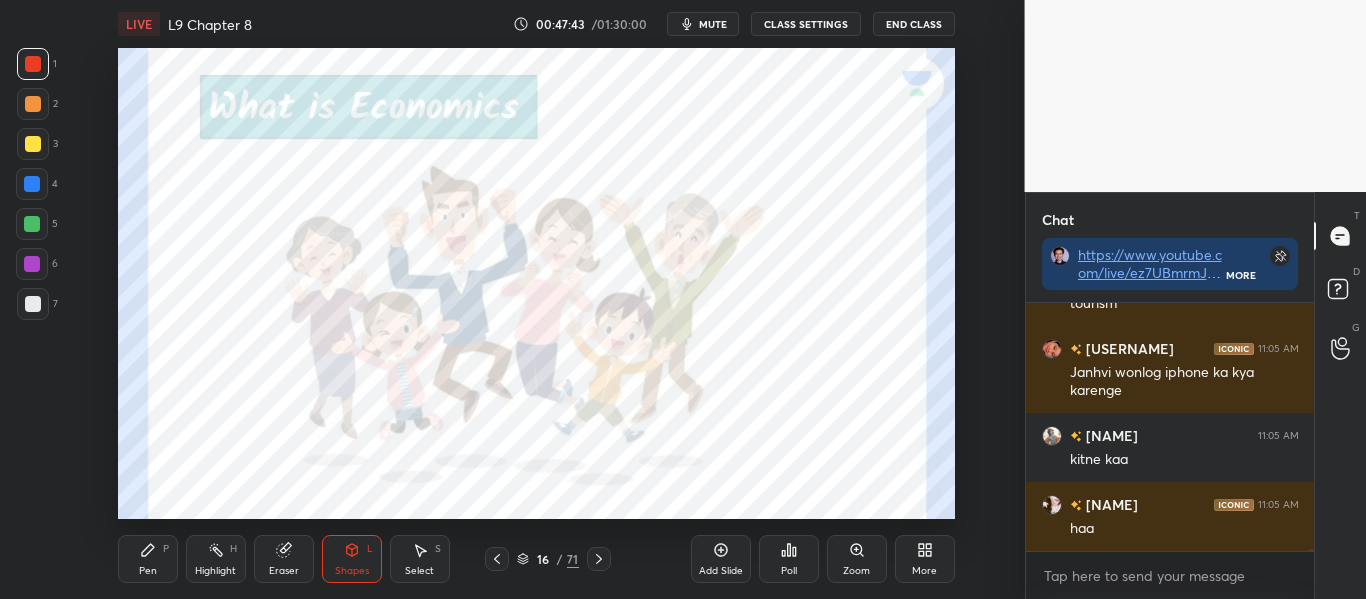 scroll, scrollTop: 201, scrollLeft: 282, axis: both 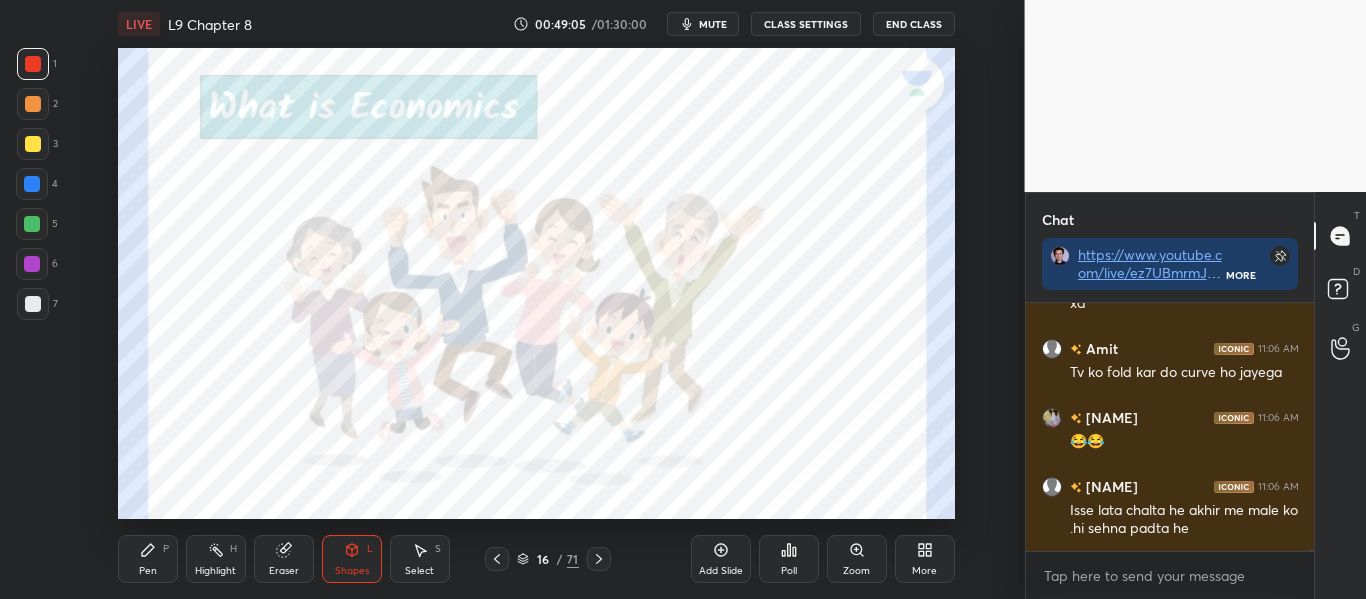 click 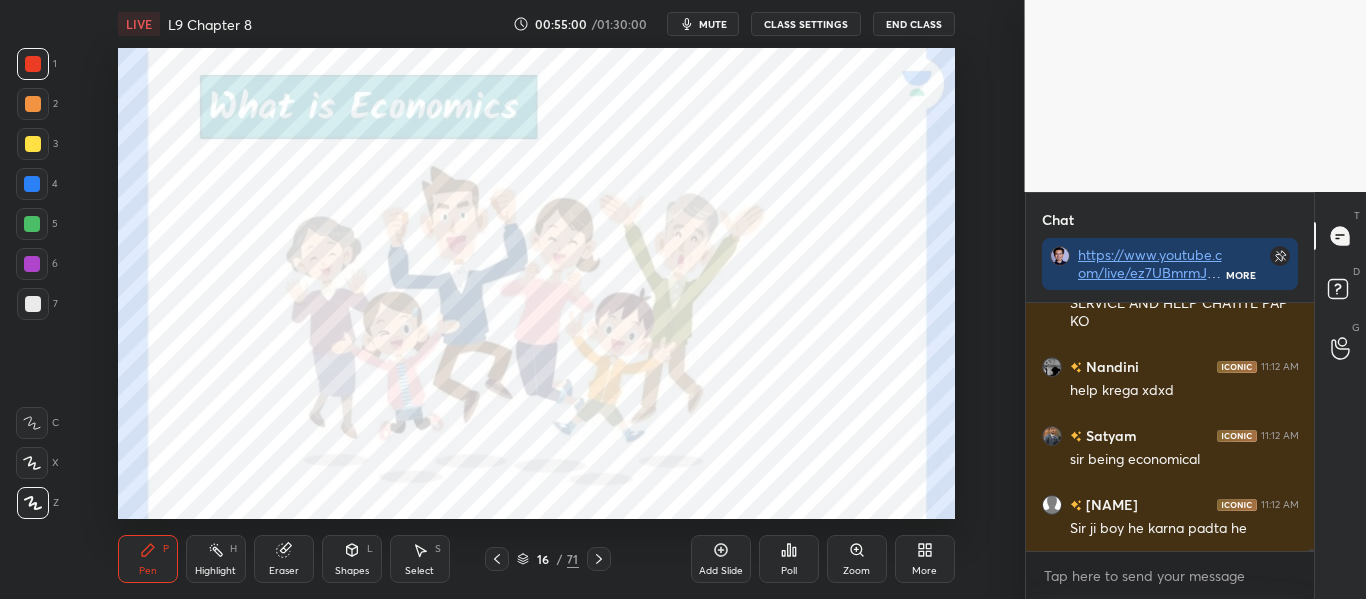scroll, scrollTop: 37506, scrollLeft: 0, axis: vertical 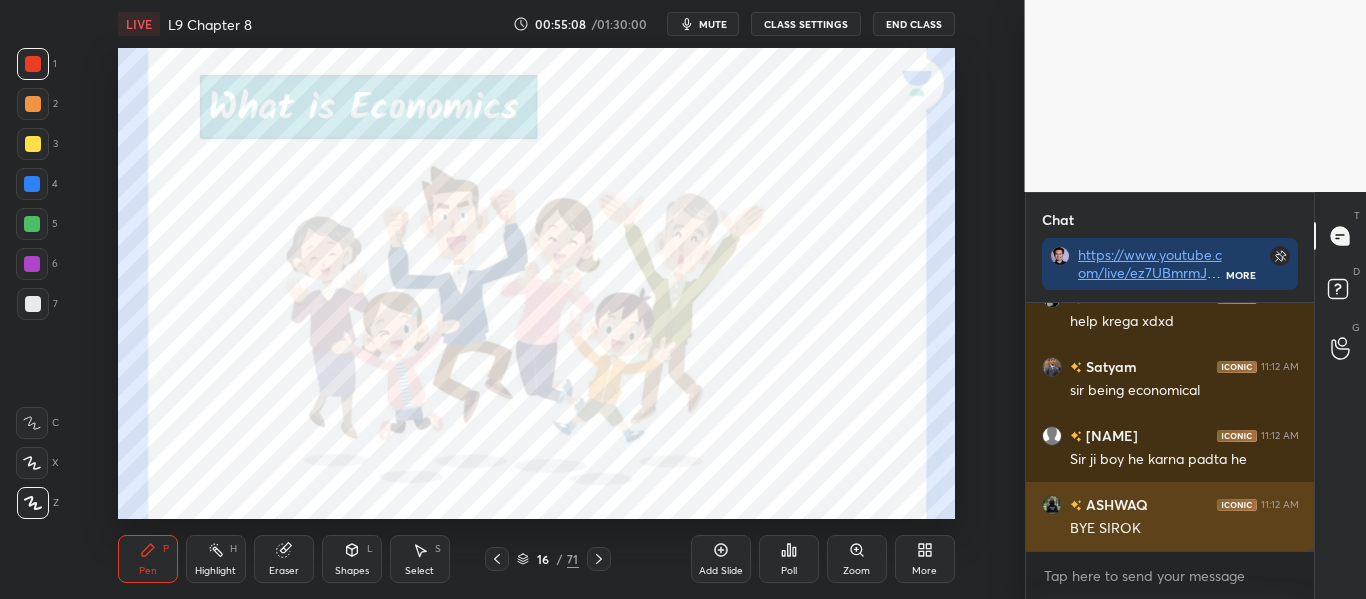 click at bounding box center [1052, 505] 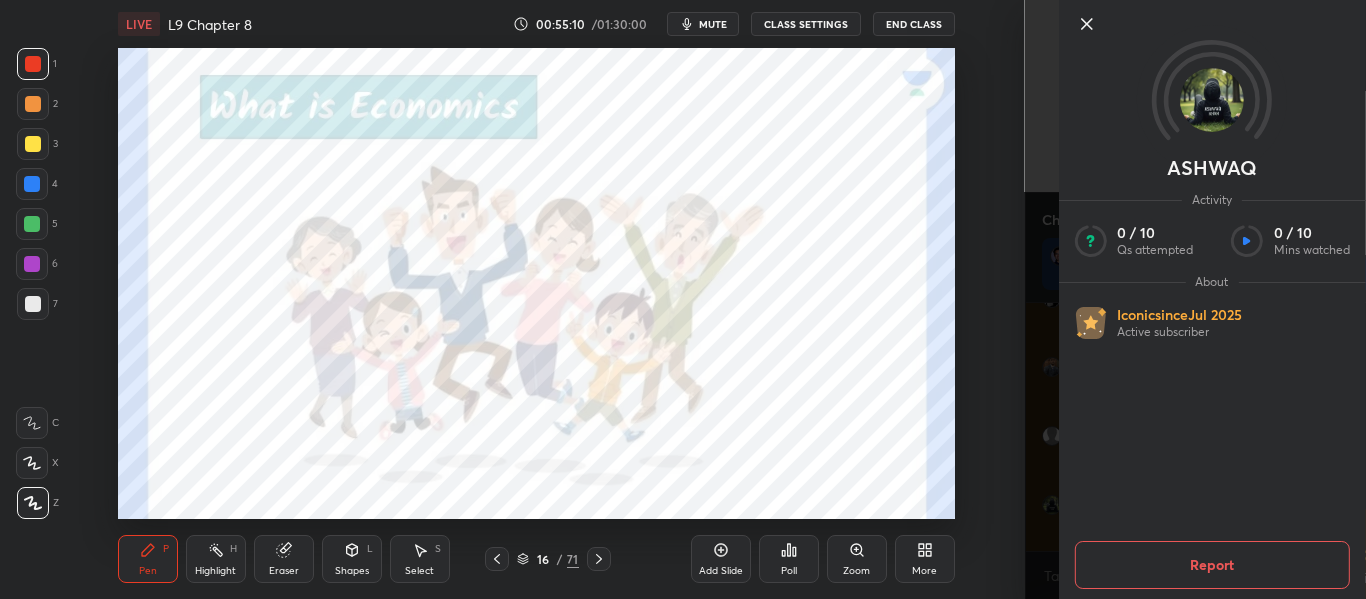 click on "[USERNAME] Activity 0 / 10 Qs attempted 0 / 10 Mins watched About Iconic  since  Jul   2025 Active subscriber Report" at bounding box center [1196, 299] 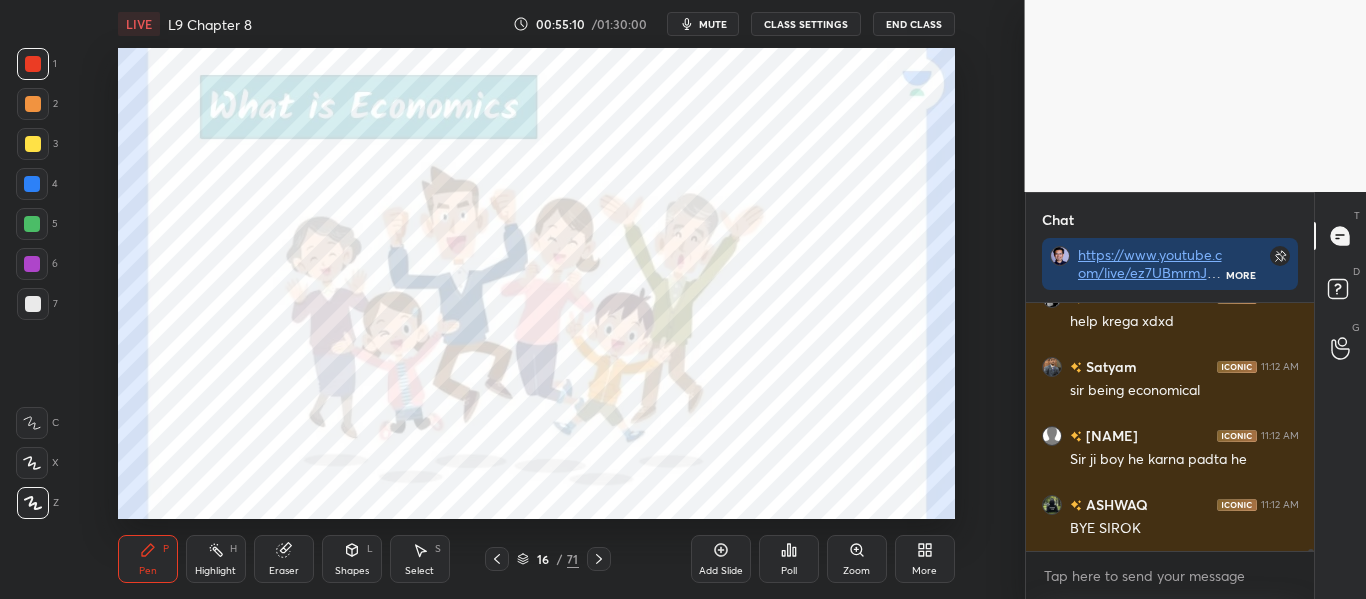 scroll, scrollTop: 37575, scrollLeft: 0, axis: vertical 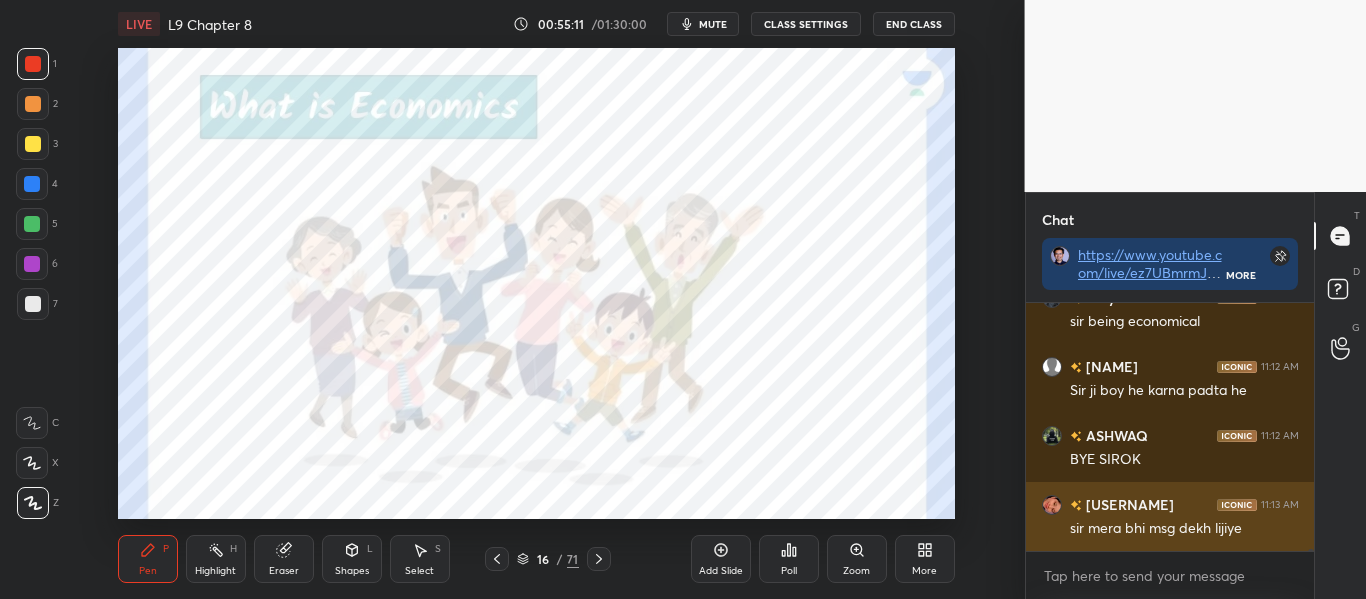 click on "PURVA 11:13 AM sir mera bhi msg dekh lijiye" at bounding box center (1170, 516) 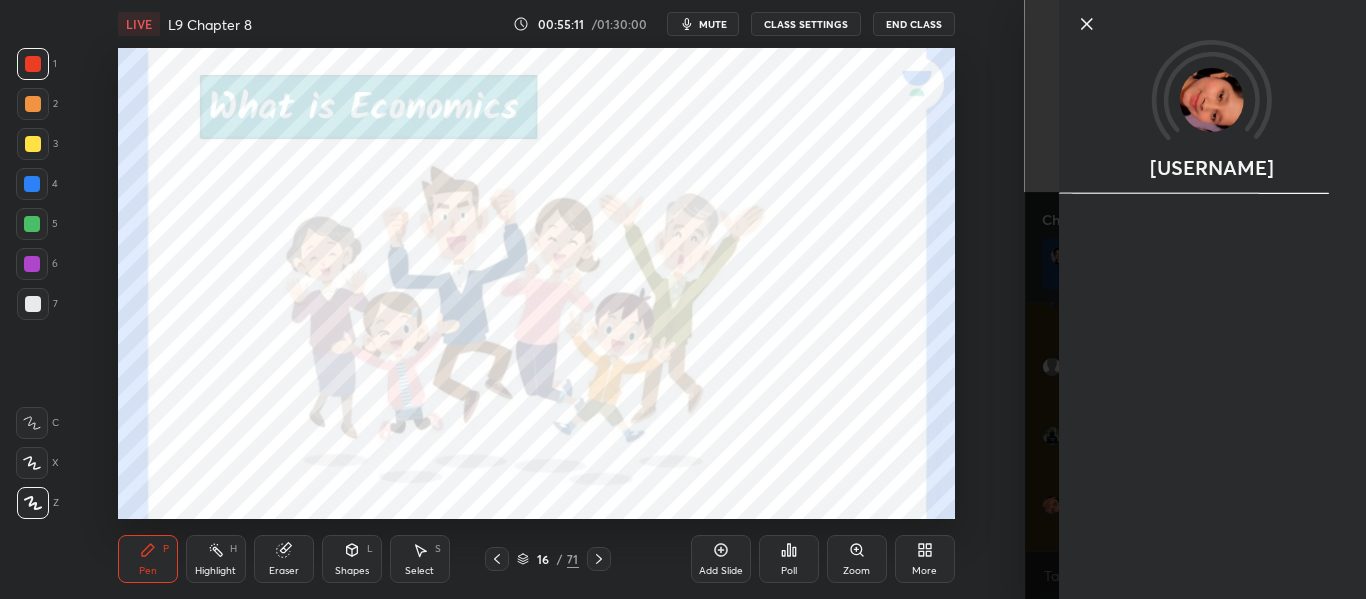 click on "[USERNAME]" at bounding box center (1196, 299) 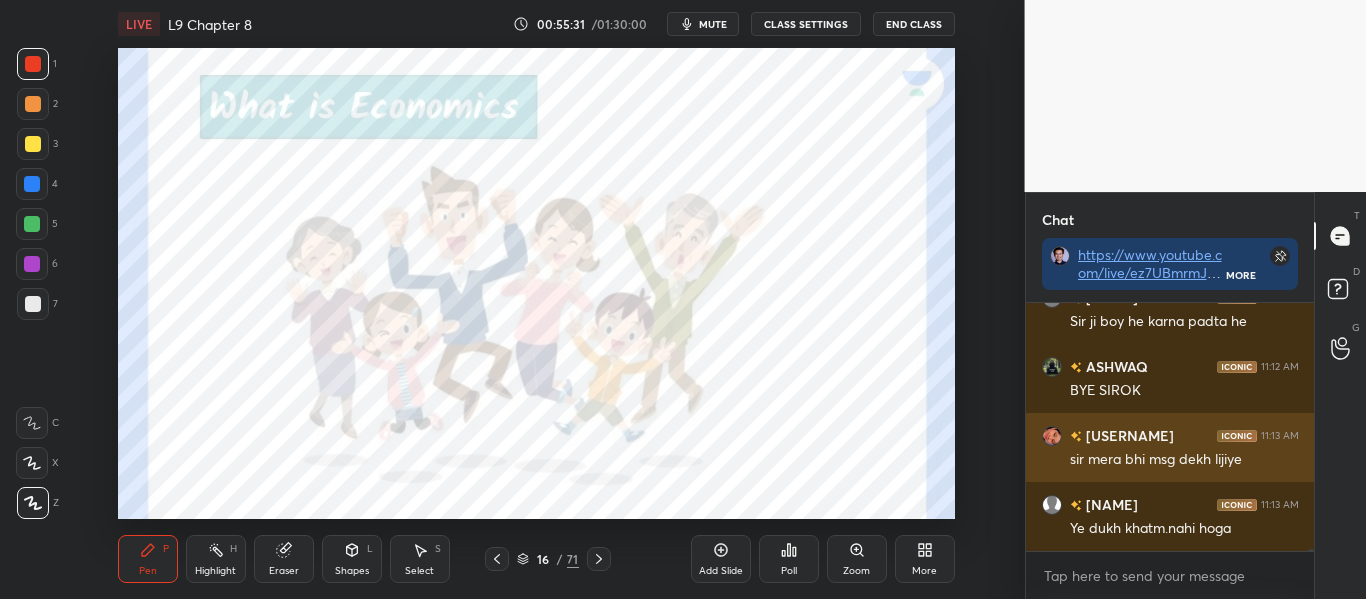 scroll, scrollTop: 37713, scrollLeft: 0, axis: vertical 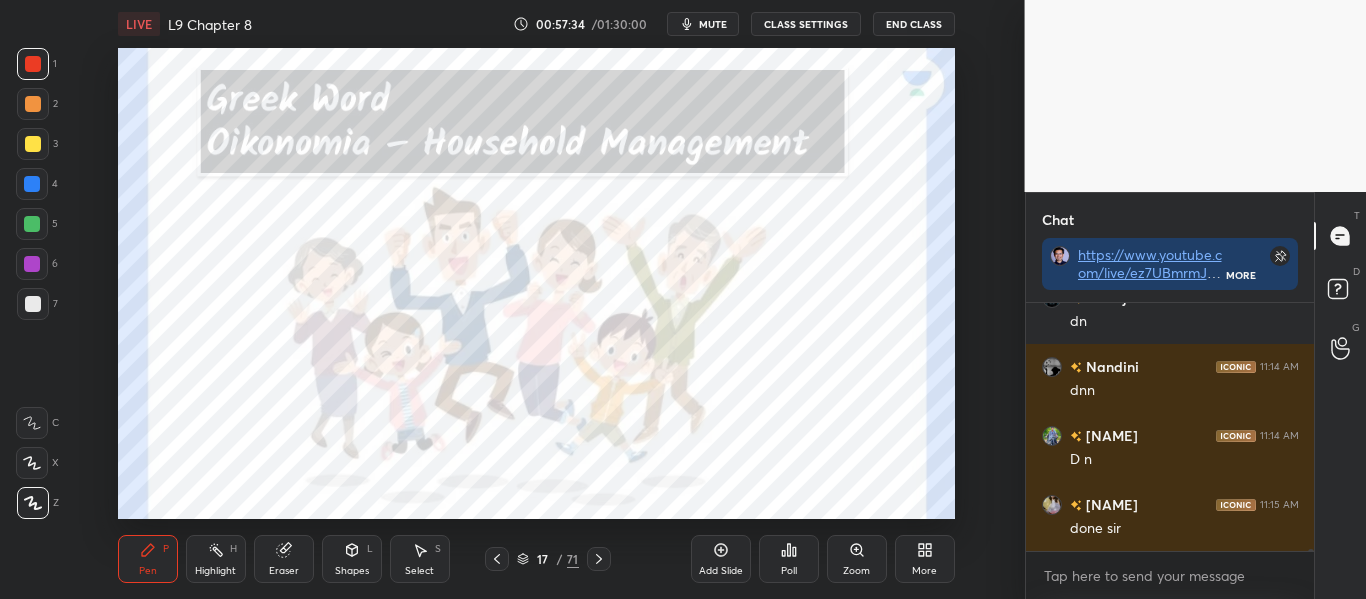 click 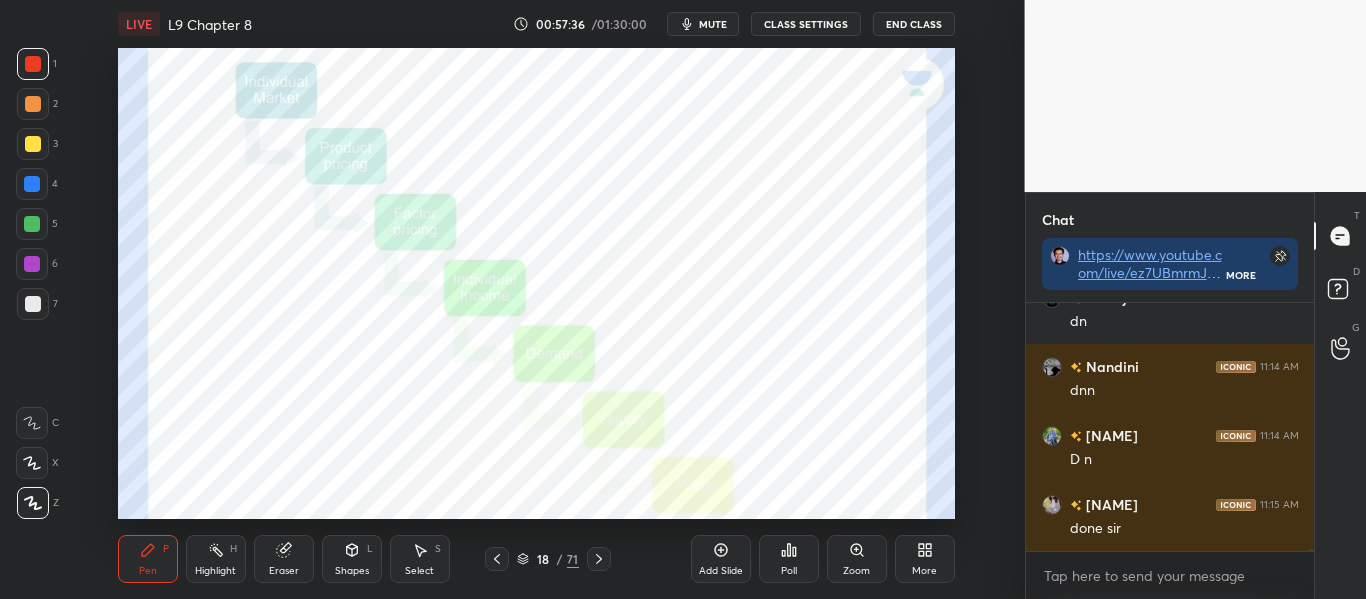 click 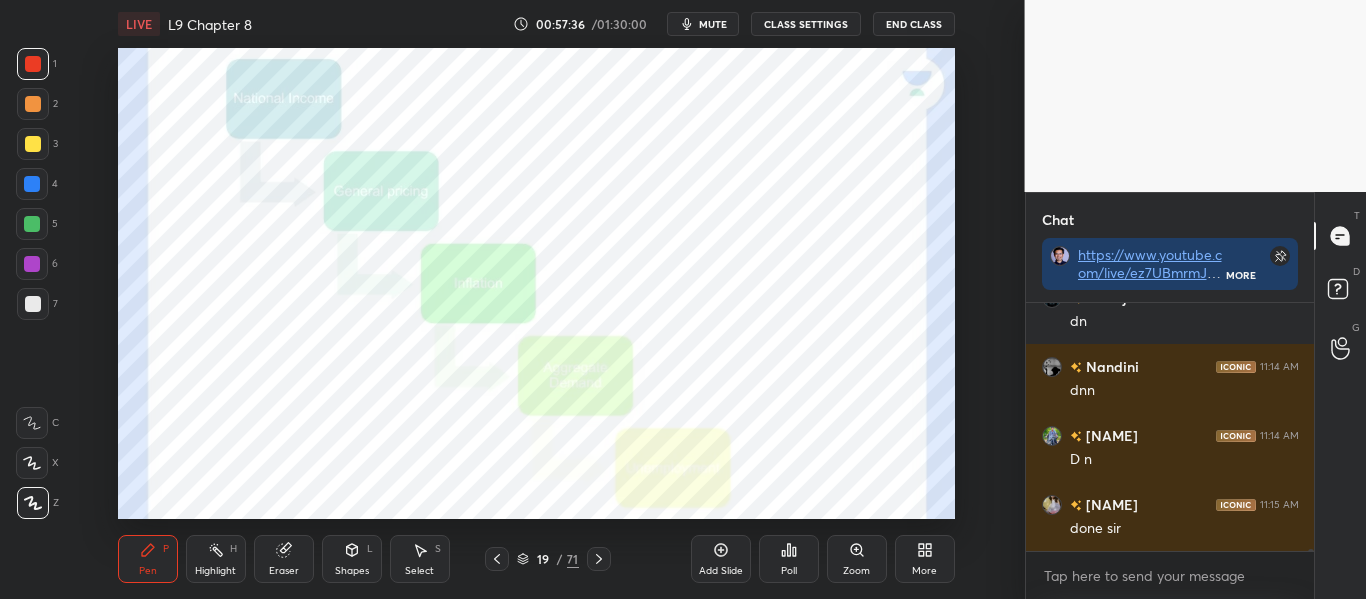 click 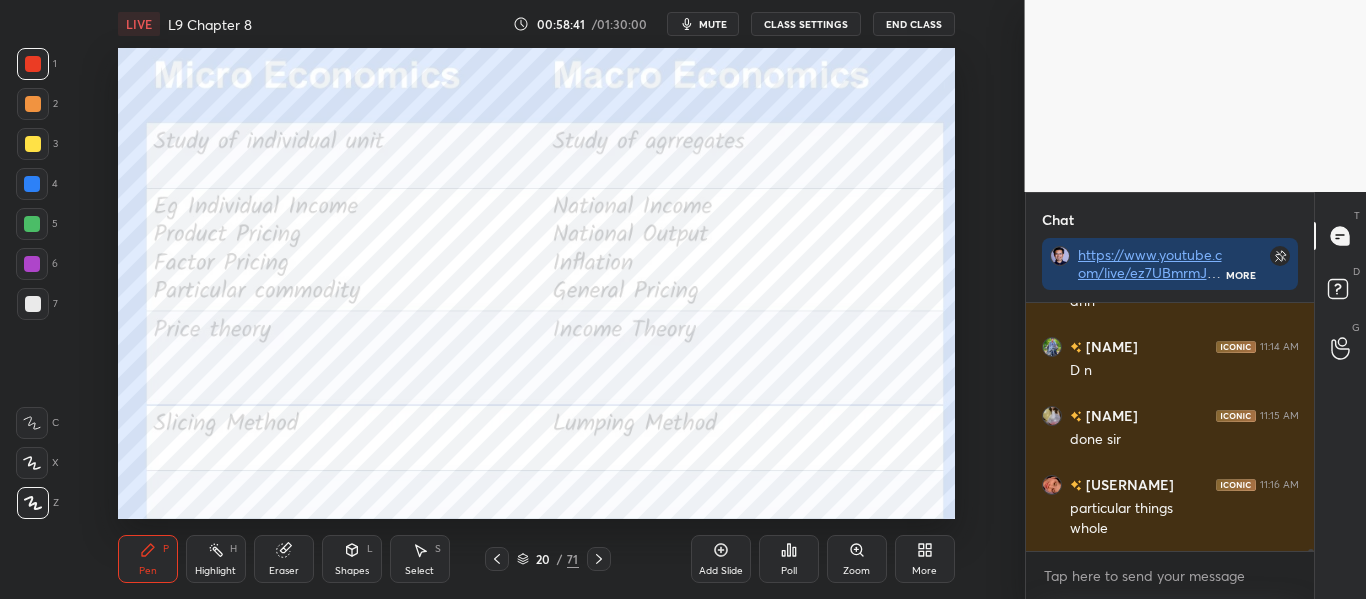 scroll, scrollTop: 37530, scrollLeft: 0, axis: vertical 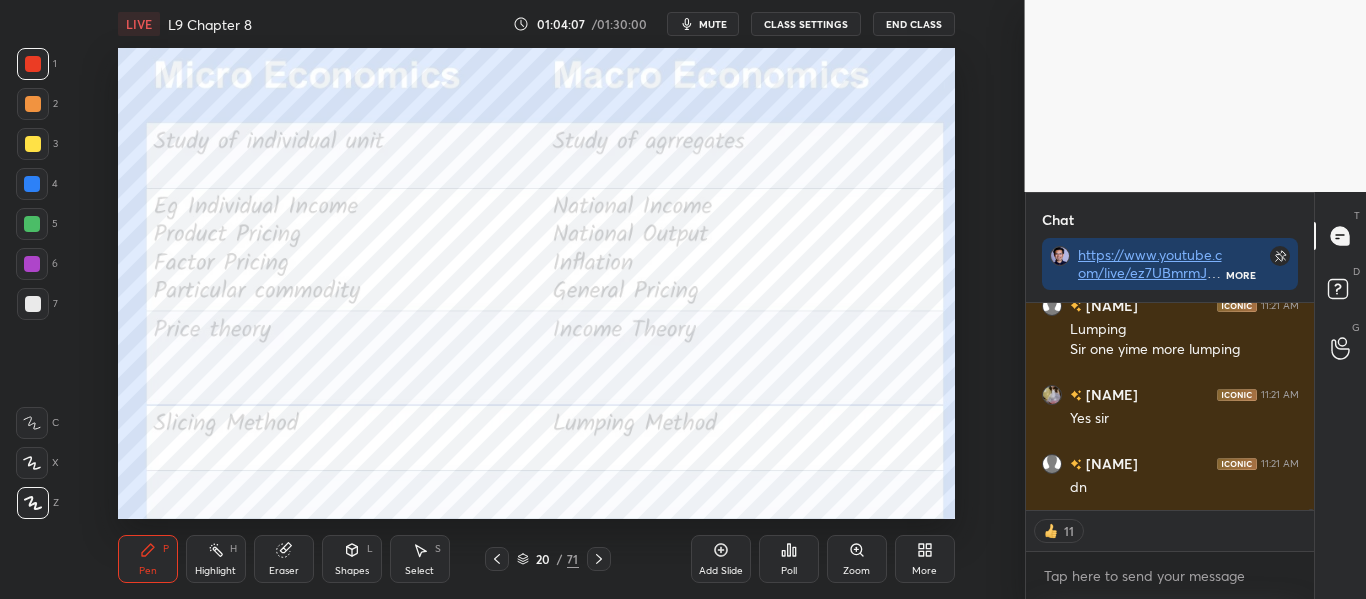 type on "x" 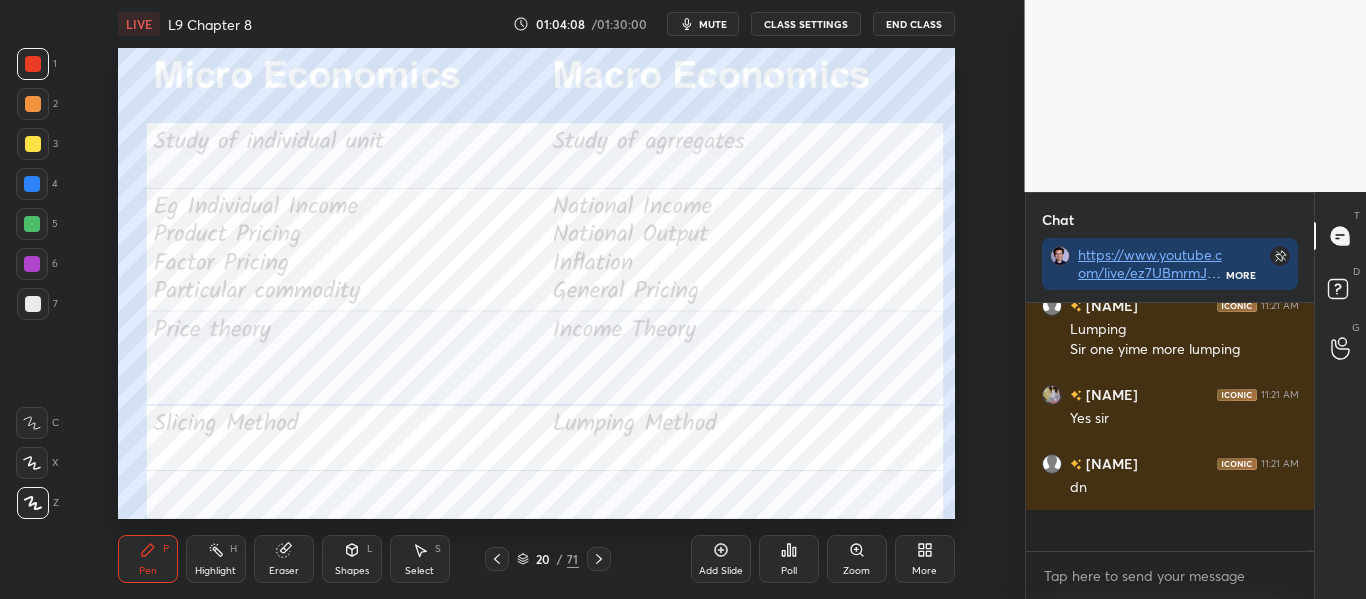 scroll, scrollTop: 7, scrollLeft: 7, axis: both 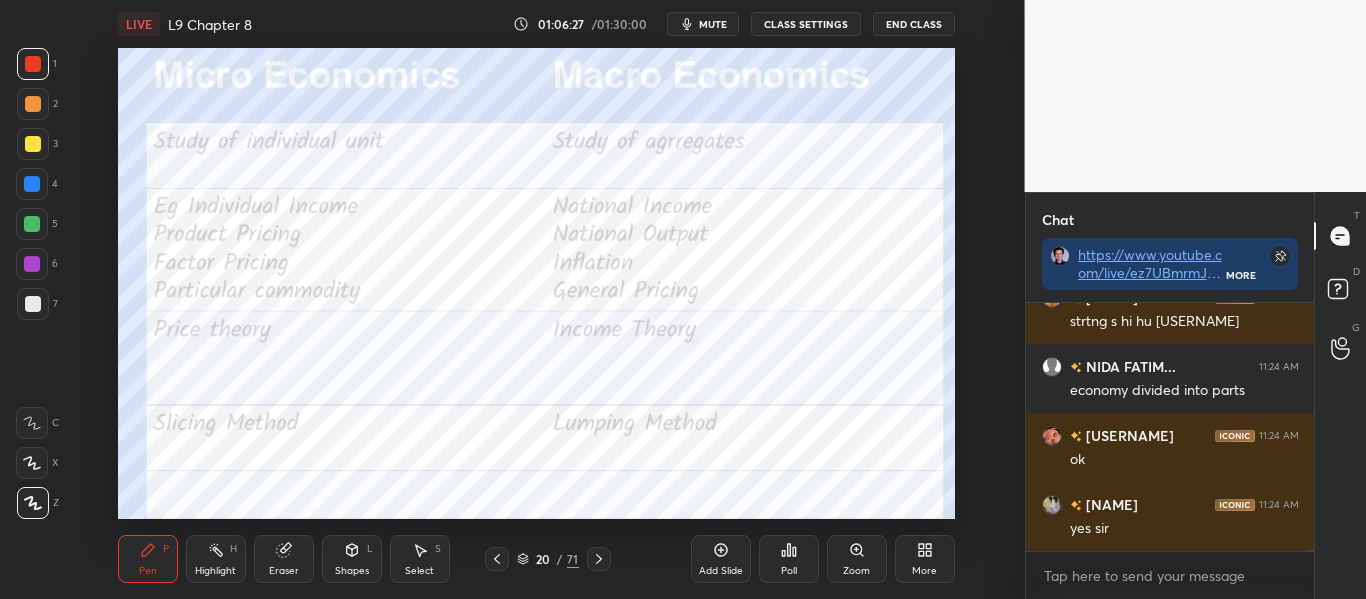 click on "Eraser" at bounding box center (284, 571) 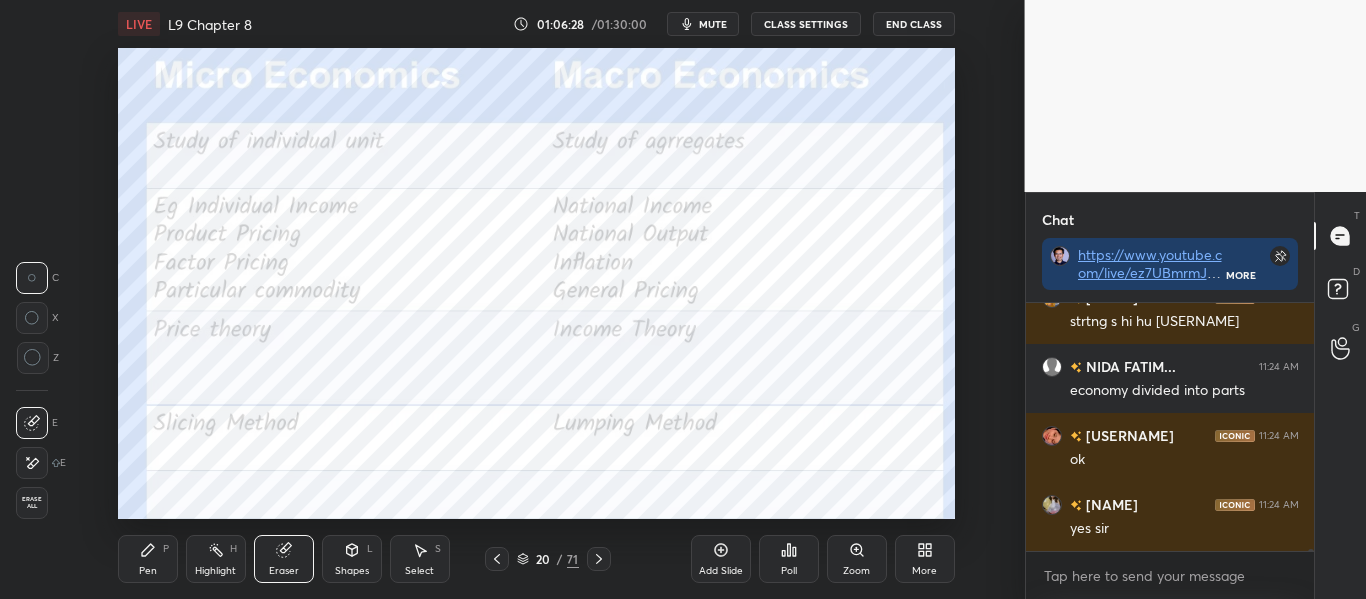 click 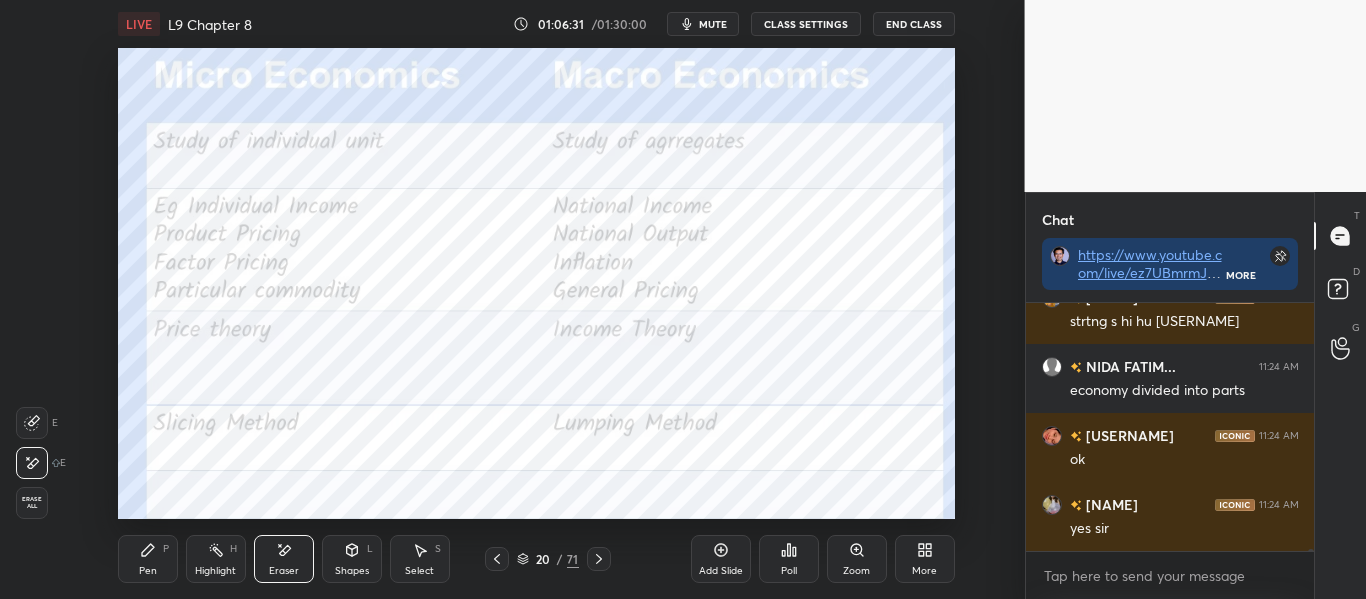 click 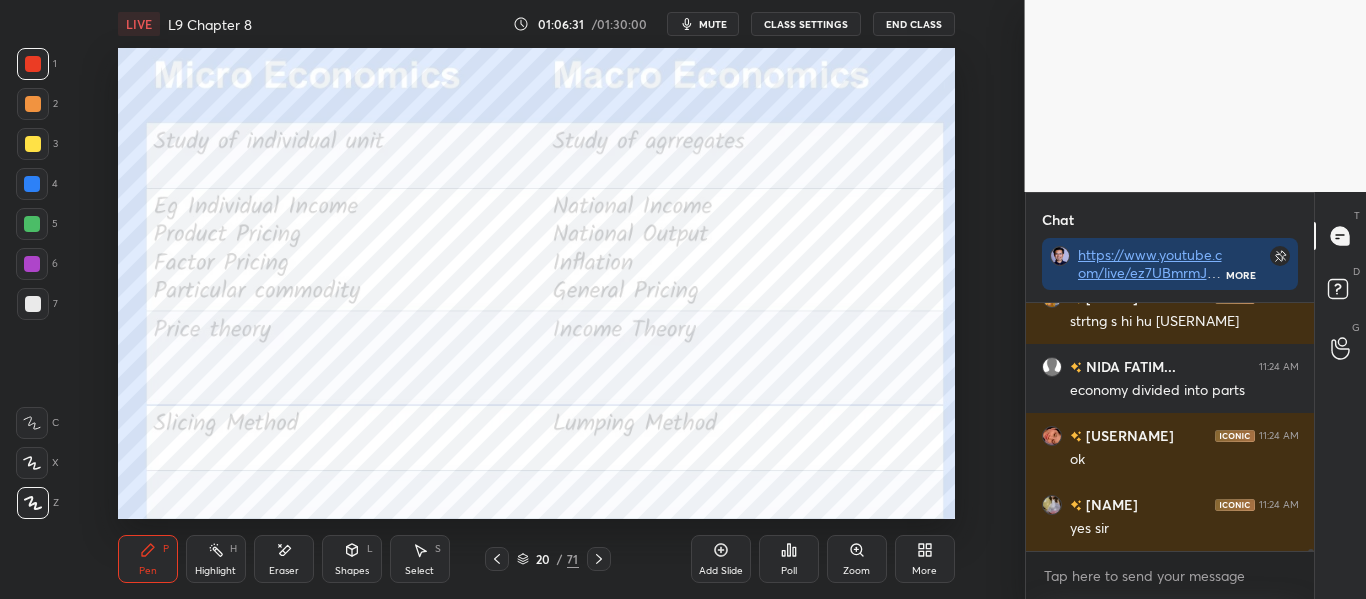 scroll, scrollTop: 39059, scrollLeft: 0, axis: vertical 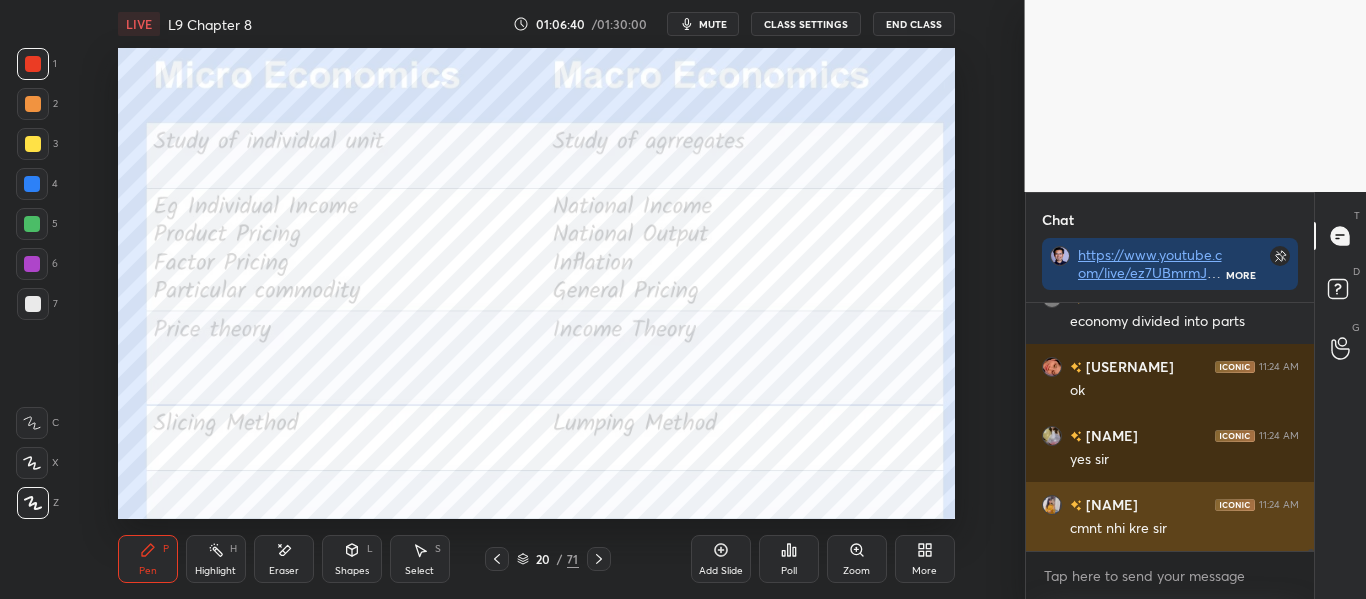 click at bounding box center (1052, 505) 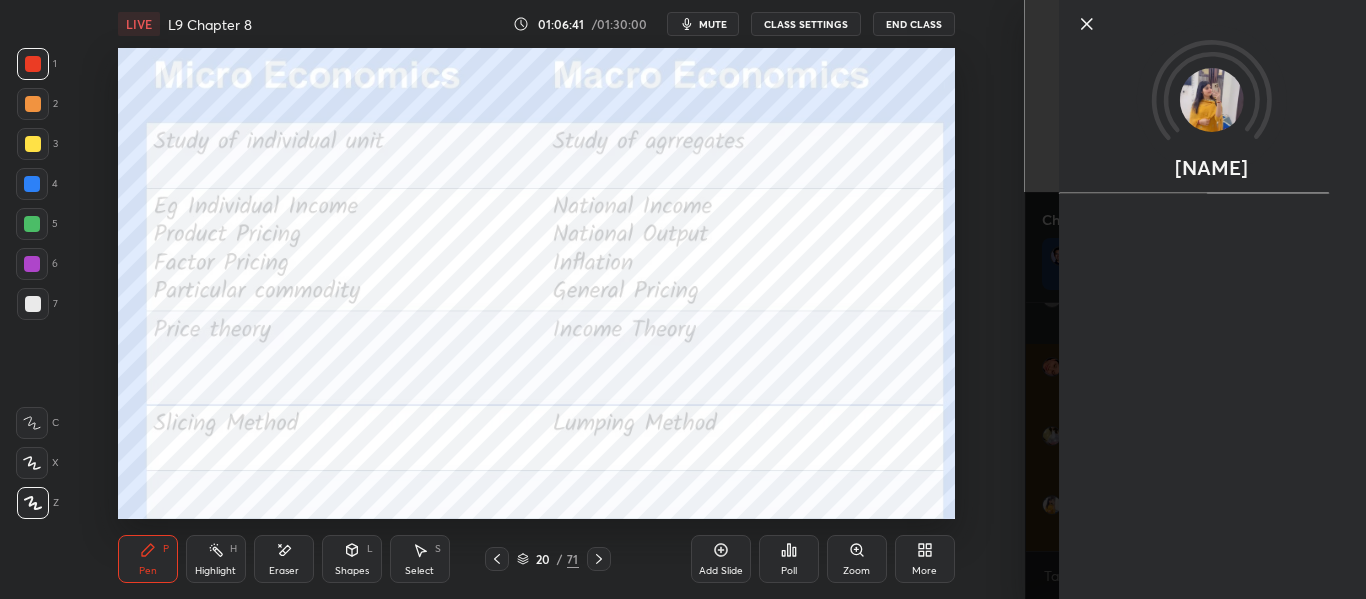 click on "[NAME]" at bounding box center [1196, 299] 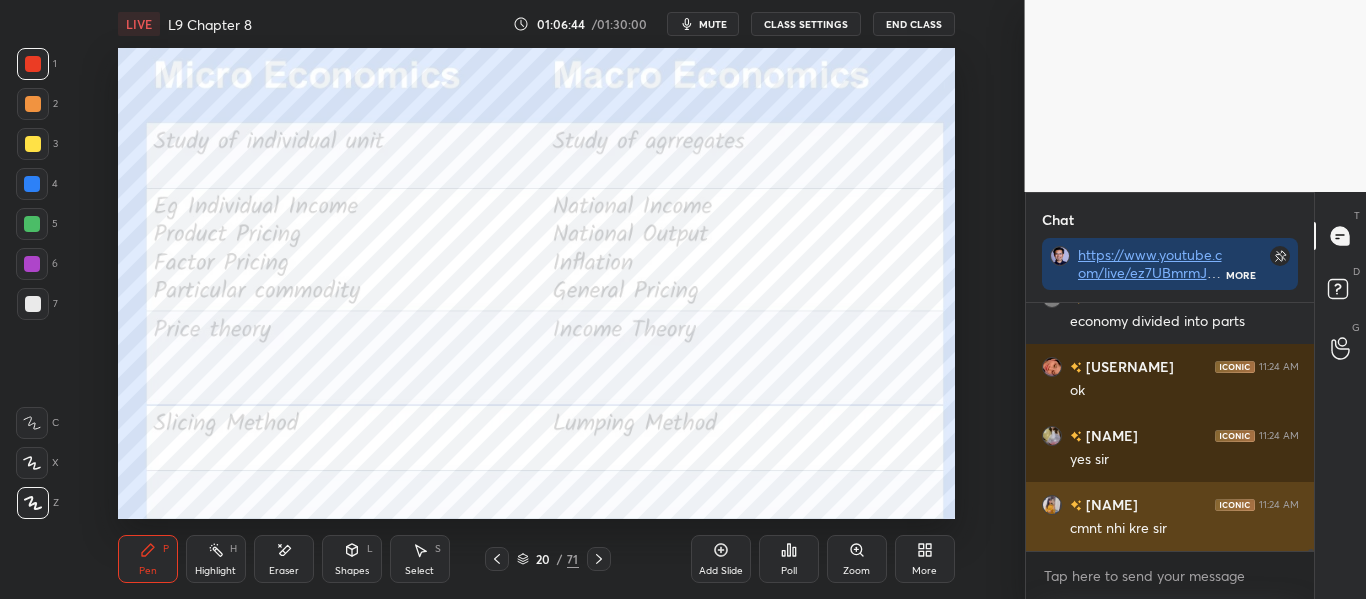click at bounding box center (1052, 505) 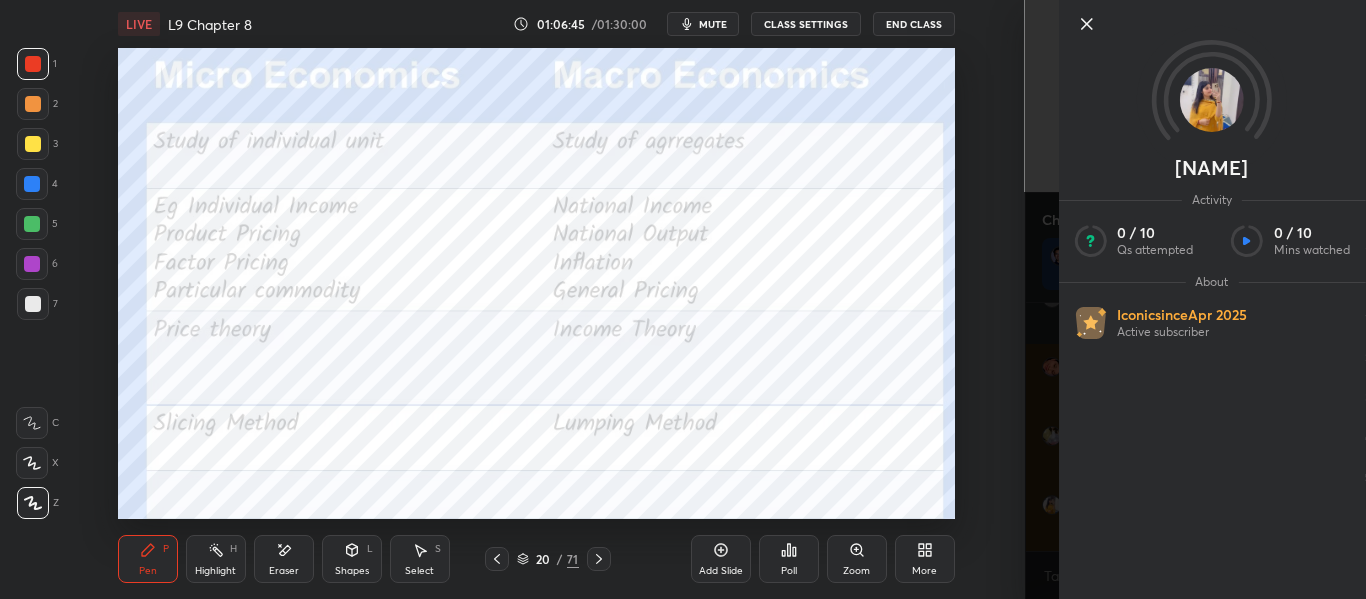 scroll, scrollTop: 39079, scrollLeft: 0, axis: vertical 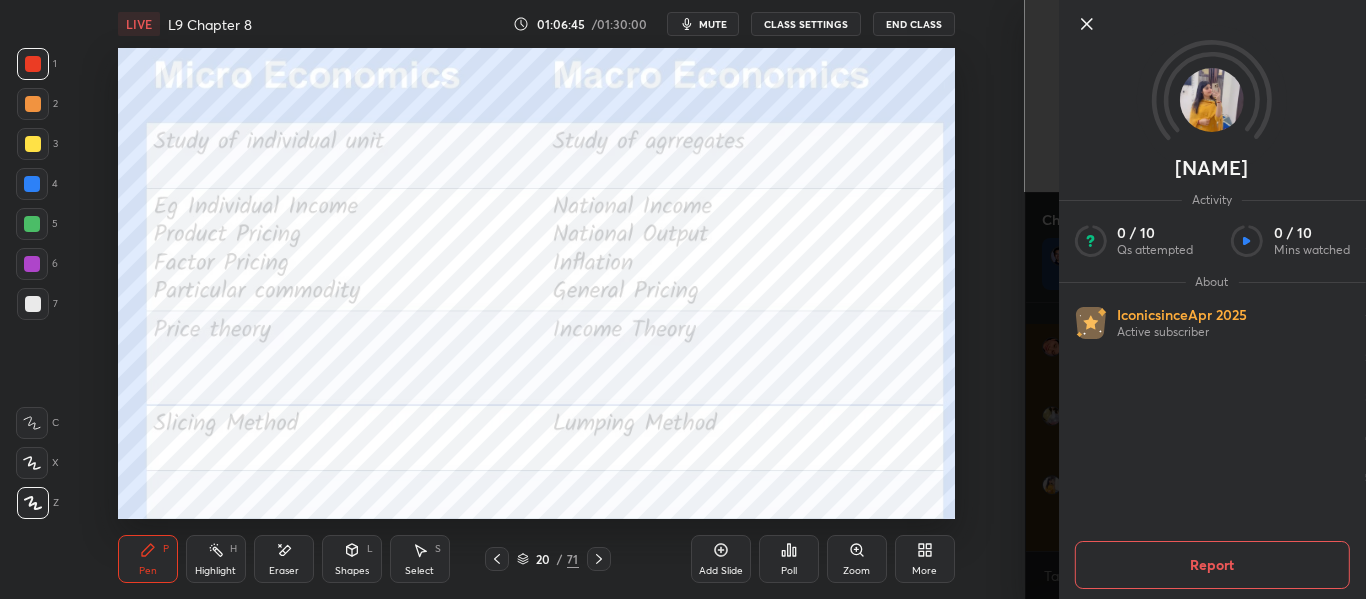 click on "Sarika Activity 0 / 10 Qs attempted 0 / 10 Mins watched About Iconic since Apr 2025 Active subscriber Report" at bounding box center (1196, 299) 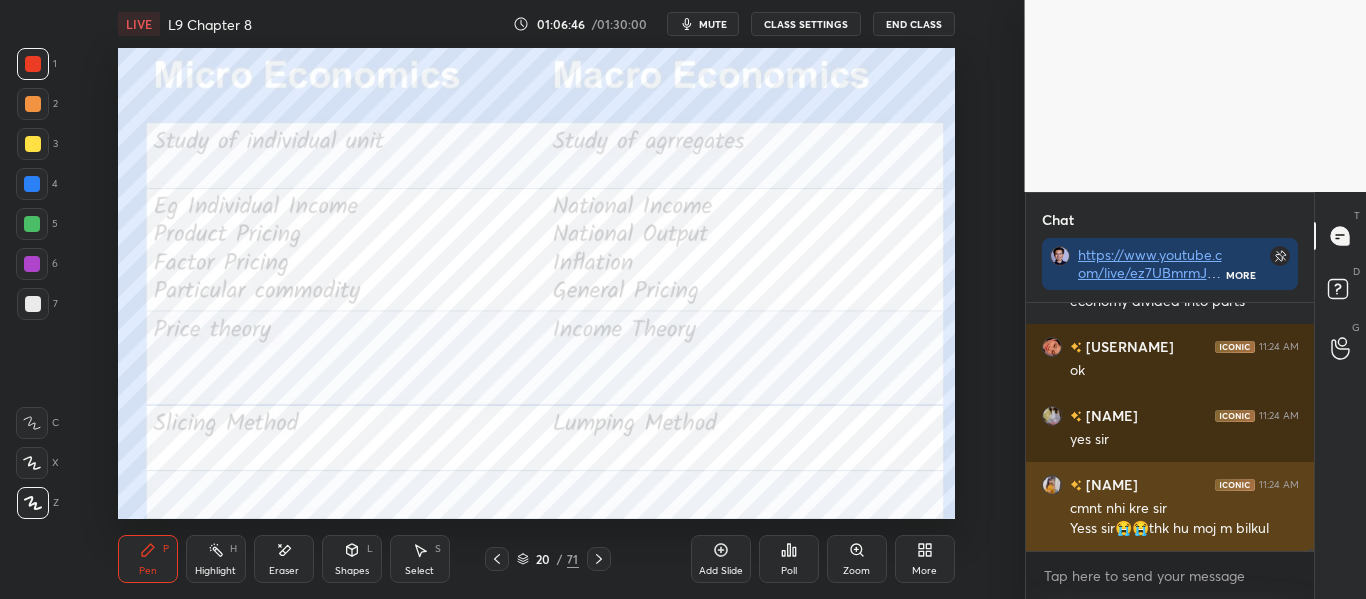 scroll, scrollTop: 39166, scrollLeft: 0, axis: vertical 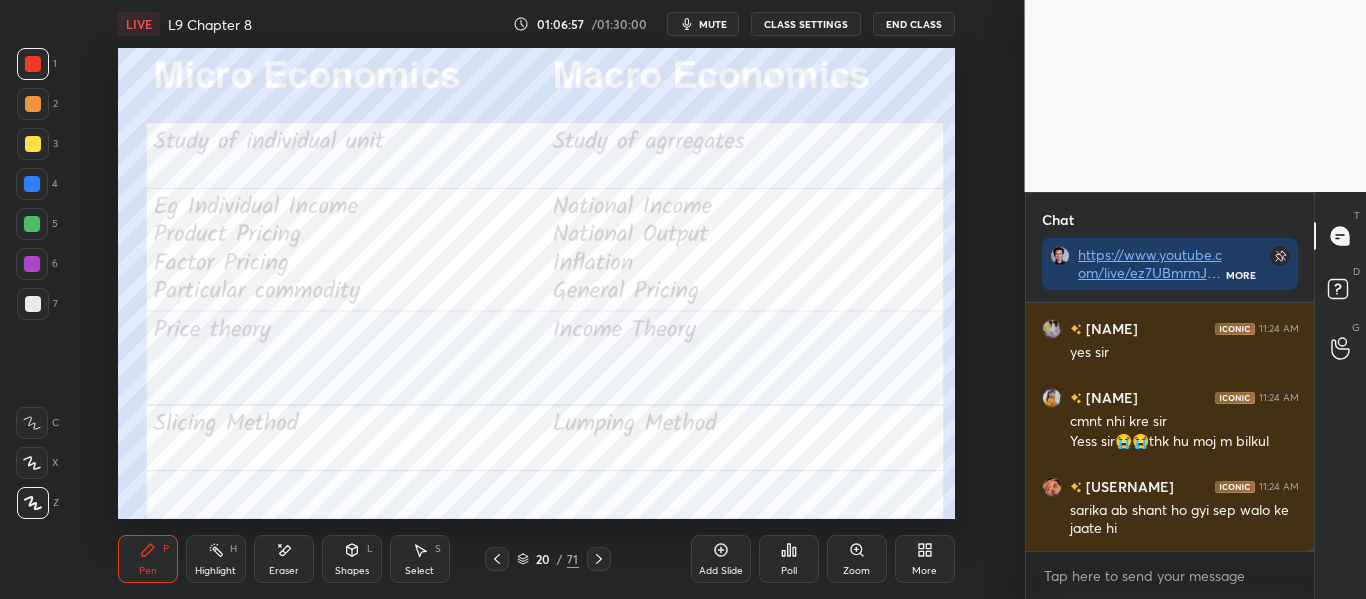 click 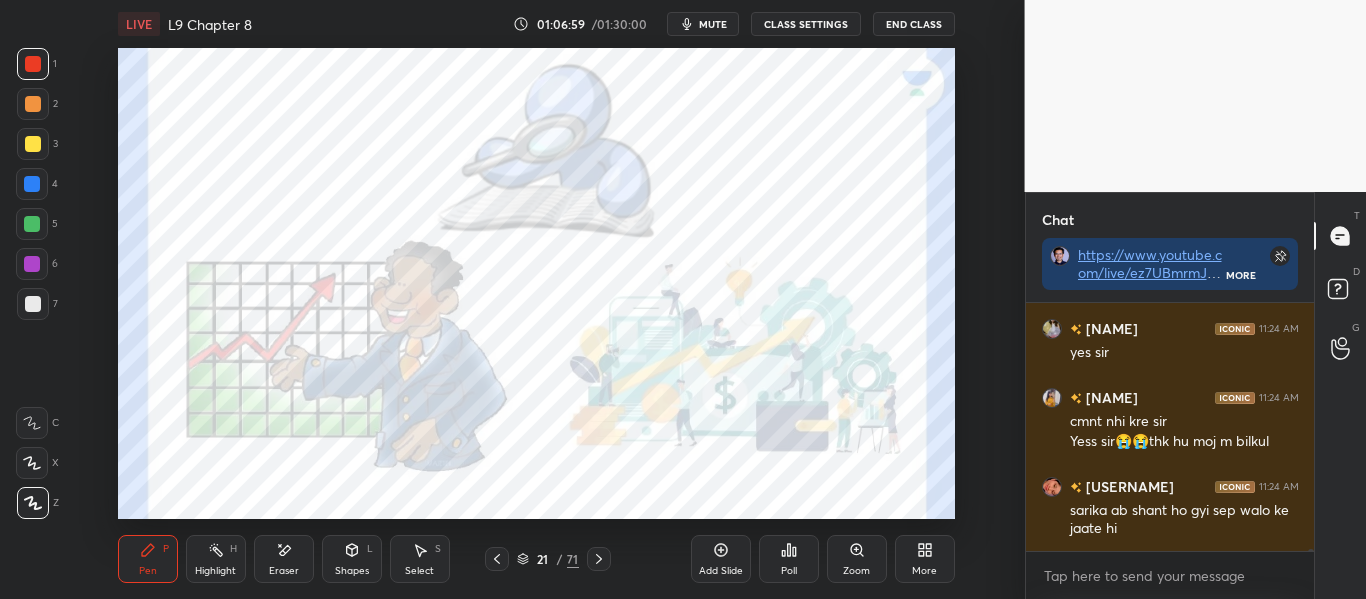 click at bounding box center (599, 559) 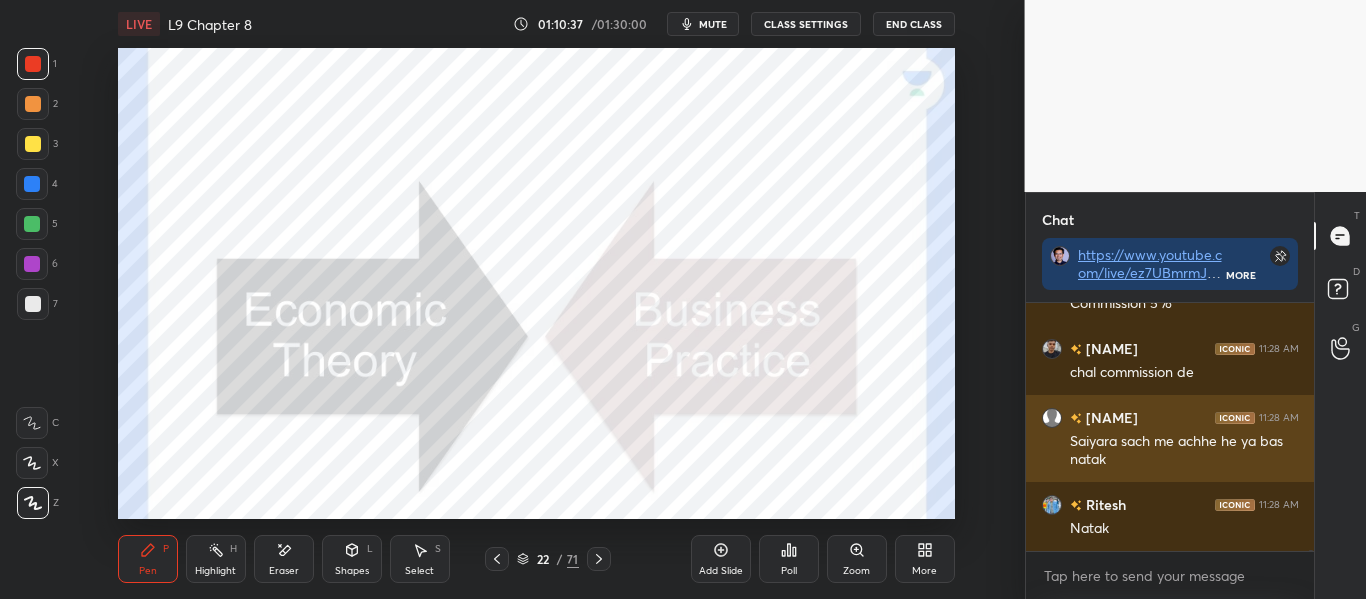 scroll, scrollTop: 40929, scrollLeft: 0, axis: vertical 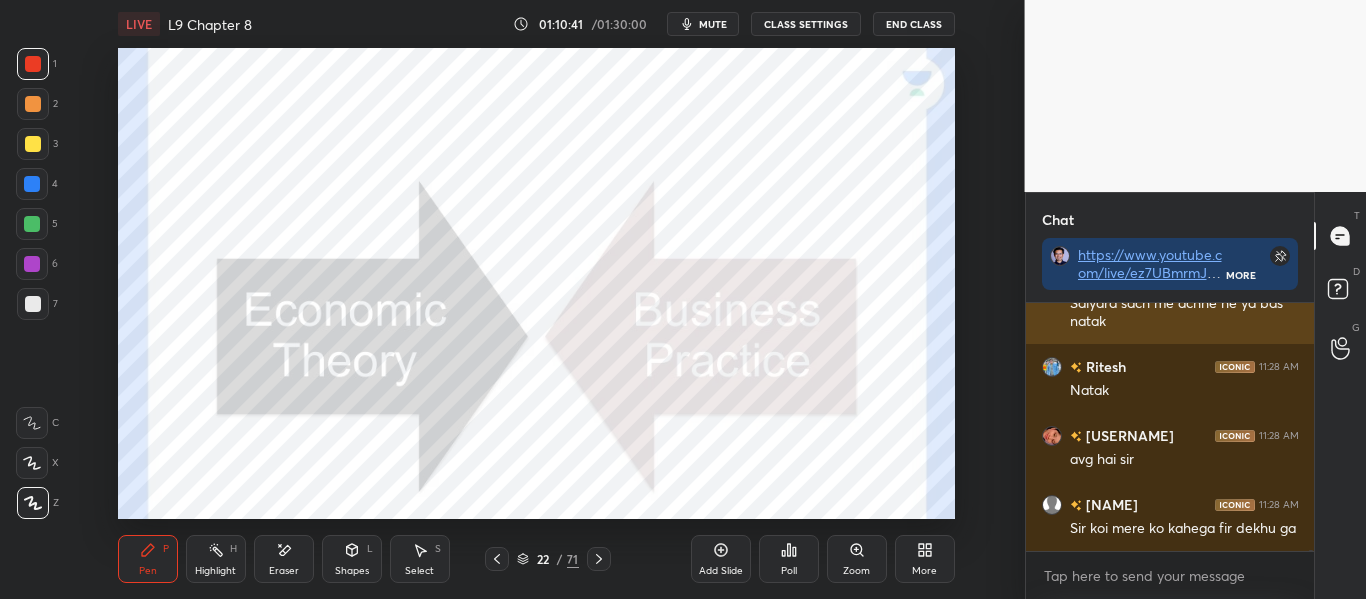 click on "[NAME] 11:28 AM Saiyara sach me achhe he ya bas natak" at bounding box center [1170, 300] 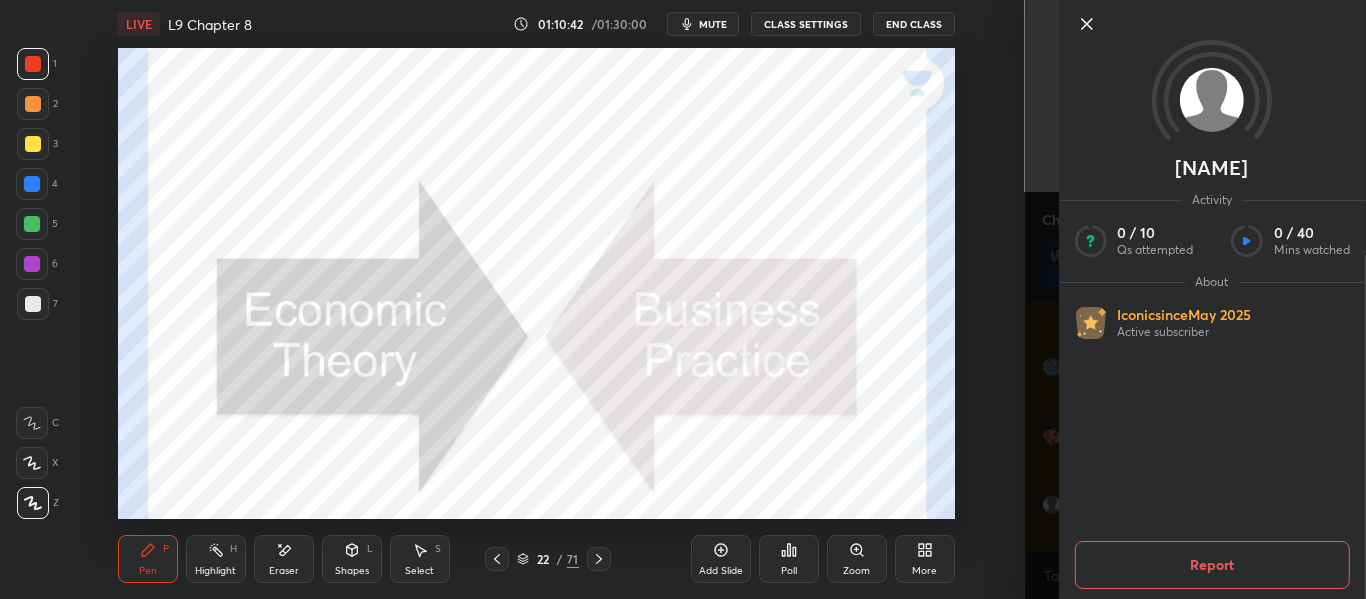 click on "NAKUL Activity 0 / 10 Qs attempted 0 / 40 Mins watched About Iconic since May 2025 Active subscriber Report" at bounding box center [1196, 299] 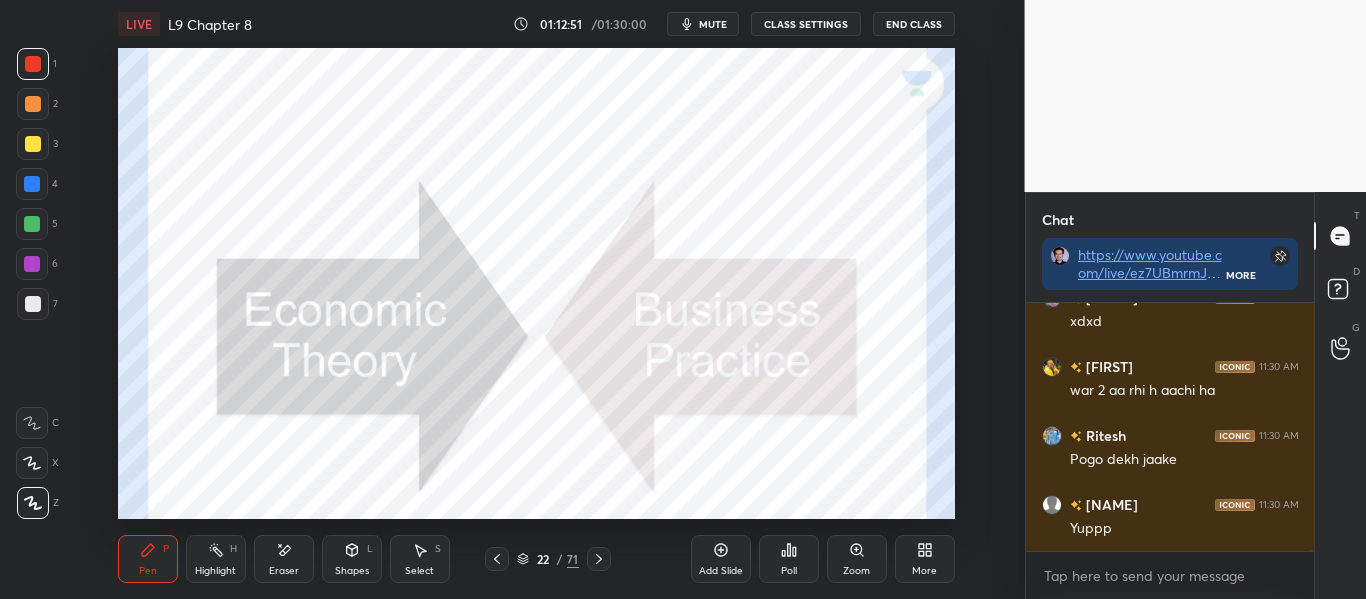scroll, scrollTop: 43143, scrollLeft: 0, axis: vertical 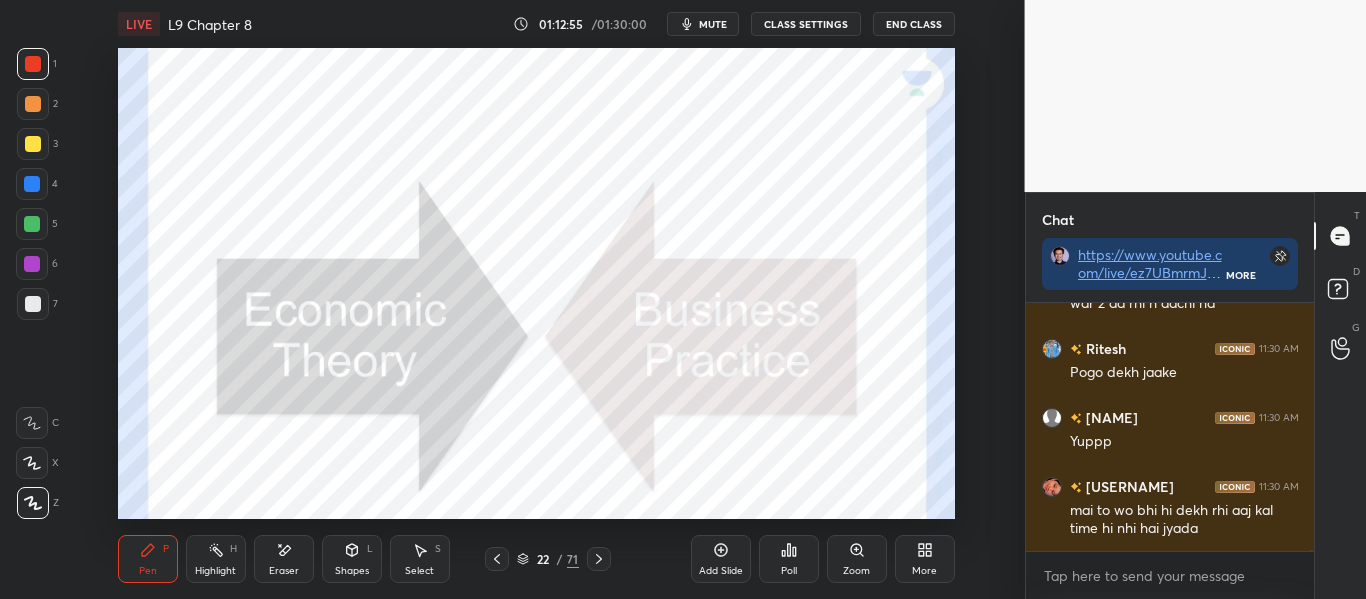 click 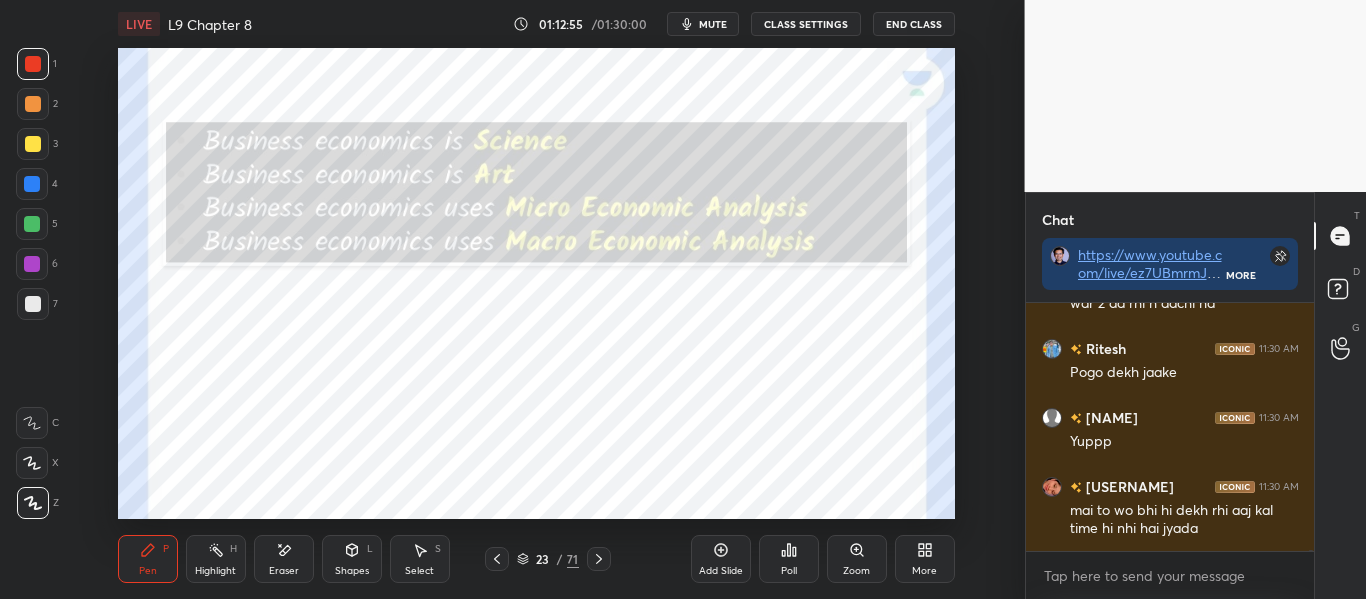 scroll, scrollTop: 43212, scrollLeft: 0, axis: vertical 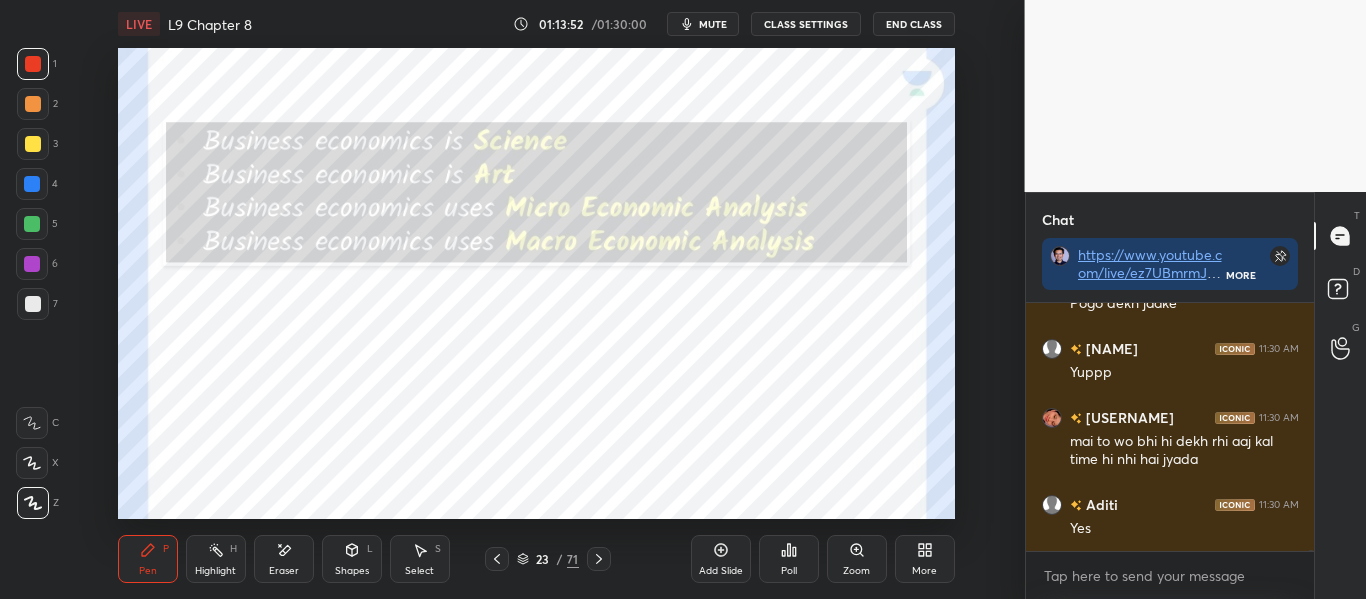 click 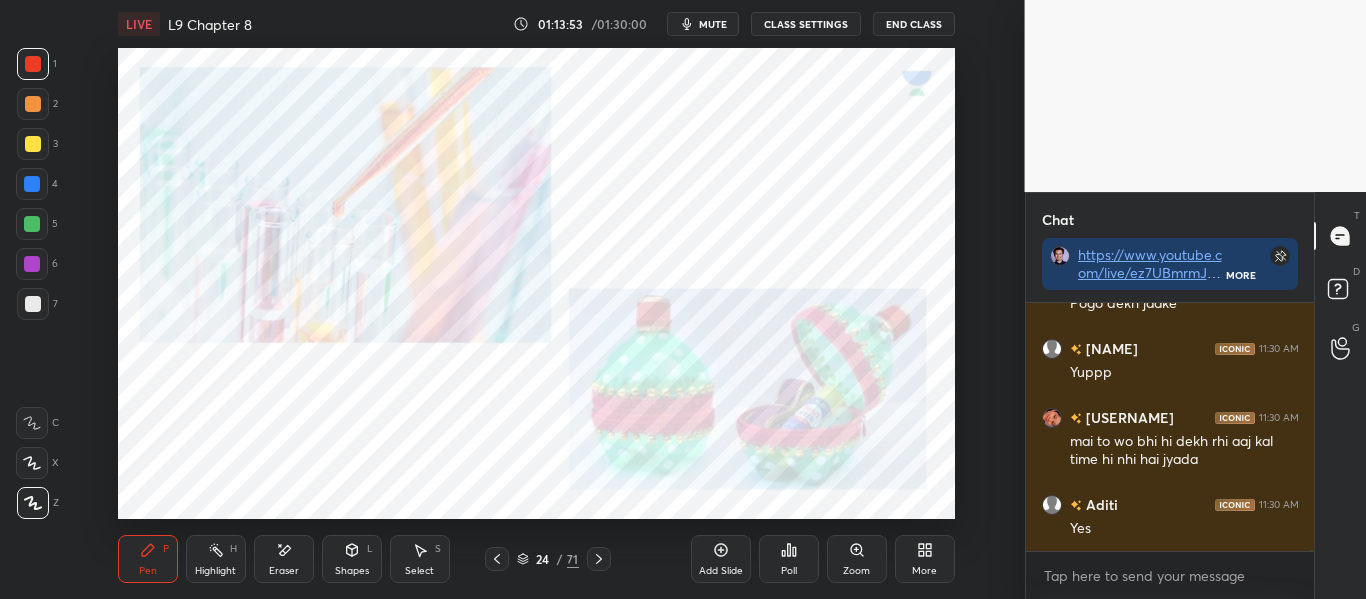 click 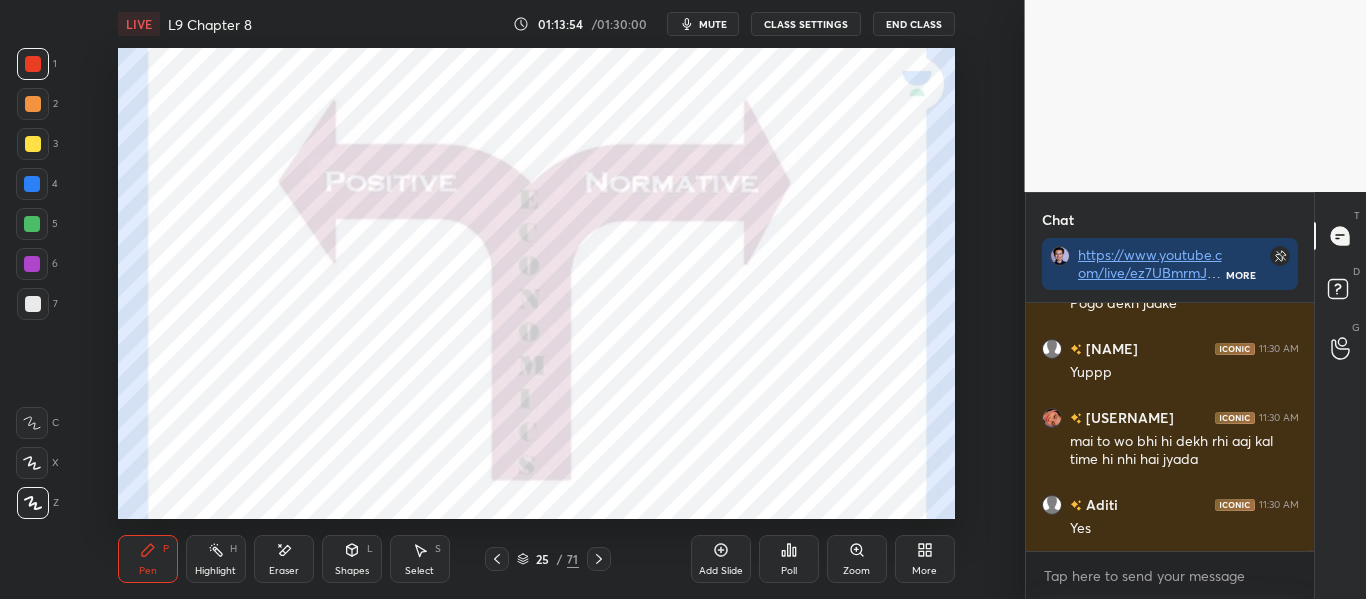 click 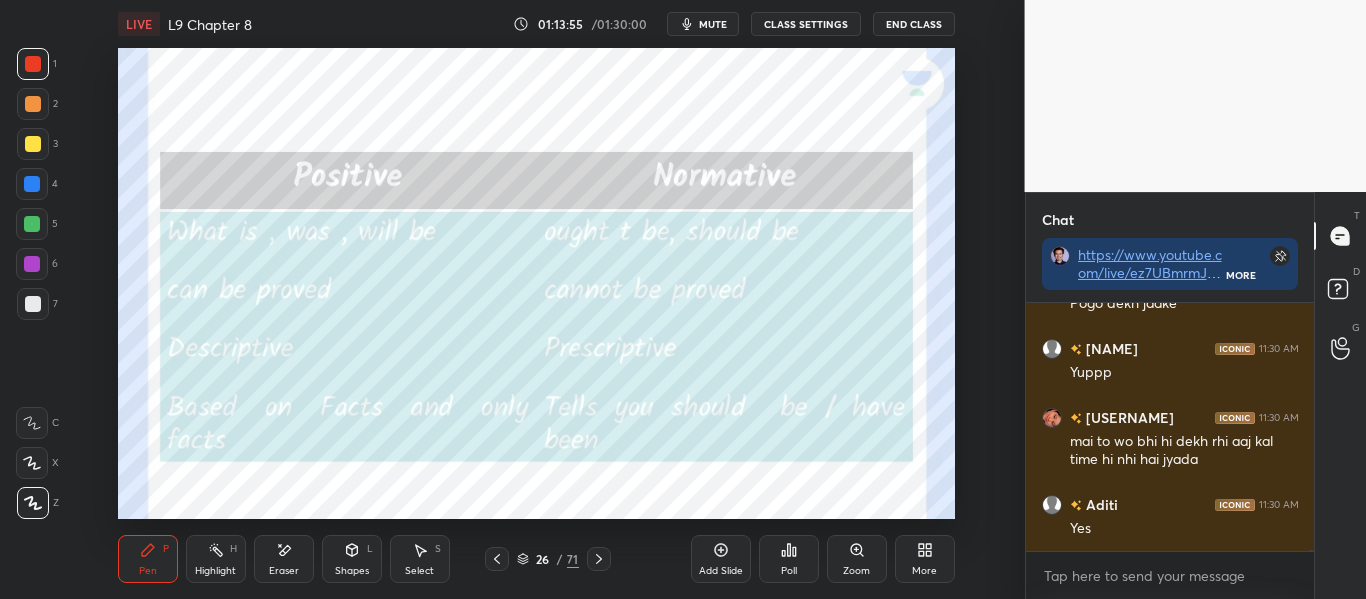 click 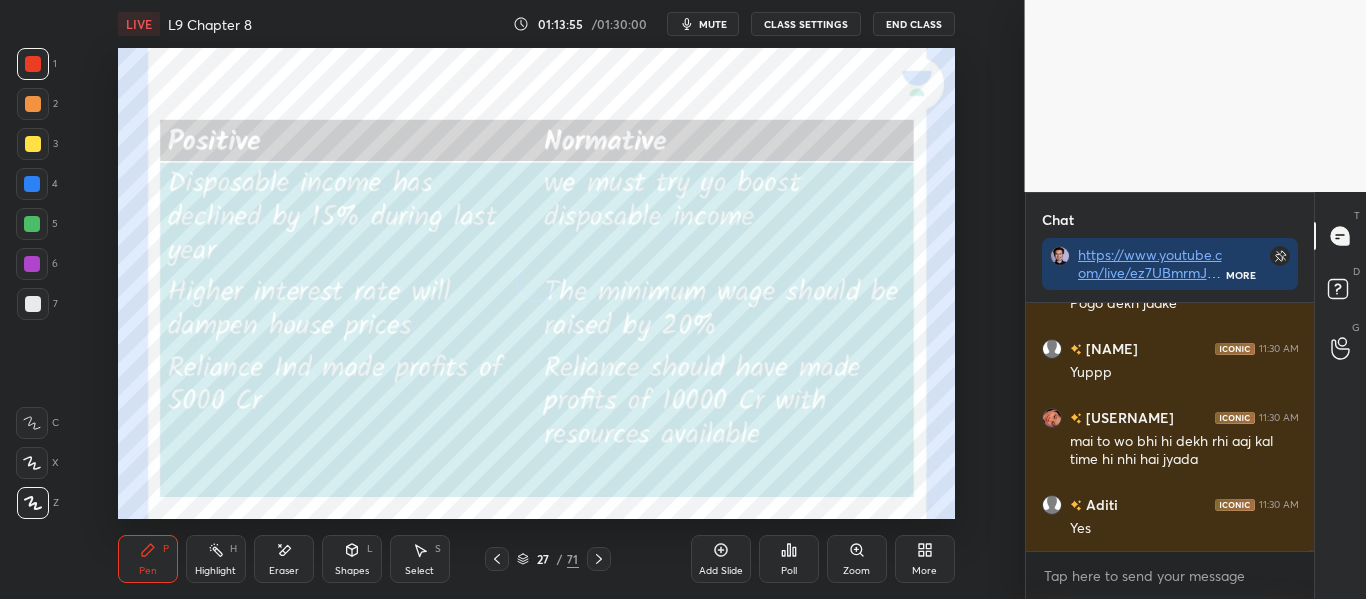 click 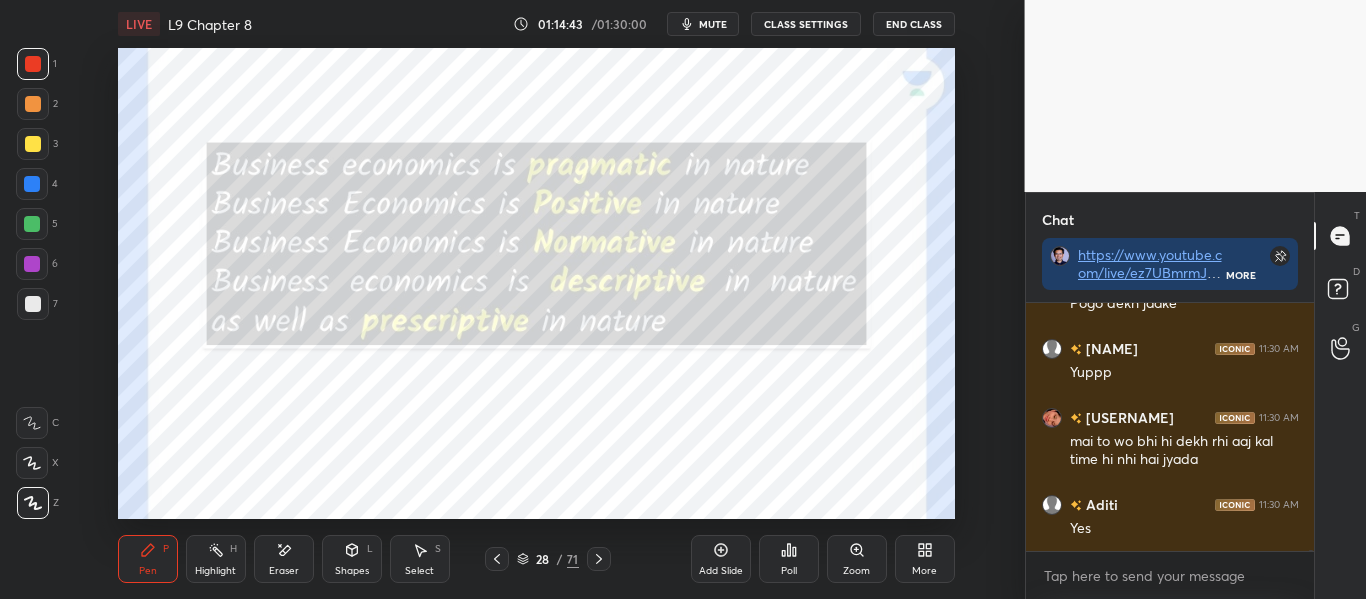 click at bounding box center [33, 64] 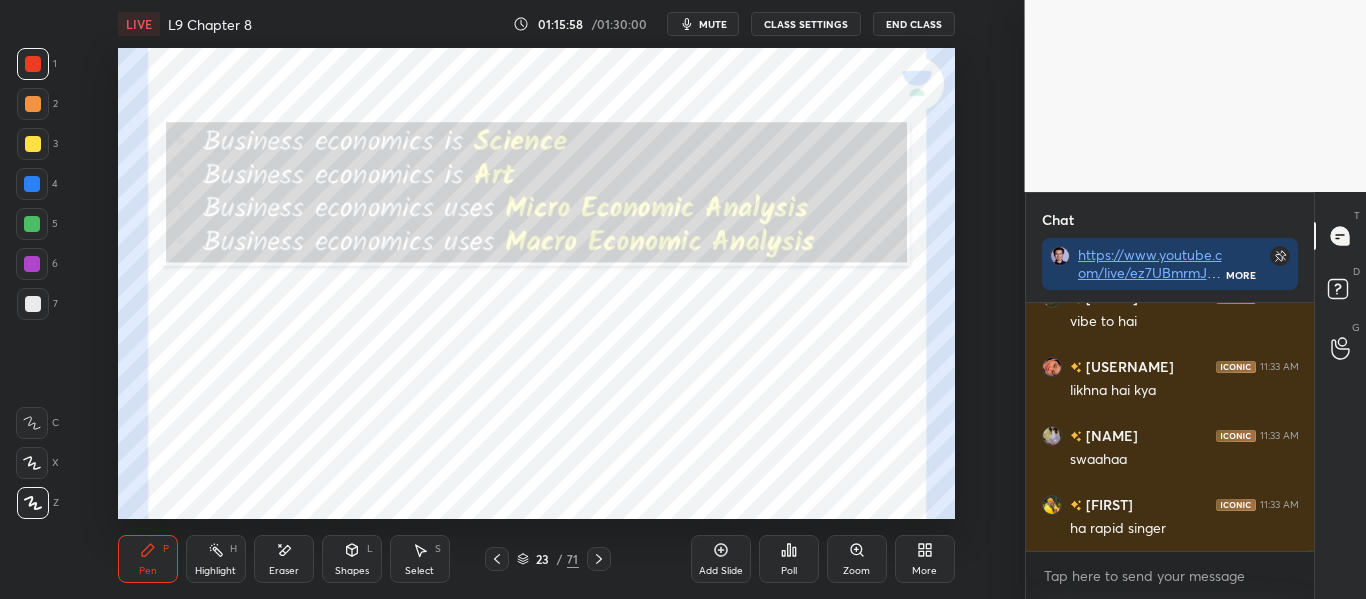 scroll, scrollTop: 43626, scrollLeft: 0, axis: vertical 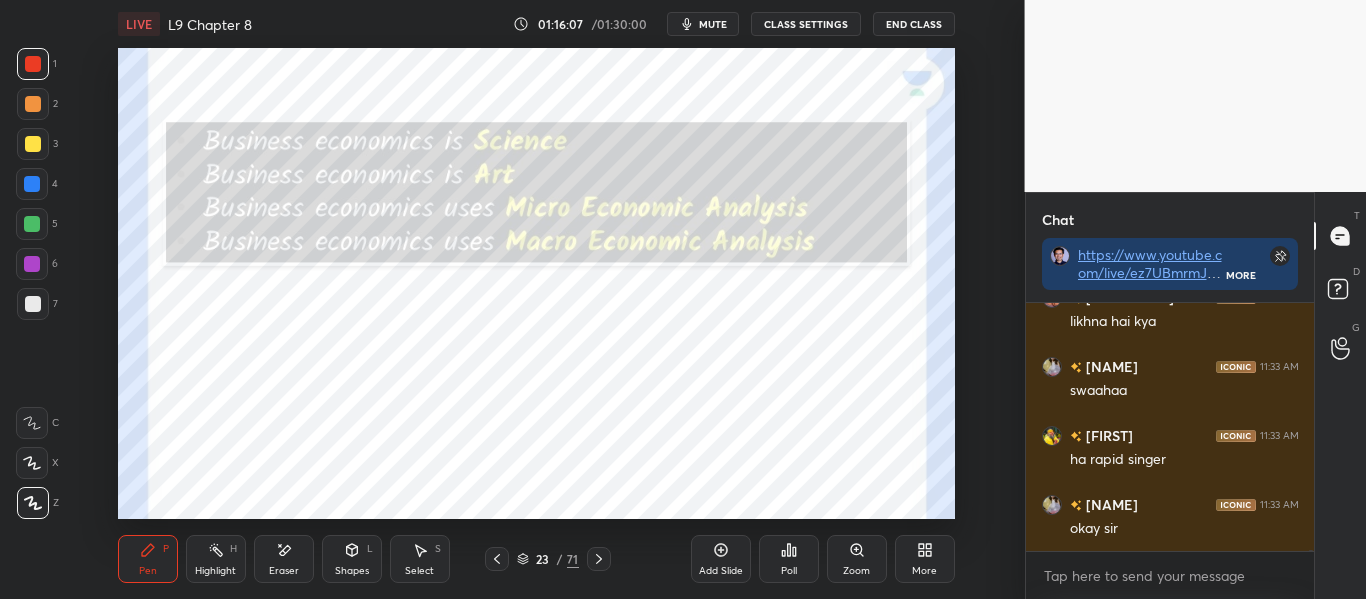 click on "mute" at bounding box center (713, 24) 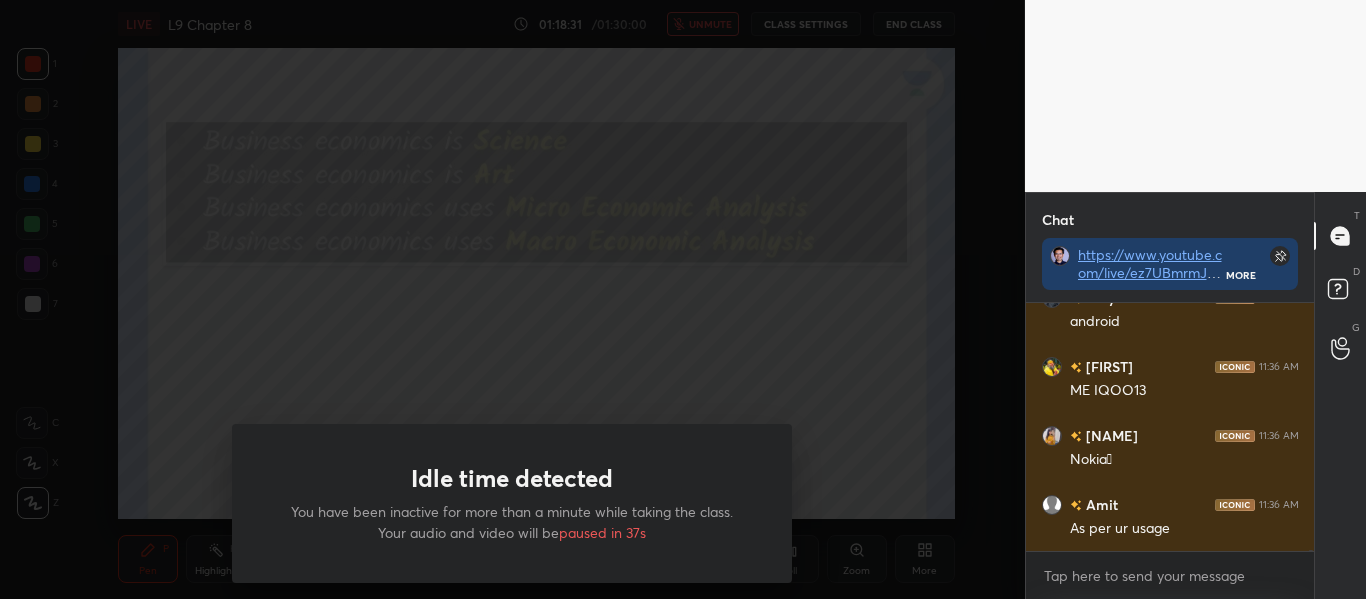 scroll, scrollTop: 44748, scrollLeft: 0, axis: vertical 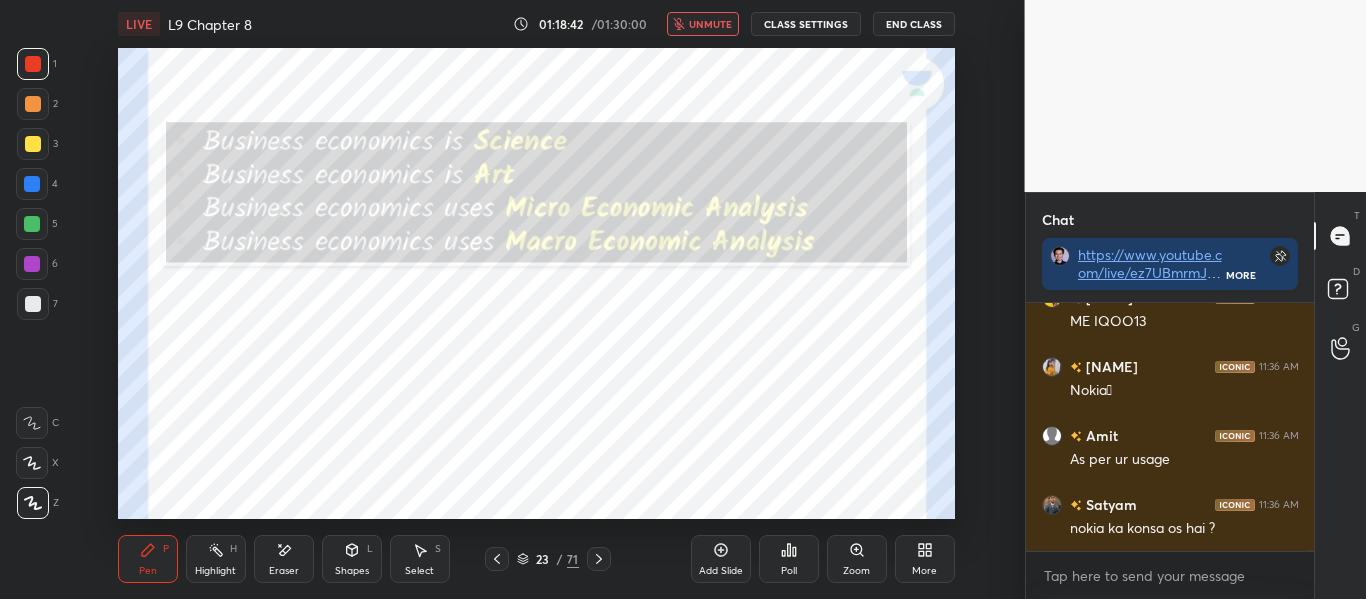 click on "unmute" at bounding box center [710, 24] 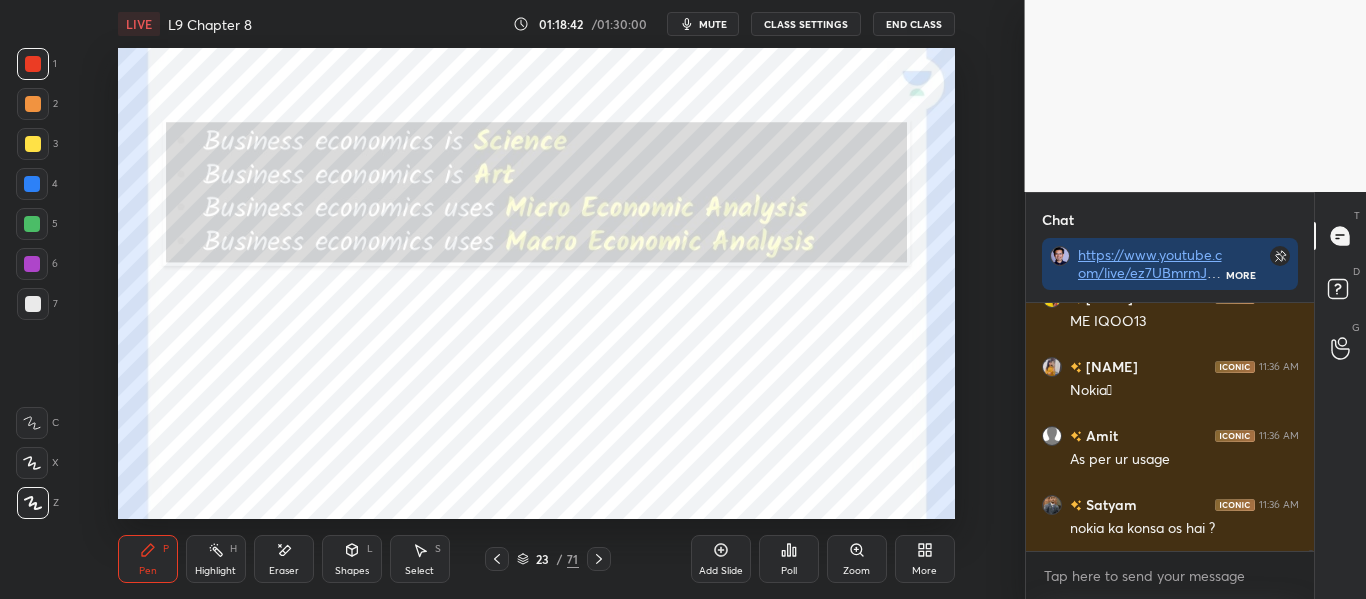 type 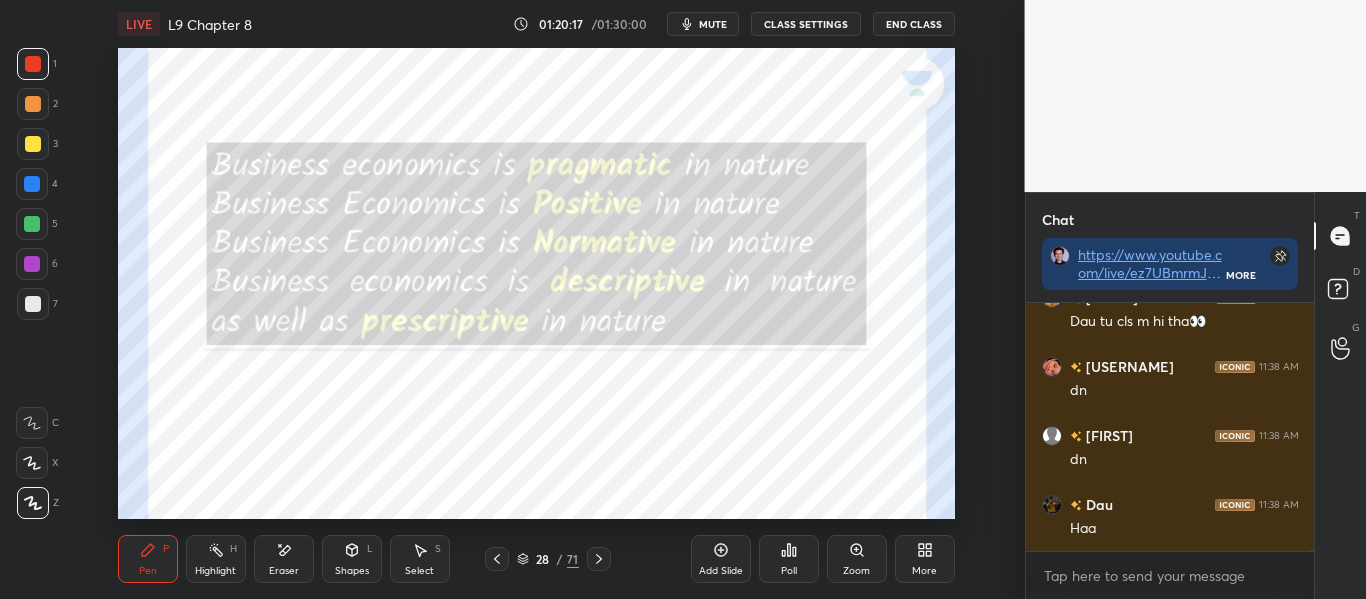 scroll, scrollTop: 46131, scrollLeft: 0, axis: vertical 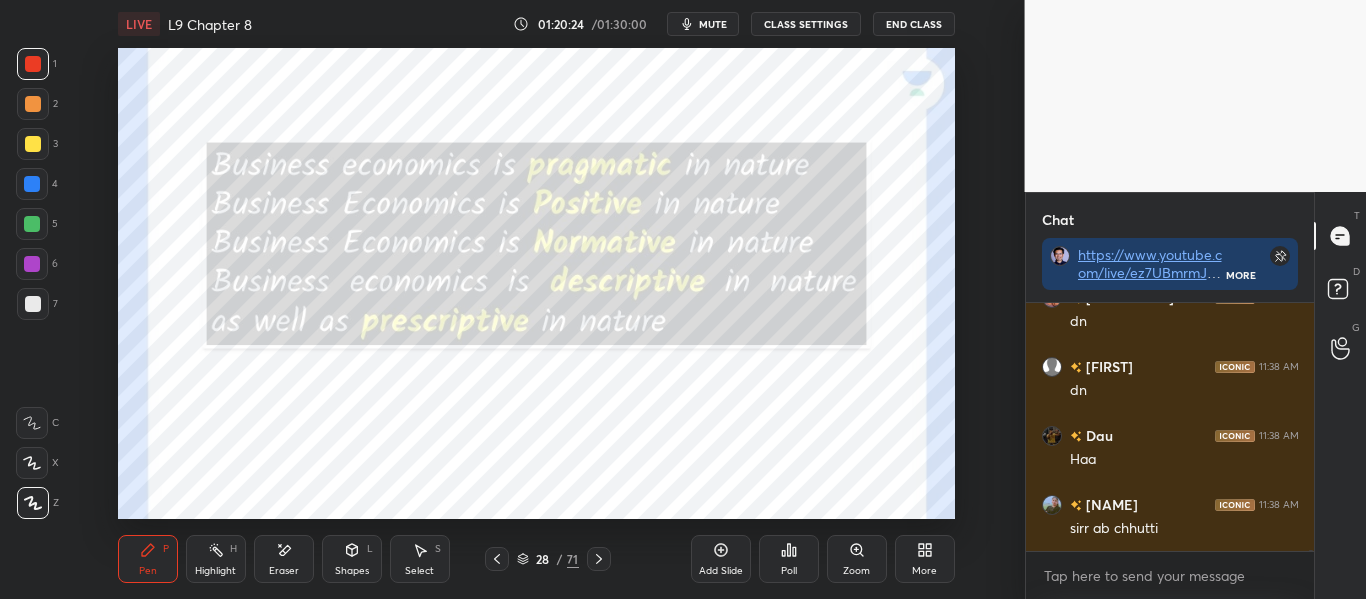 click 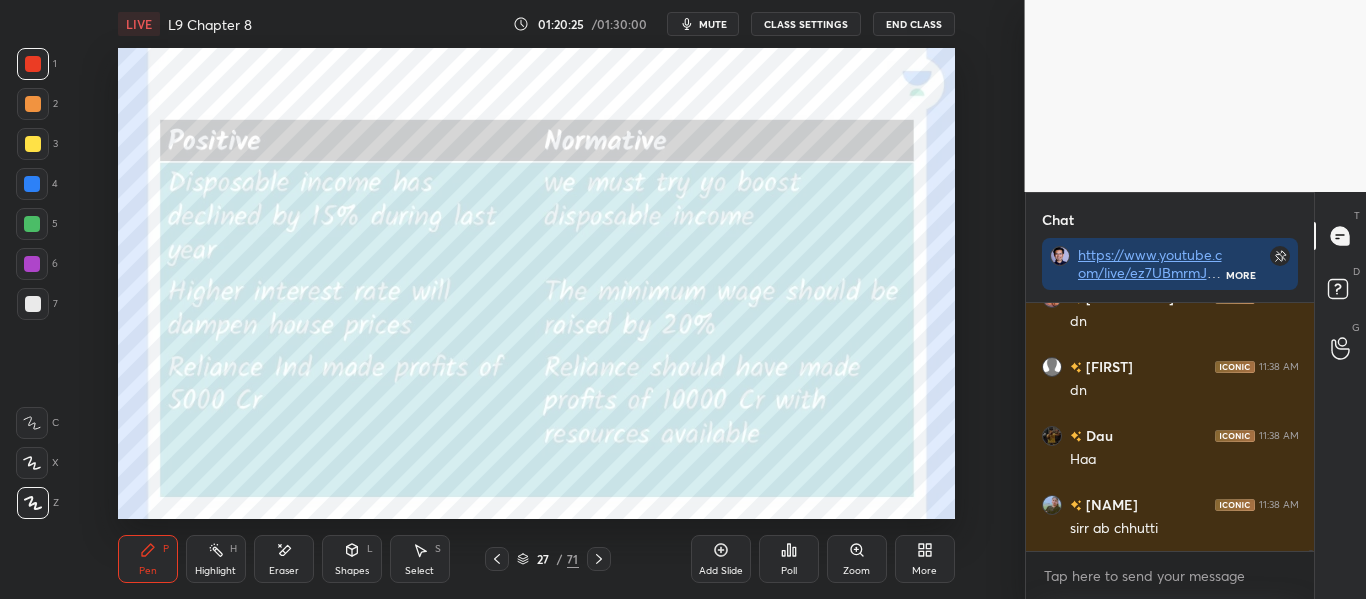 scroll, scrollTop: 46200, scrollLeft: 0, axis: vertical 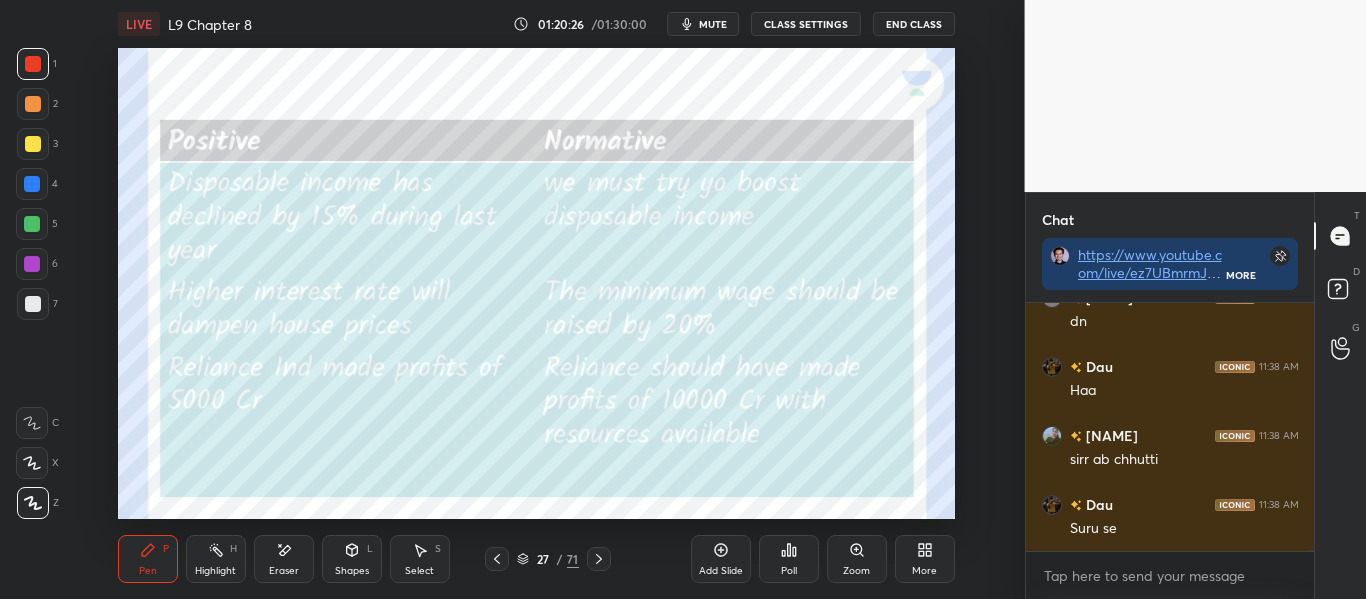 click 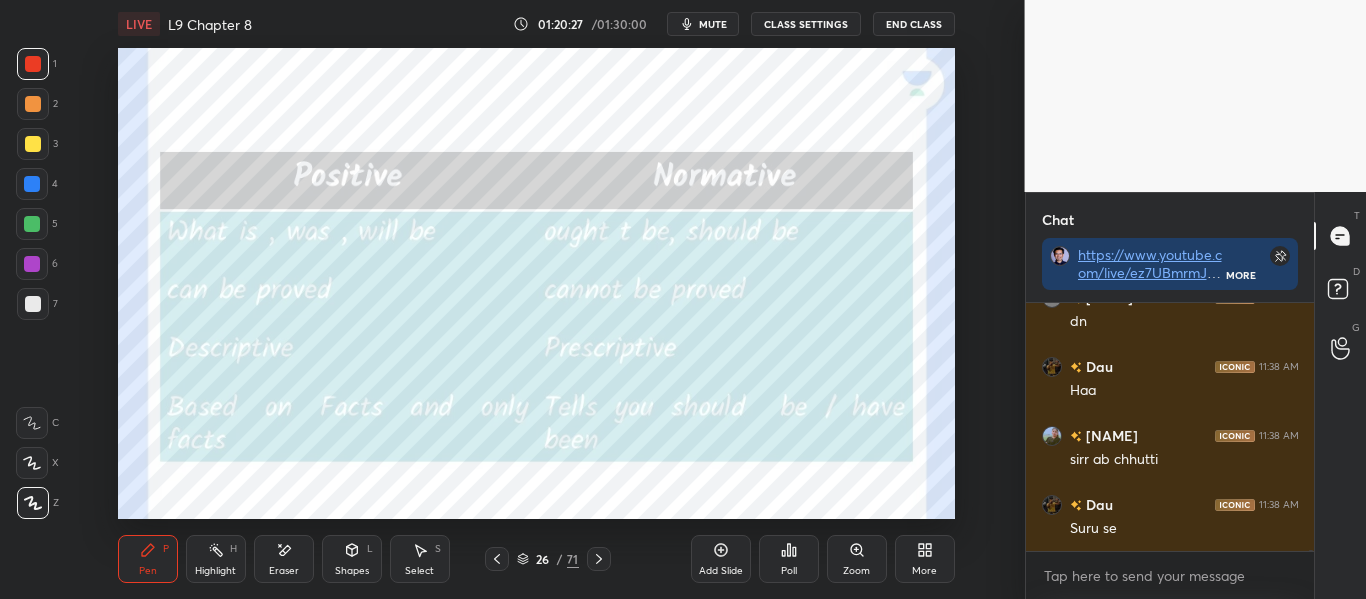click 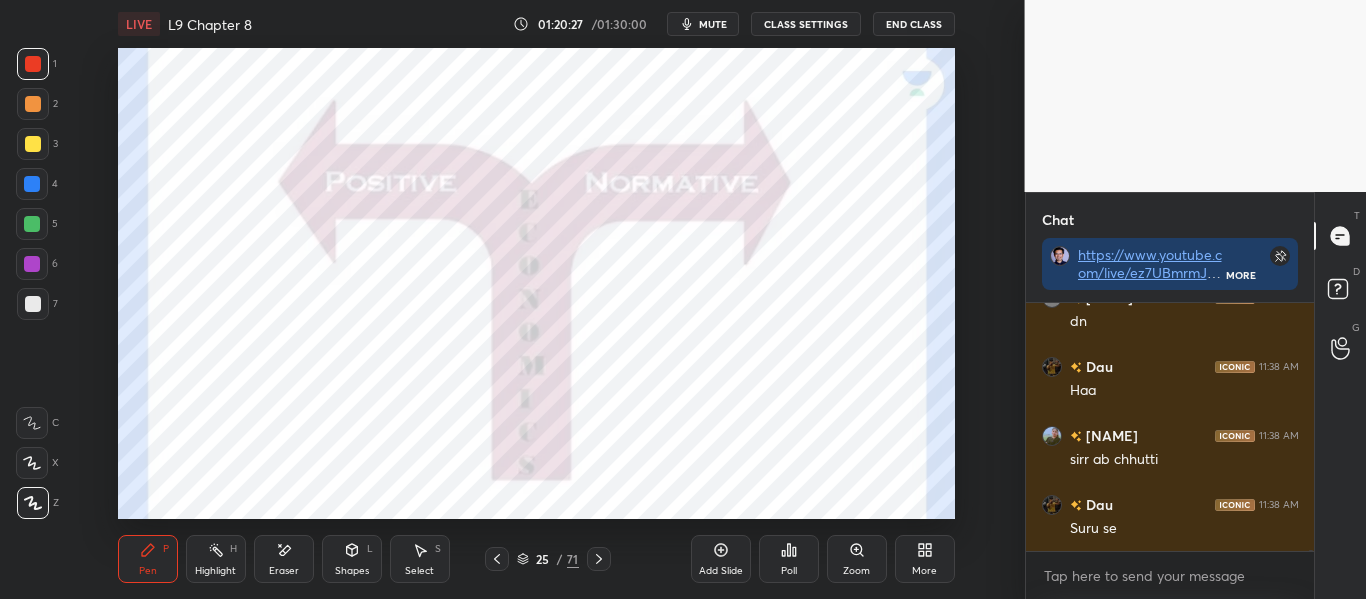 click 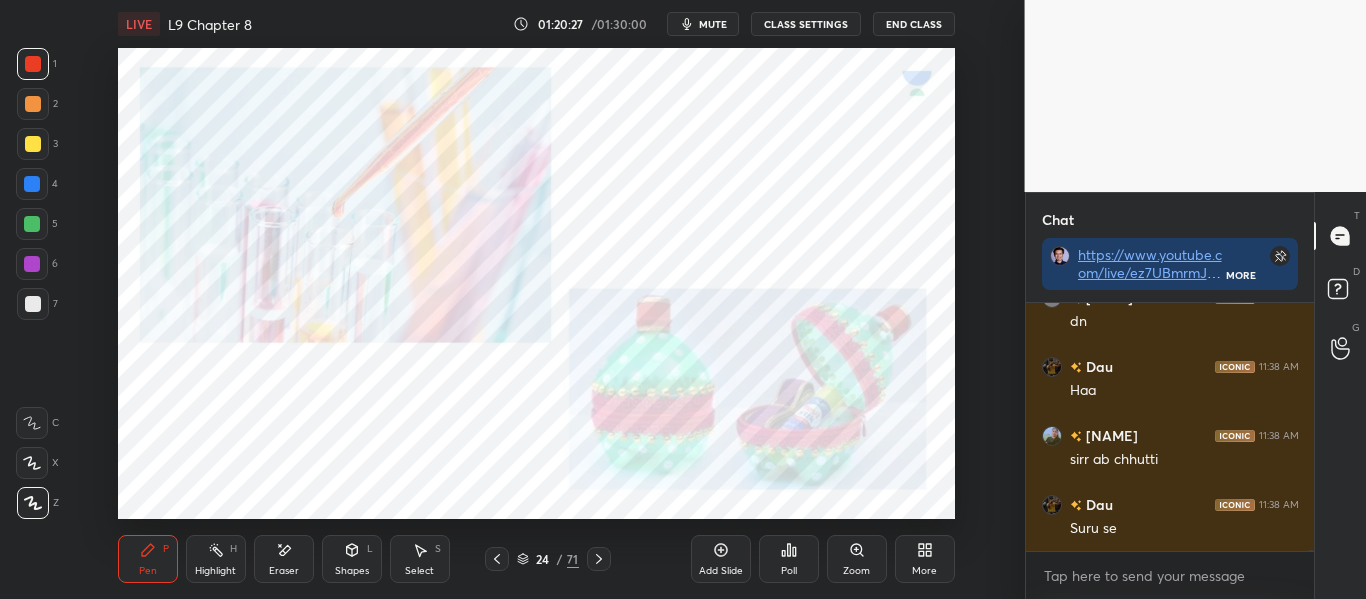 click 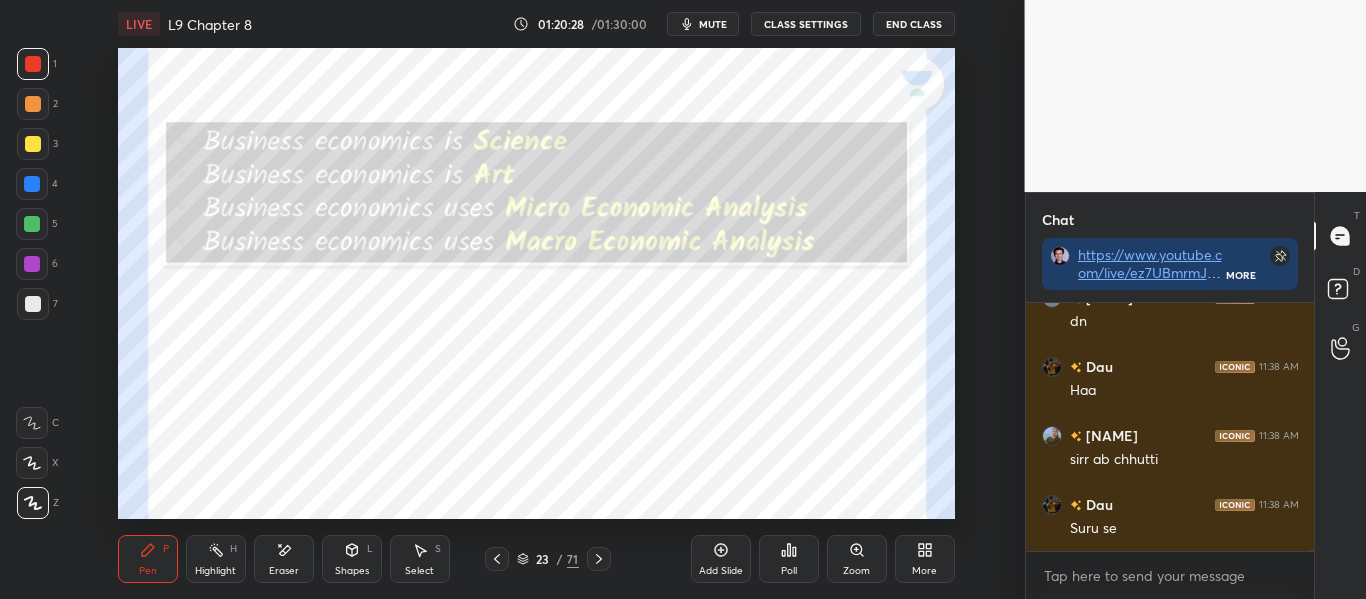 click 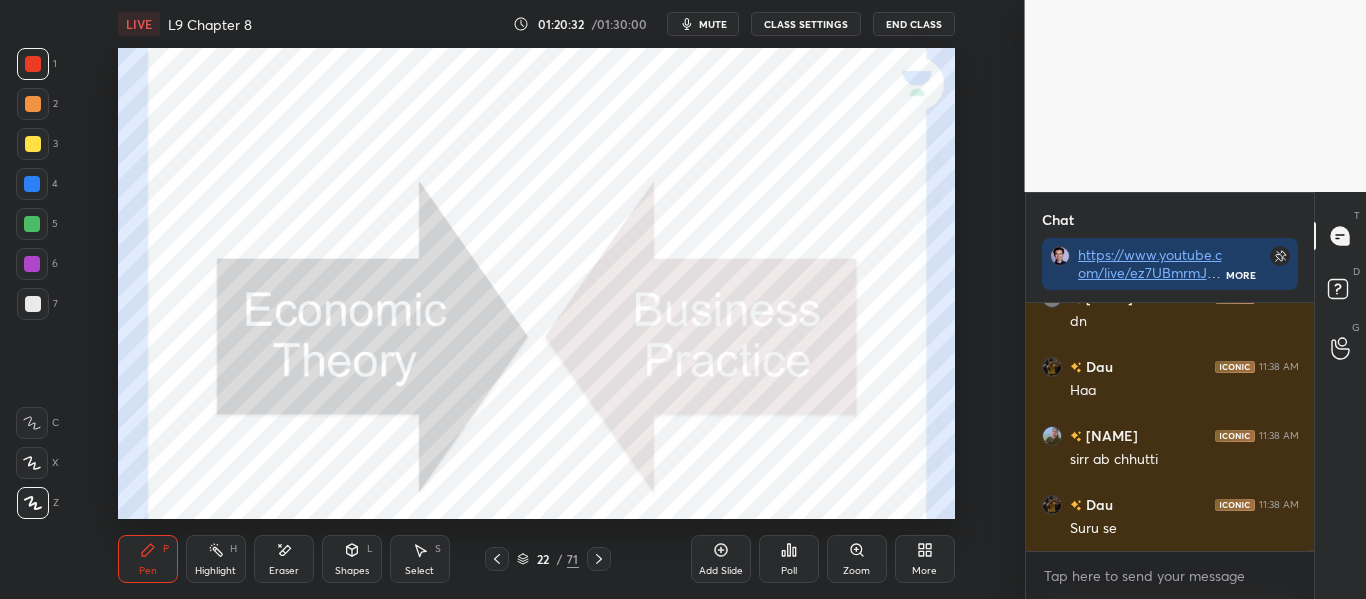 scroll, scrollTop: 46269, scrollLeft: 0, axis: vertical 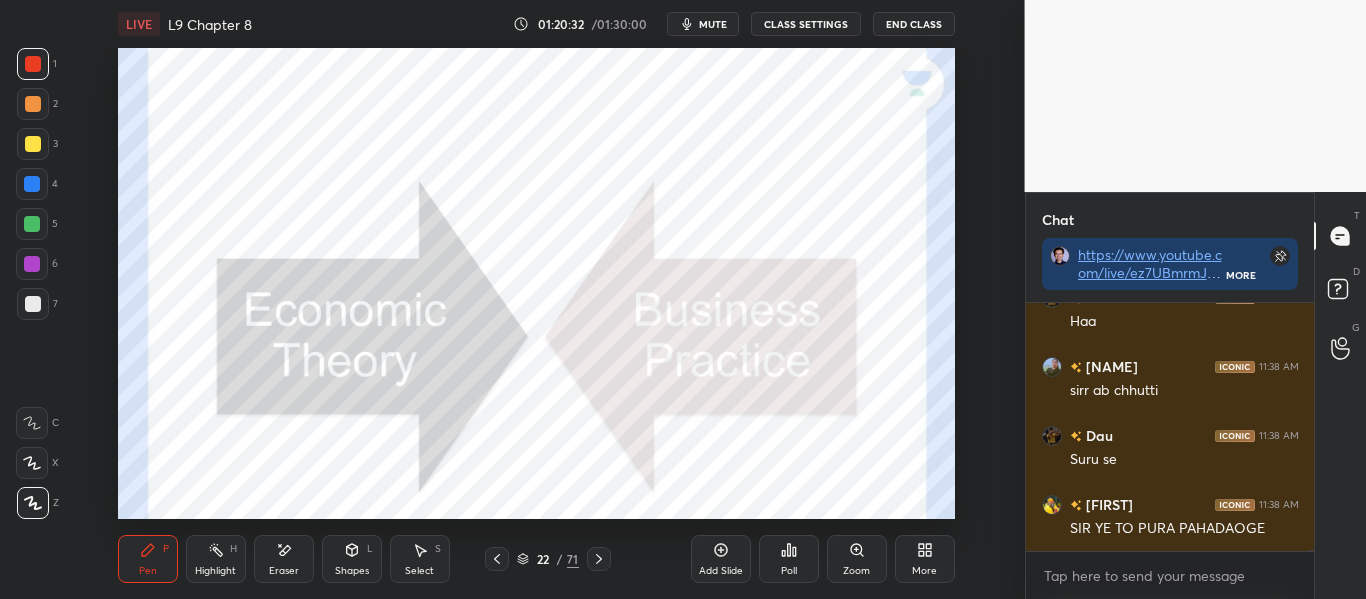 click 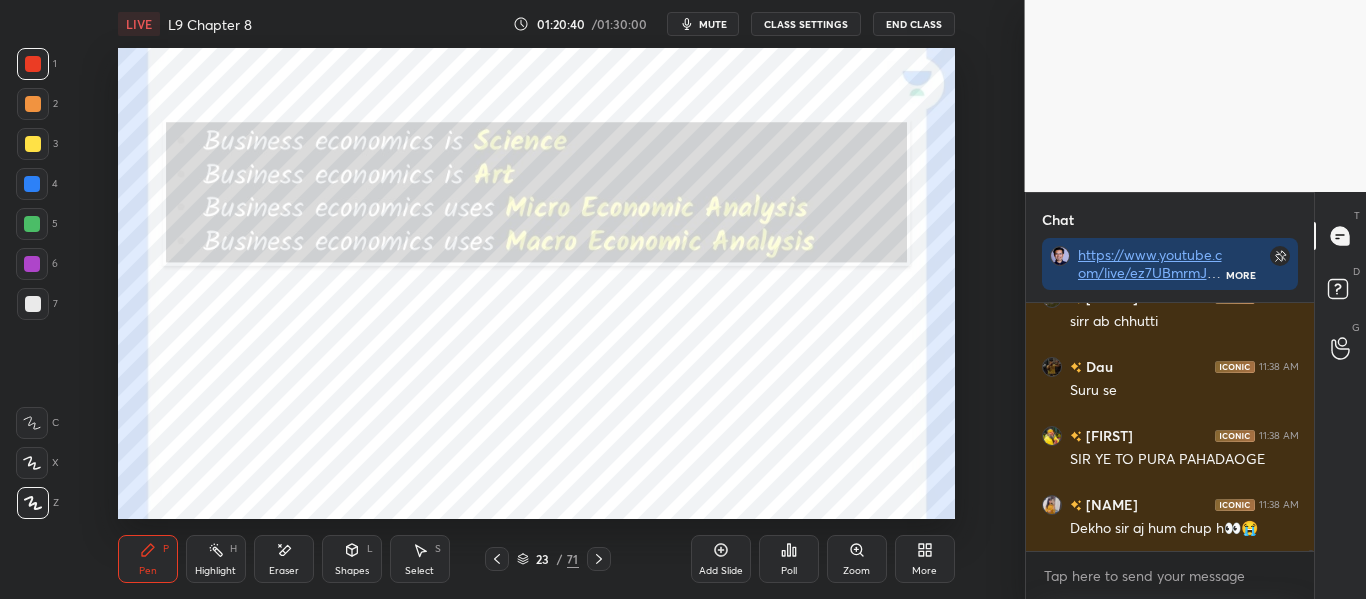 scroll, scrollTop: 46407, scrollLeft: 0, axis: vertical 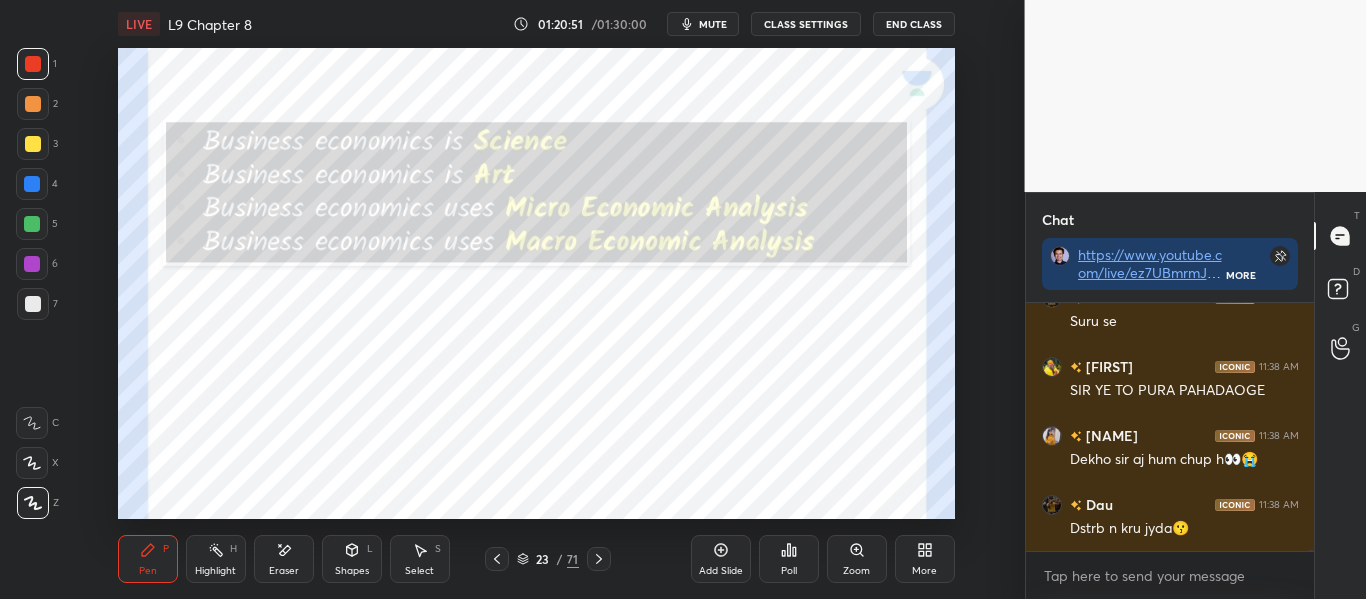 click 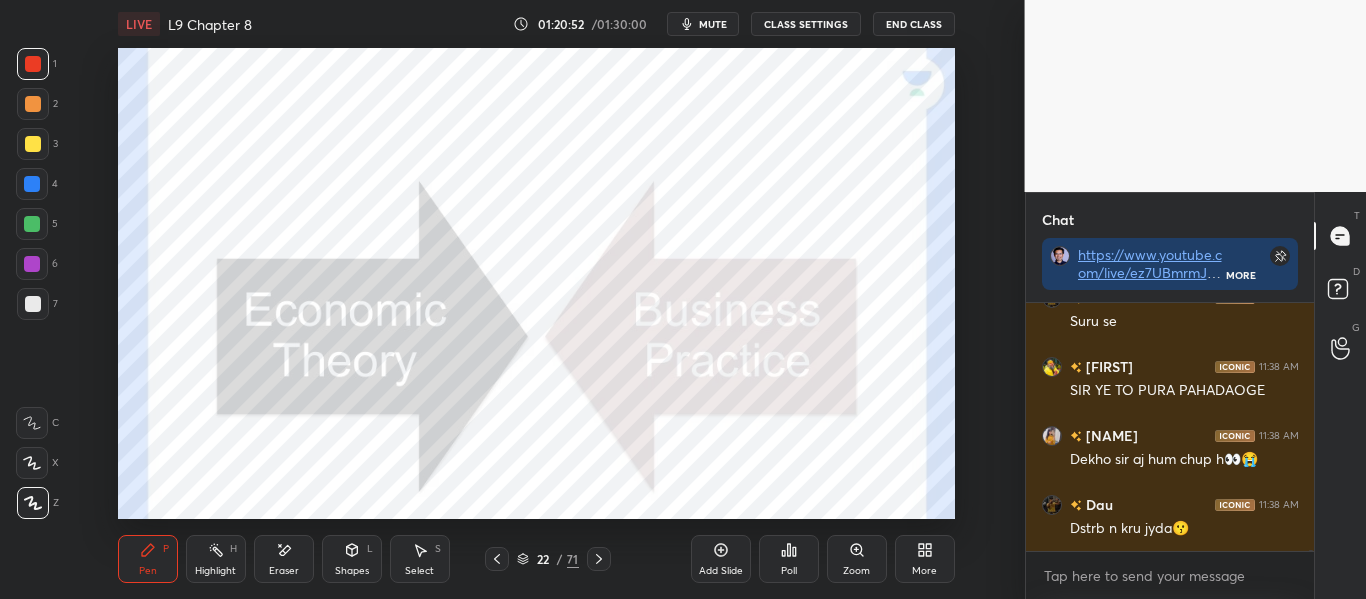 scroll, scrollTop: 46476, scrollLeft: 0, axis: vertical 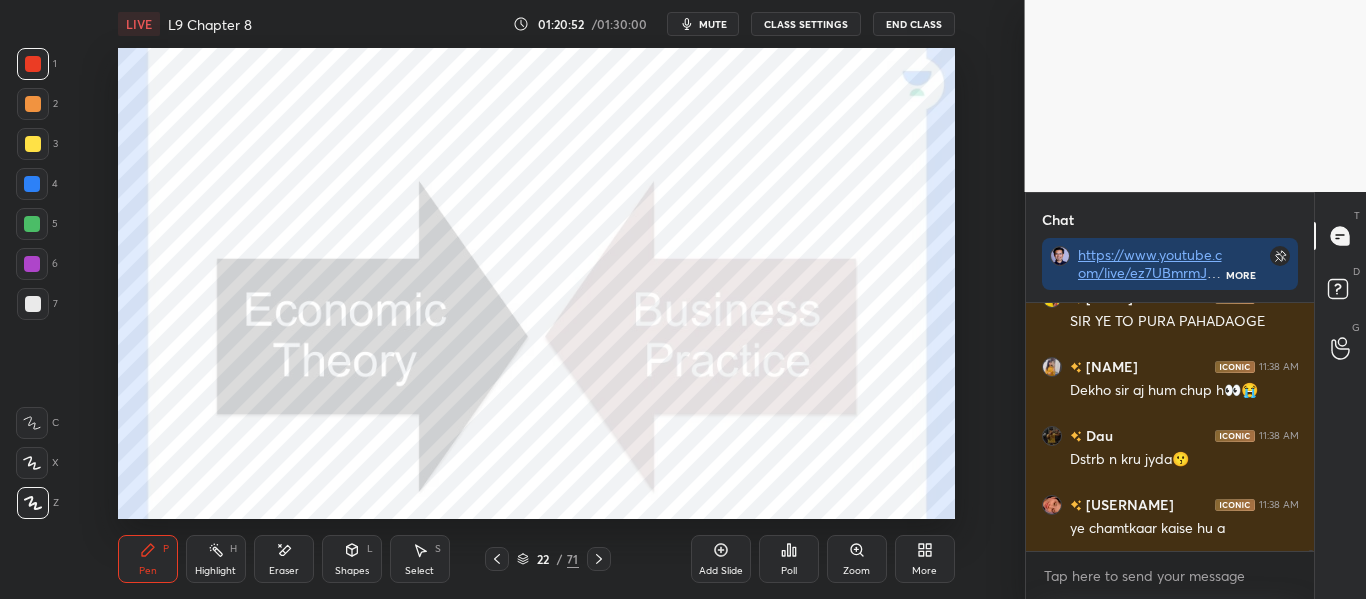 click 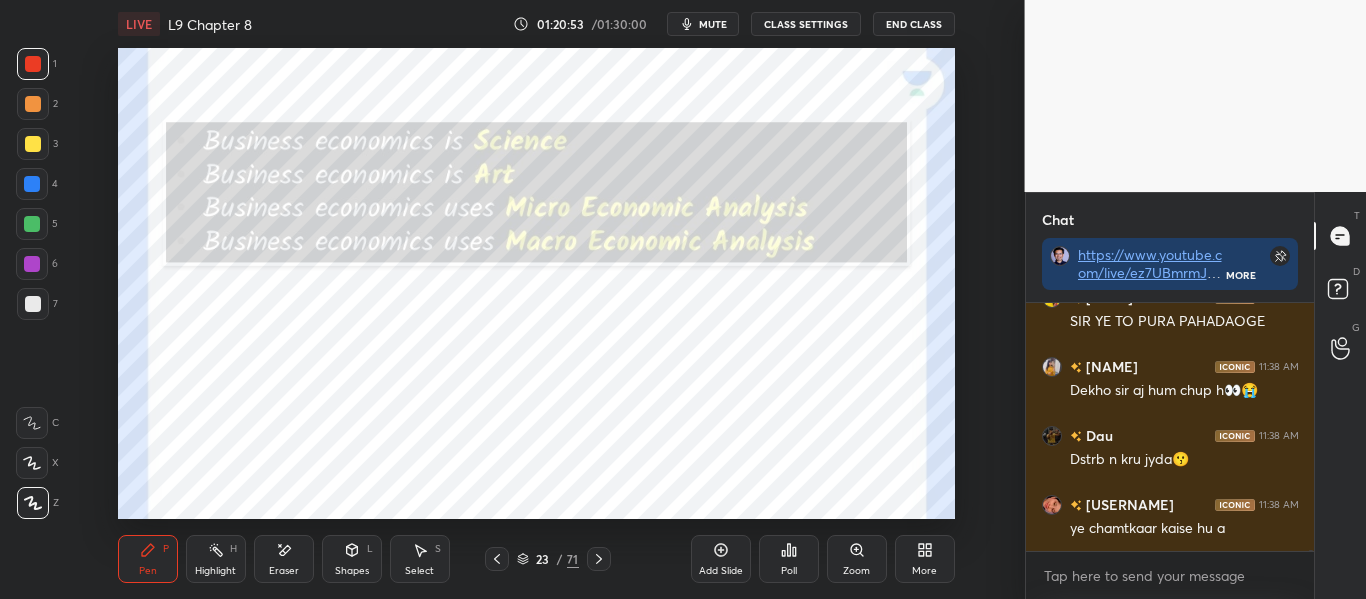 click 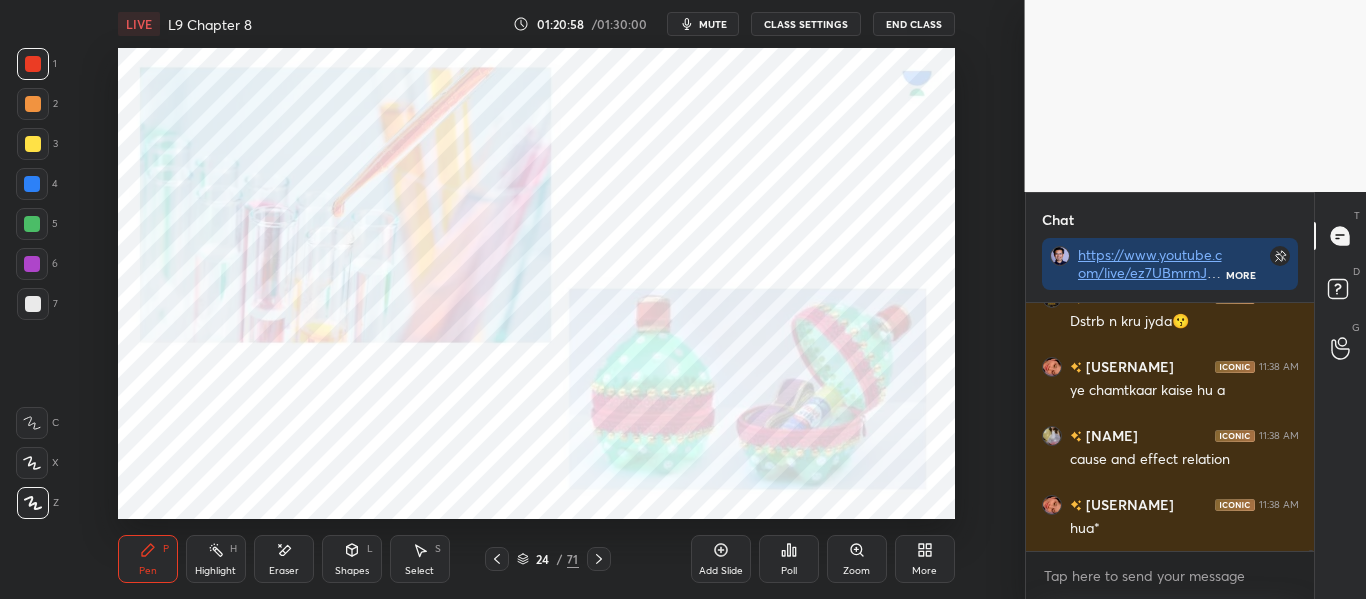 scroll, scrollTop: 46683, scrollLeft: 0, axis: vertical 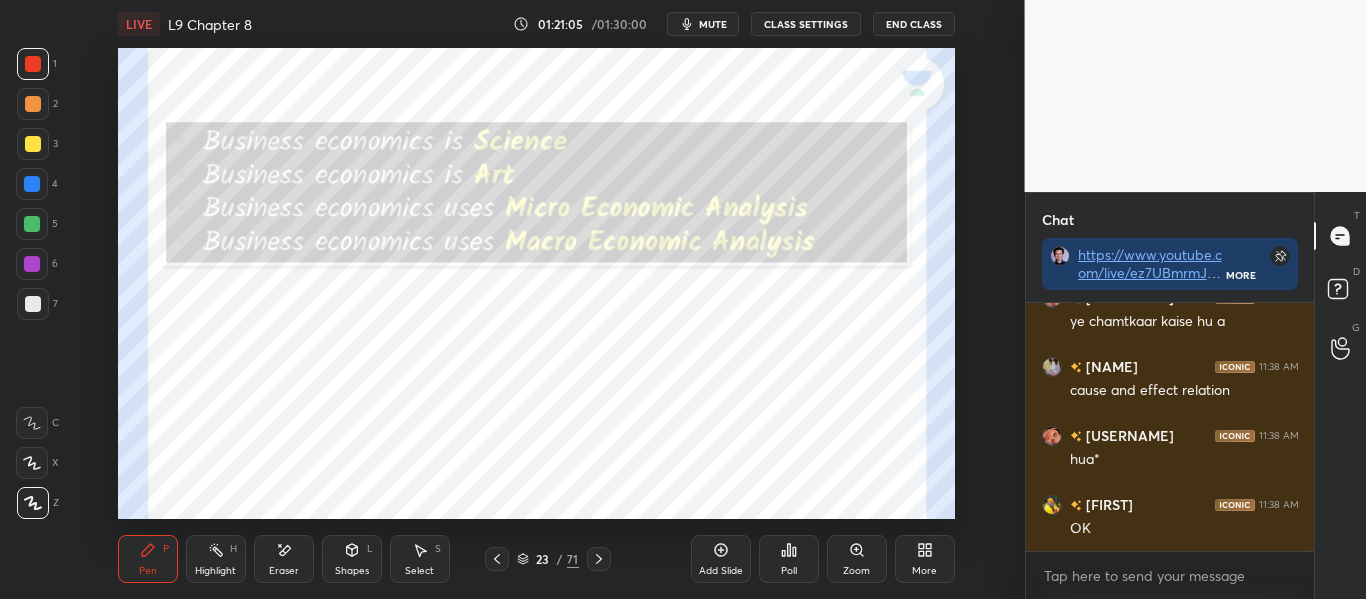 click 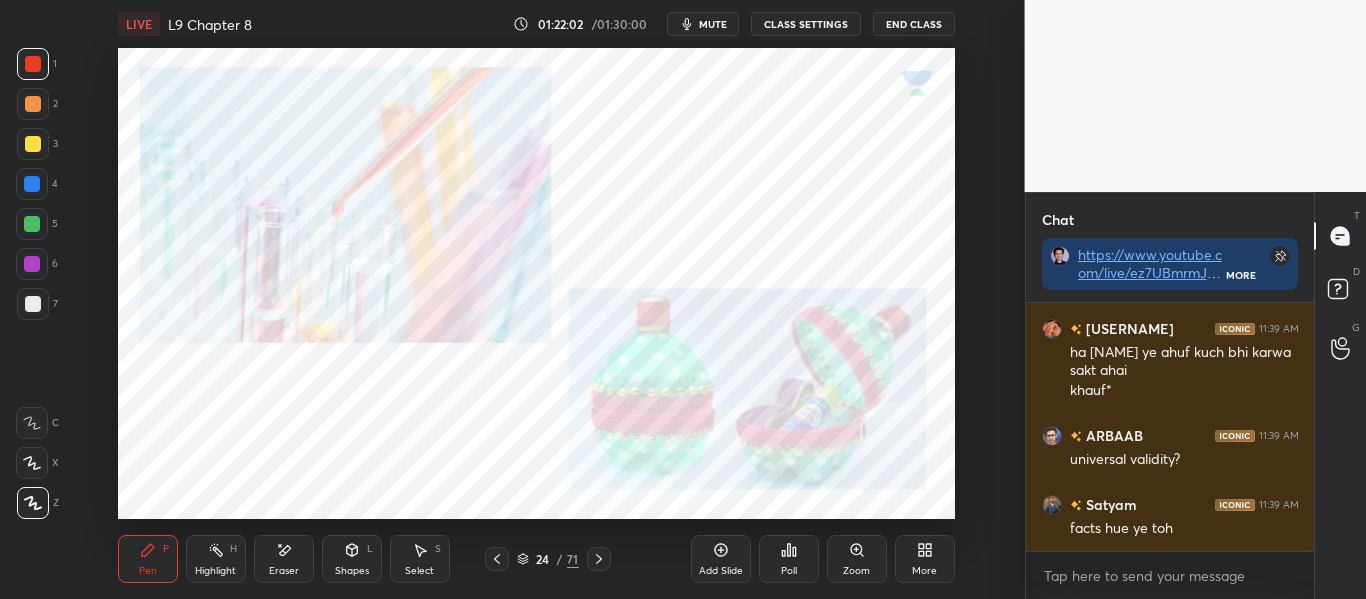 scroll, scrollTop: 47153, scrollLeft: 0, axis: vertical 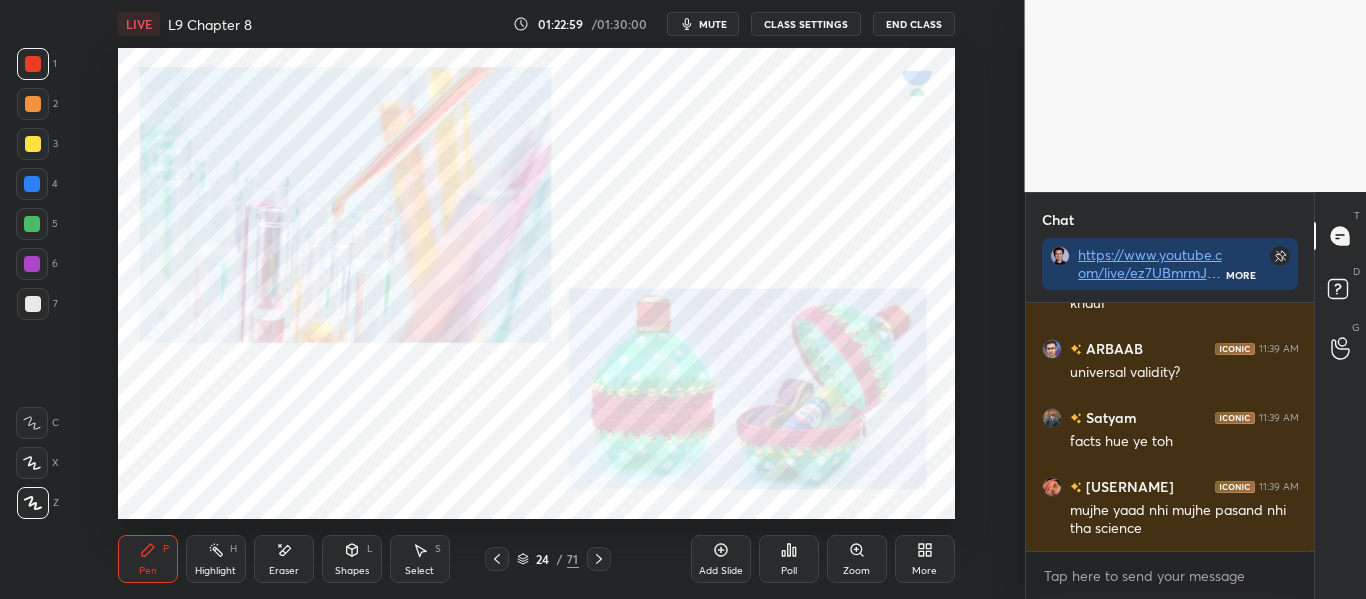 click 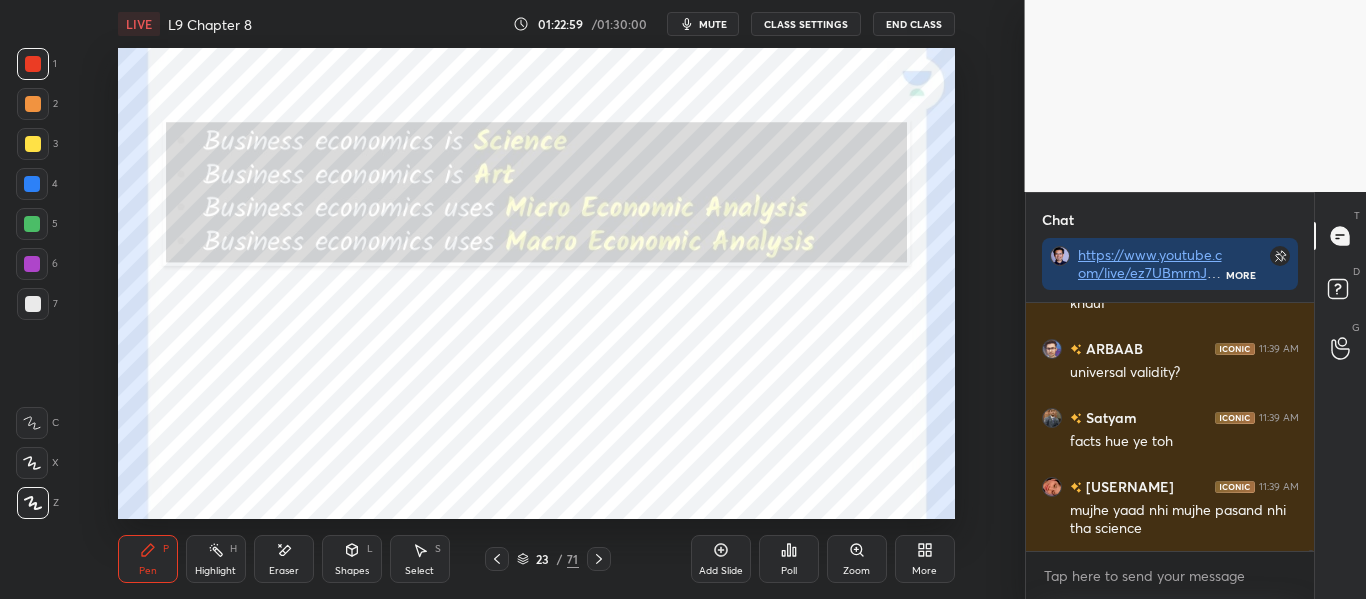 click 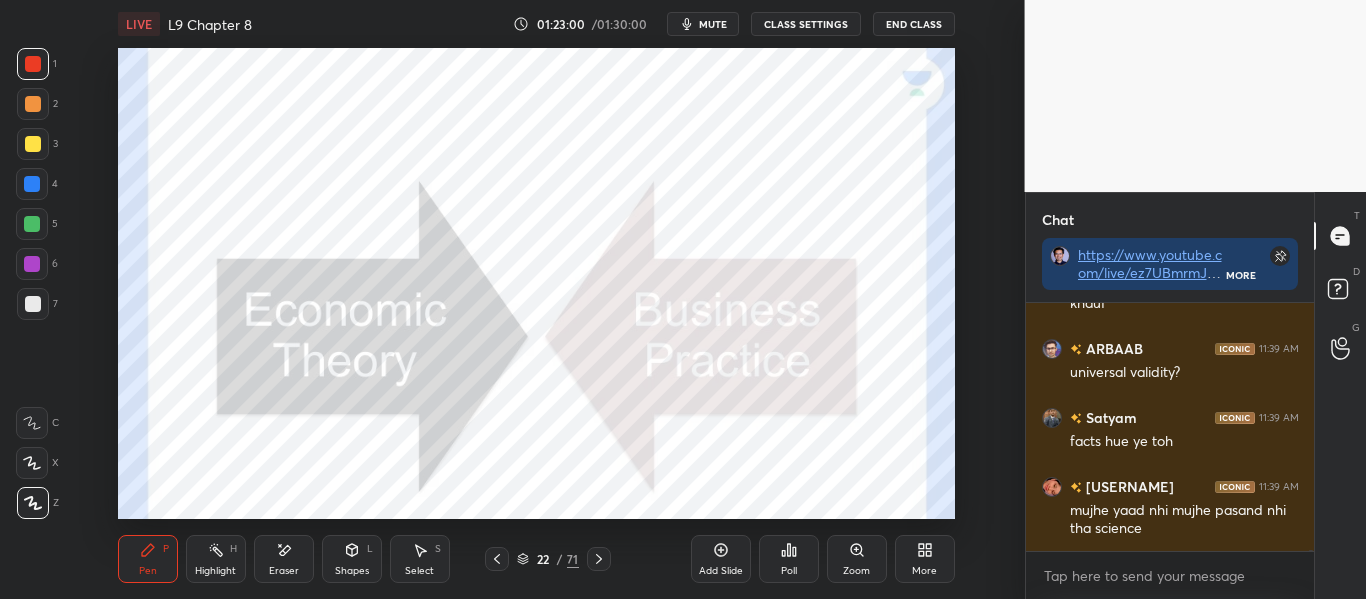 drag, startPoint x: 600, startPoint y: 553, endPoint x: 602, endPoint y: 541, distance: 12.165525 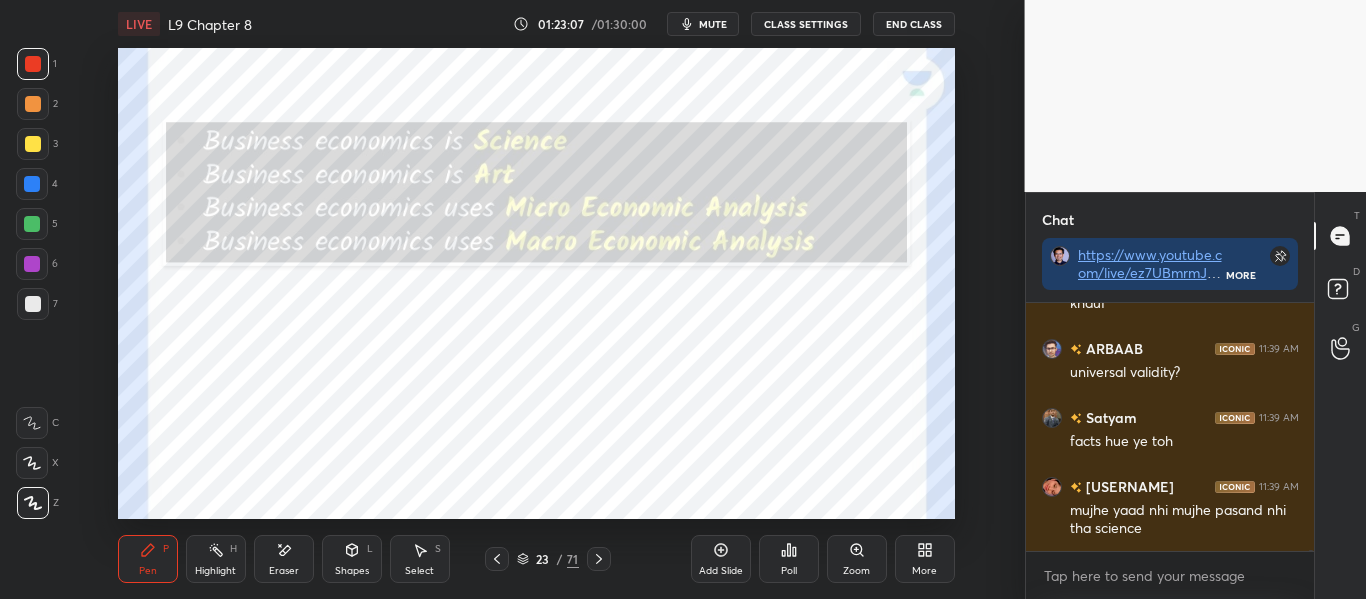 click on "Eraser" at bounding box center (284, 559) 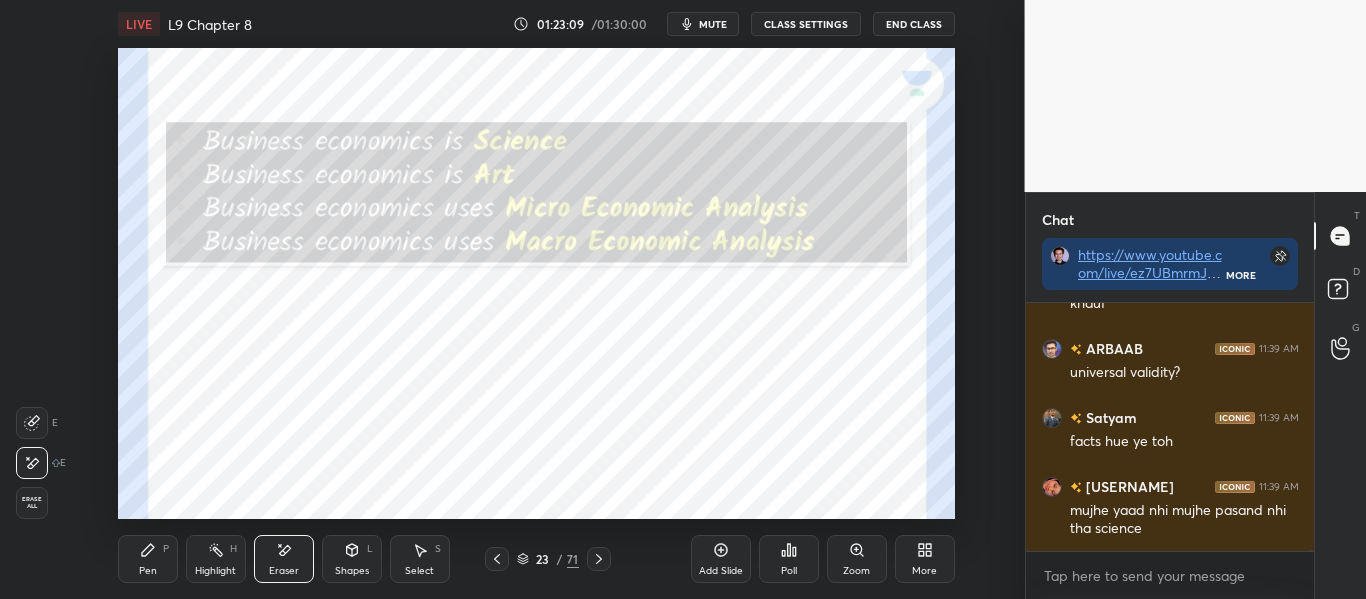 click on "Pen P" at bounding box center [148, 559] 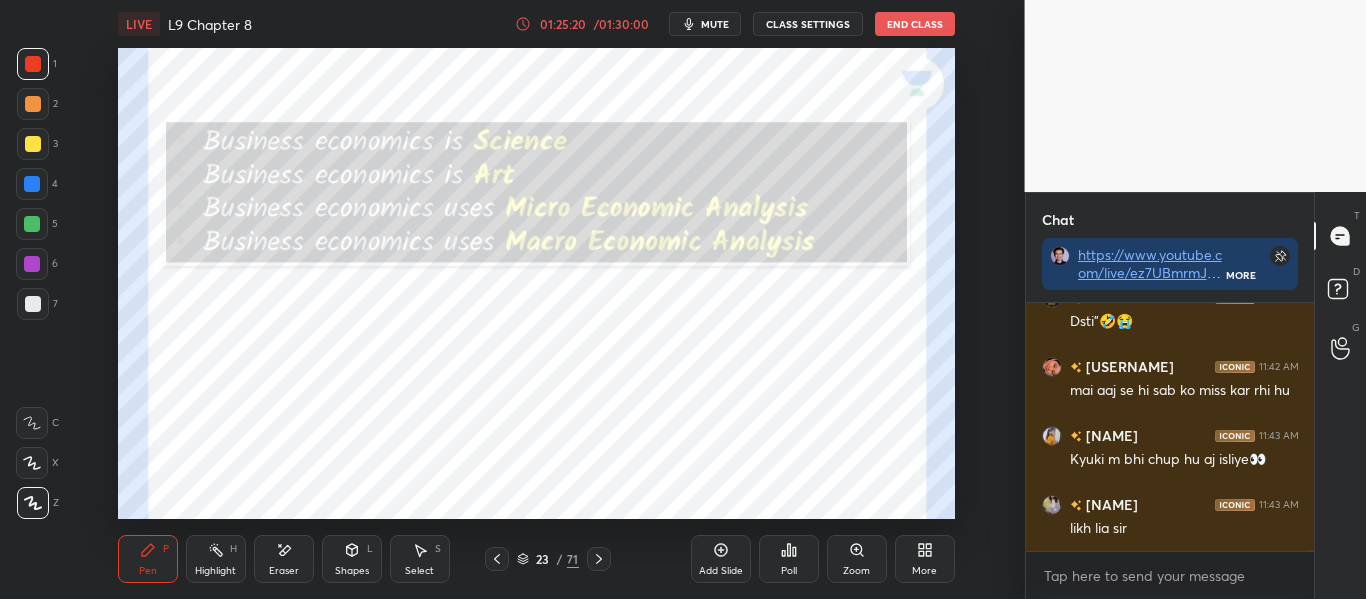 scroll, scrollTop: 47723, scrollLeft: 0, axis: vertical 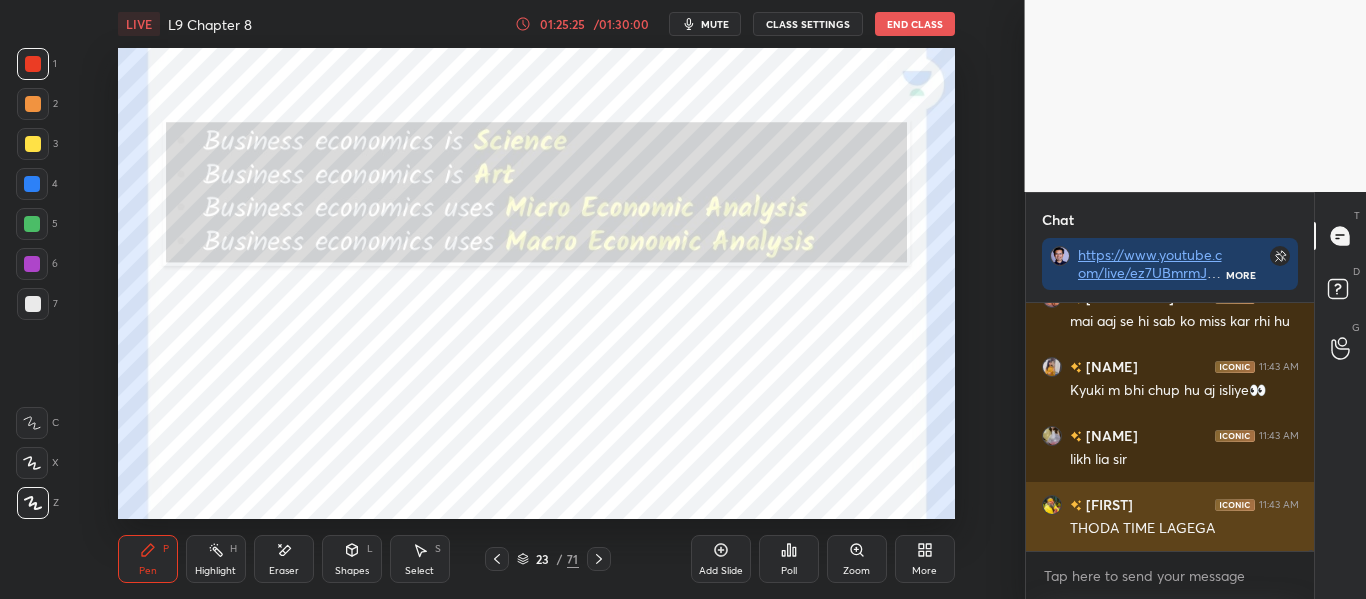 click at bounding box center (1052, 505) 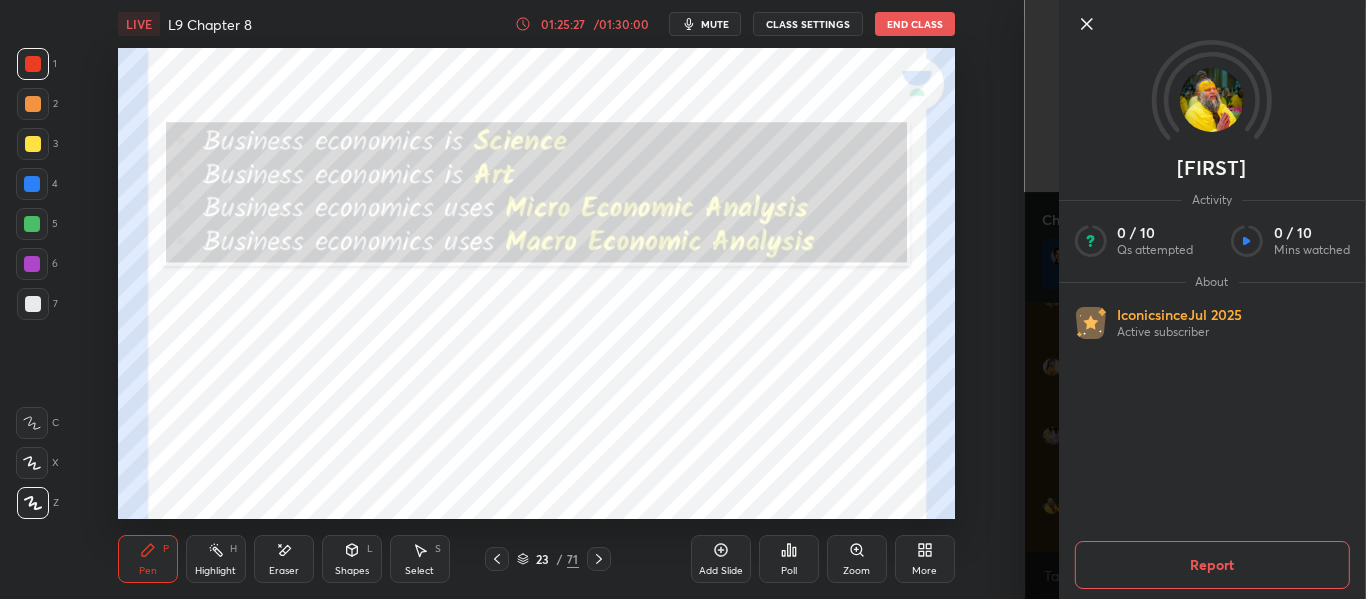 click on "Himanshu Activity 0 / 10 Qs attempted 0 / 10 Mins watched About Iconic since Jul 2025 Active subscriber Report" at bounding box center (1196, 299) 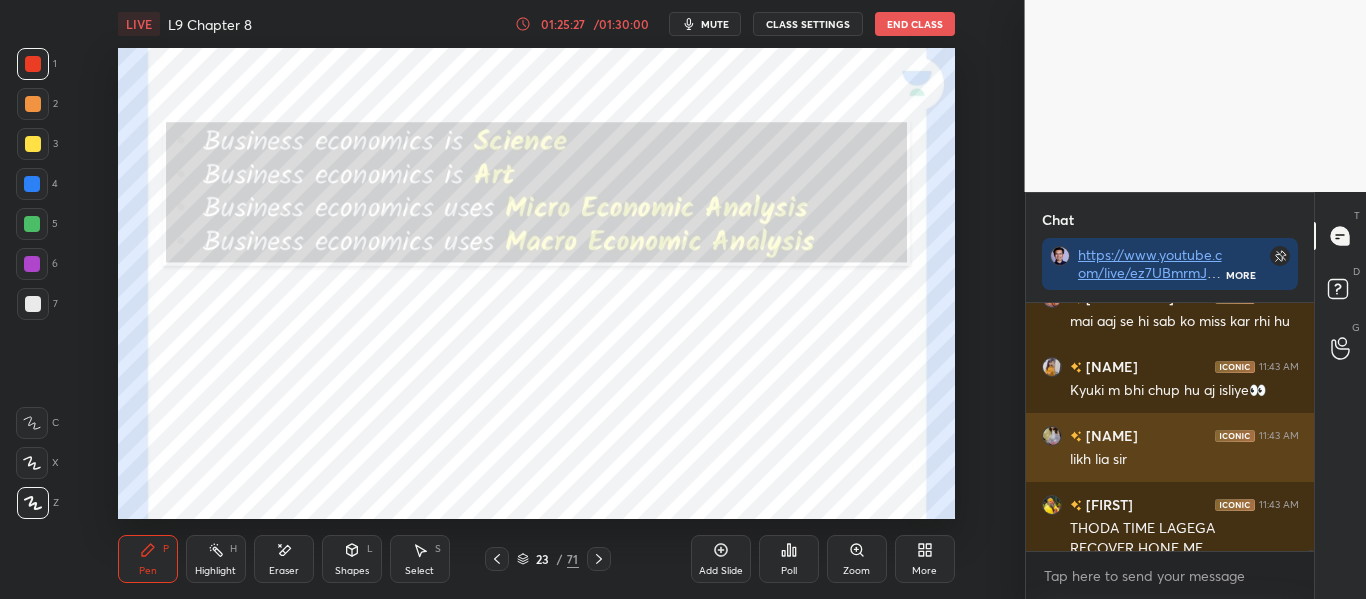 scroll, scrollTop: 47743, scrollLeft: 0, axis: vertical 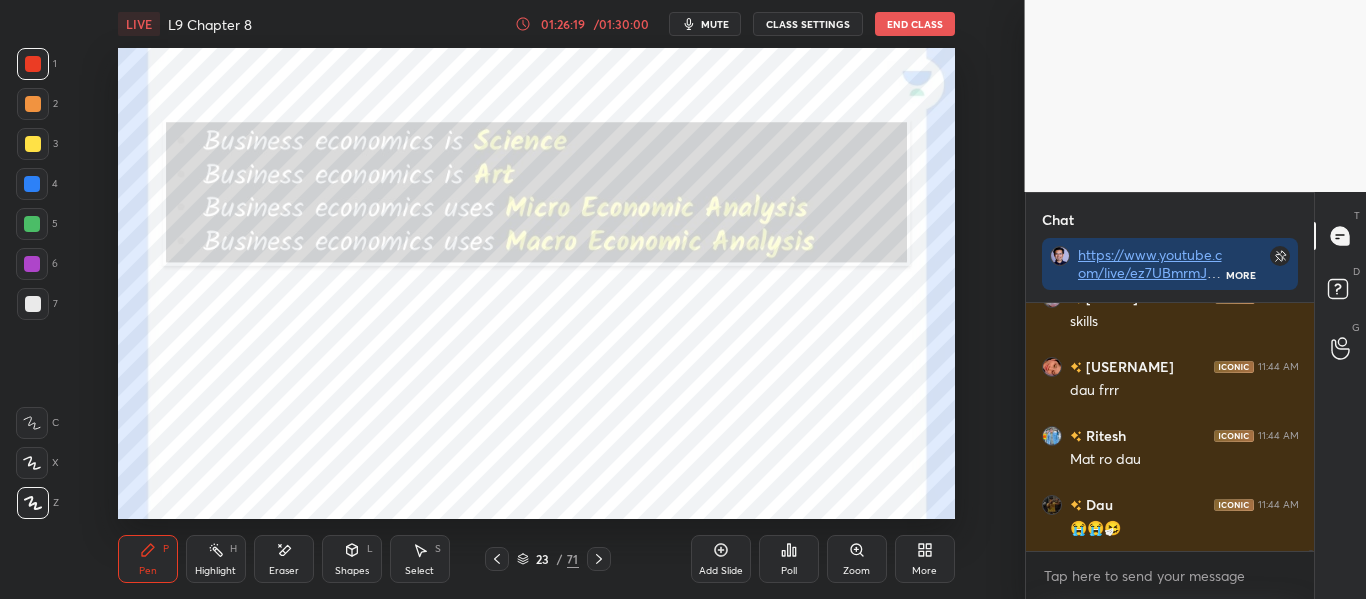 click 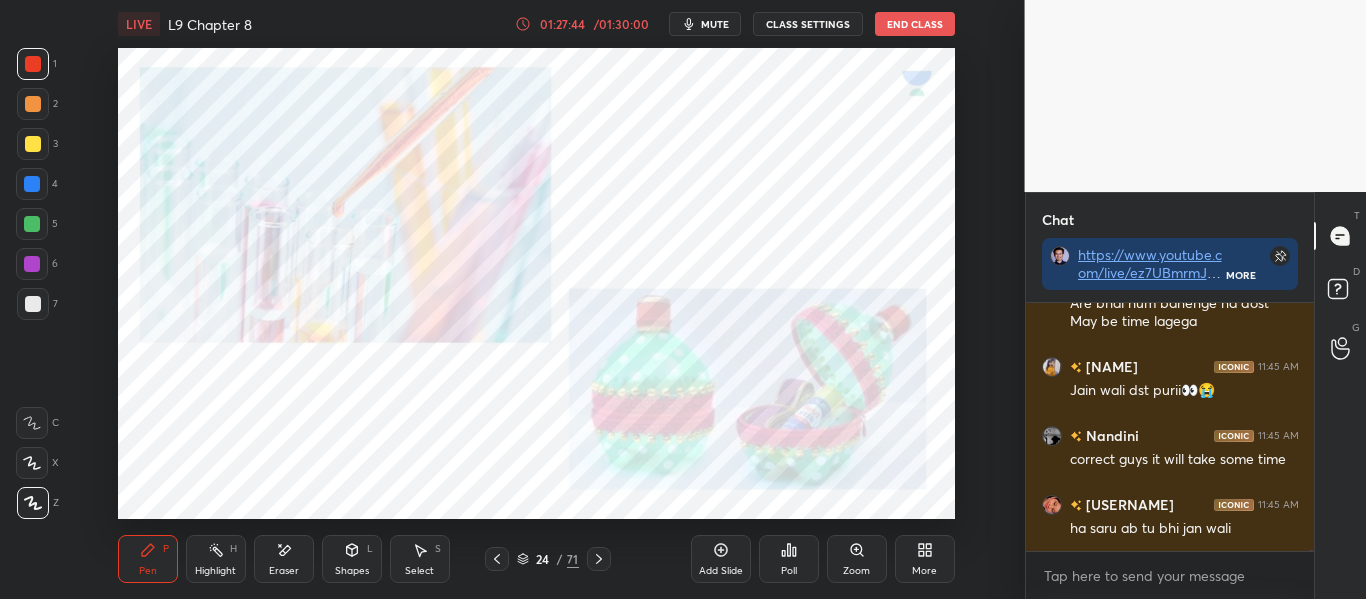 scroll, scrollTop: 48868, scrollLeft: 0, axis: vertical 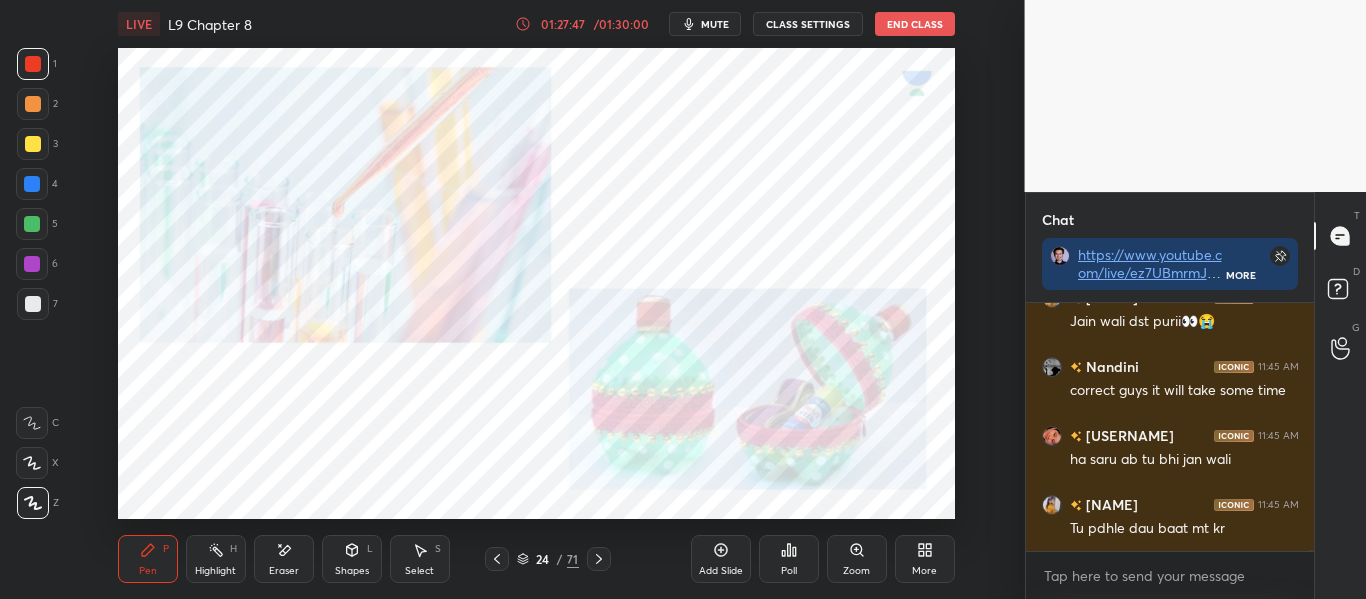 drag, startPoint x: 489, startPoint y: 563, endPoint x: 515, endPoint y: 558, distance: 26.476404 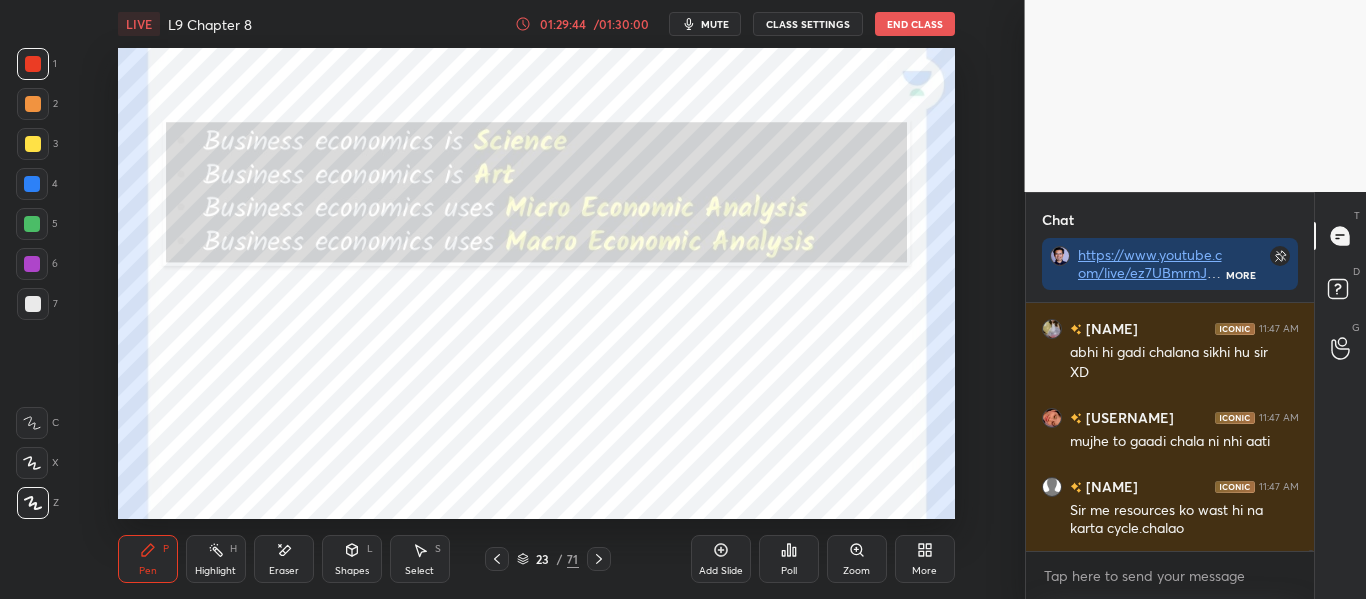 scroll, scrollTop: 49823, scrollLeft: 0, axis: vertical 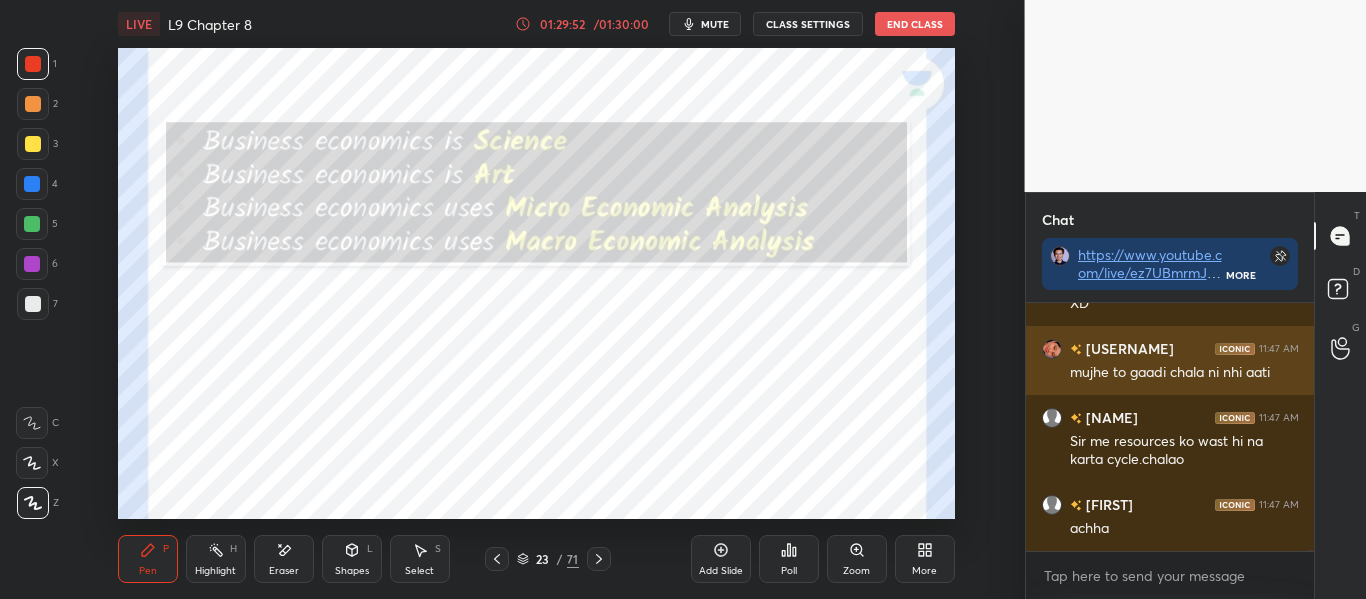 click at bounding box center (1052, 349) 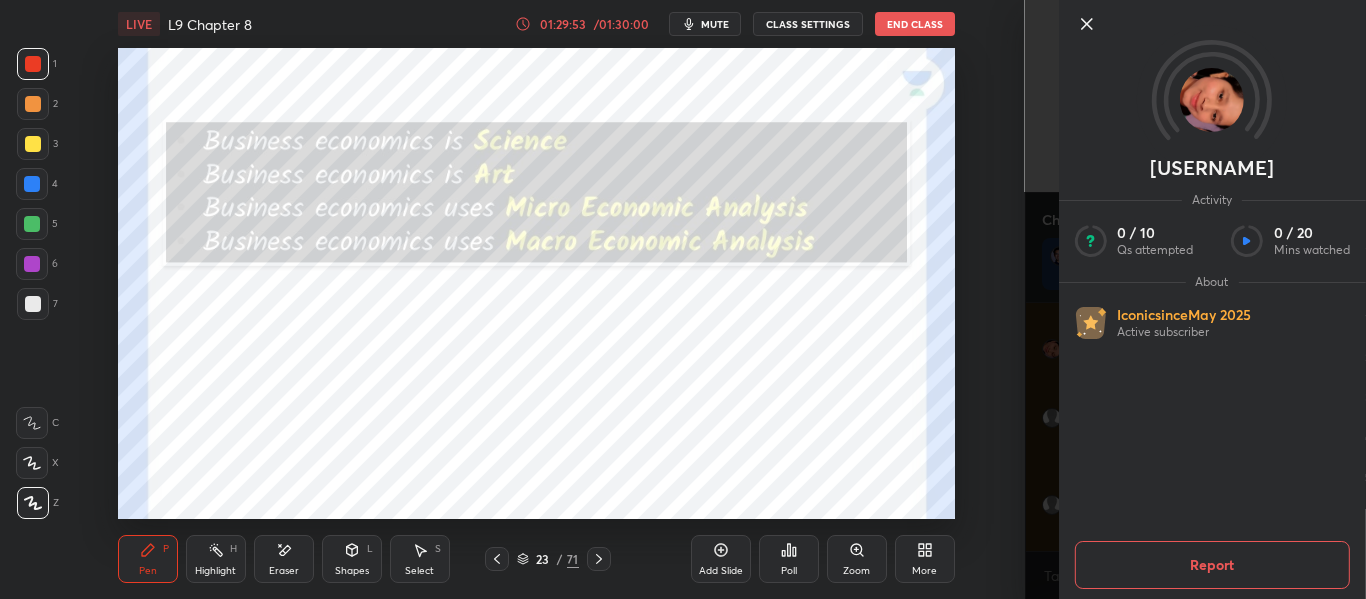 click on "[USERNAME] Activity 0 / 10 Qs attempted 0 / 20 Mins watched About Iconic  since  May   2025 Active subscriber Report" at bounding box center [1196, 299] 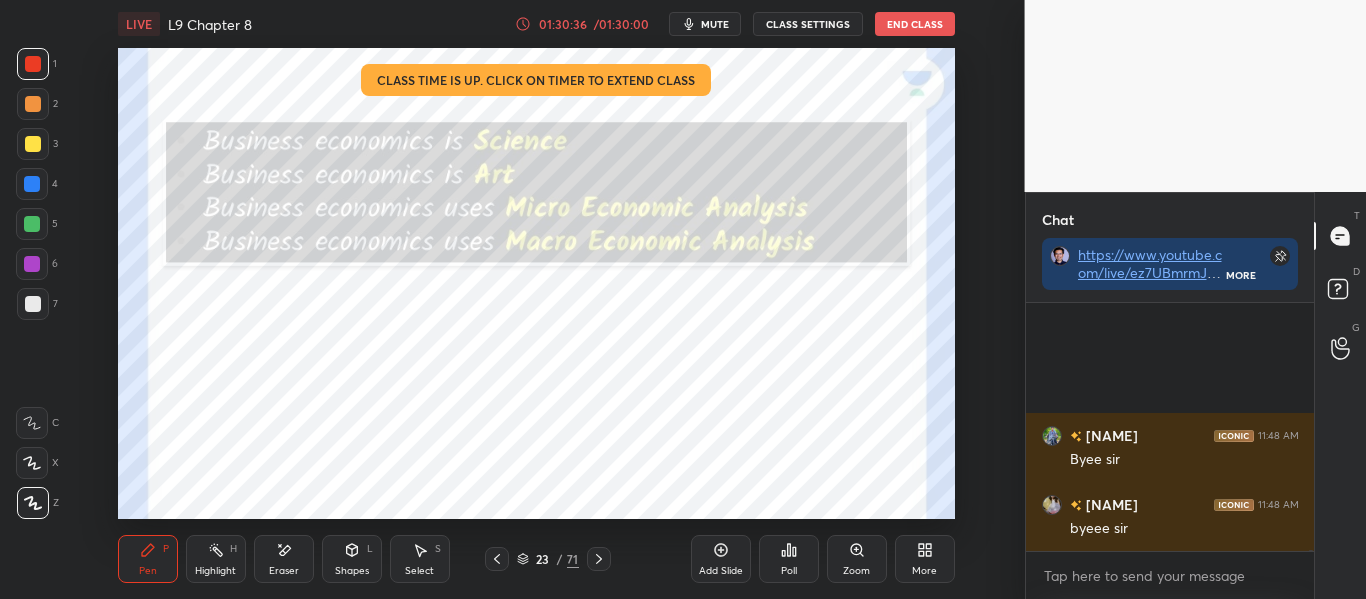 scroll, scrollTop: 51239, scrollLeft: 0, axis: vertical 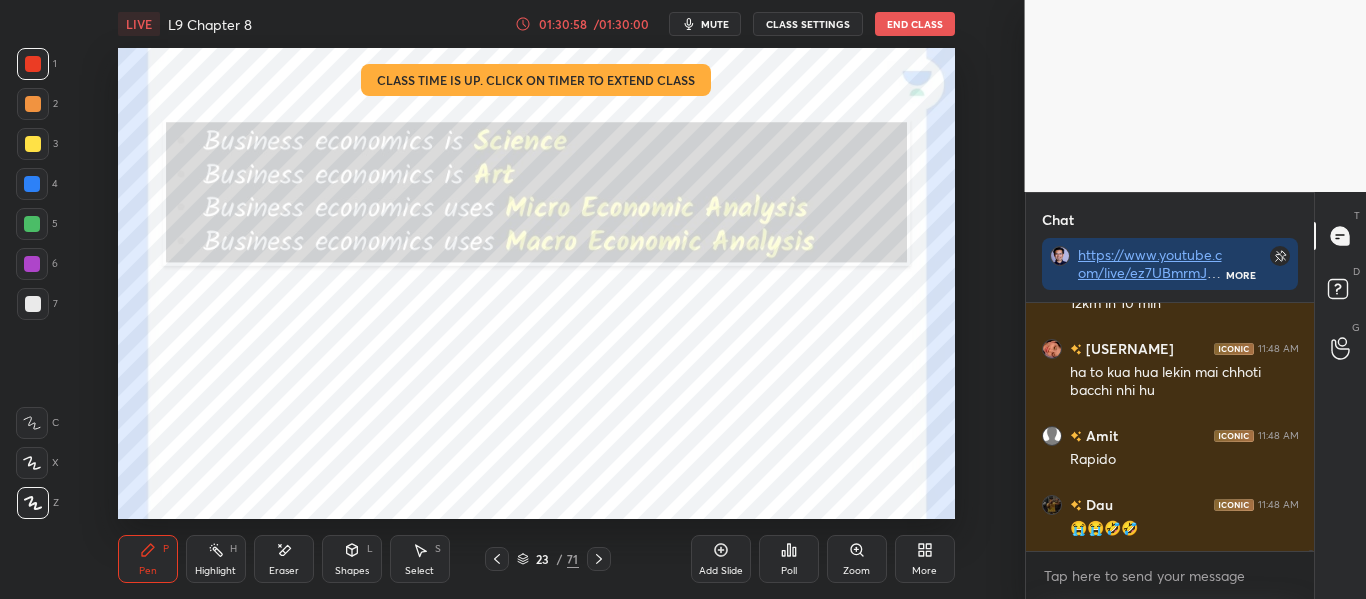 click on "End Class" at bounding box center [915, 24] 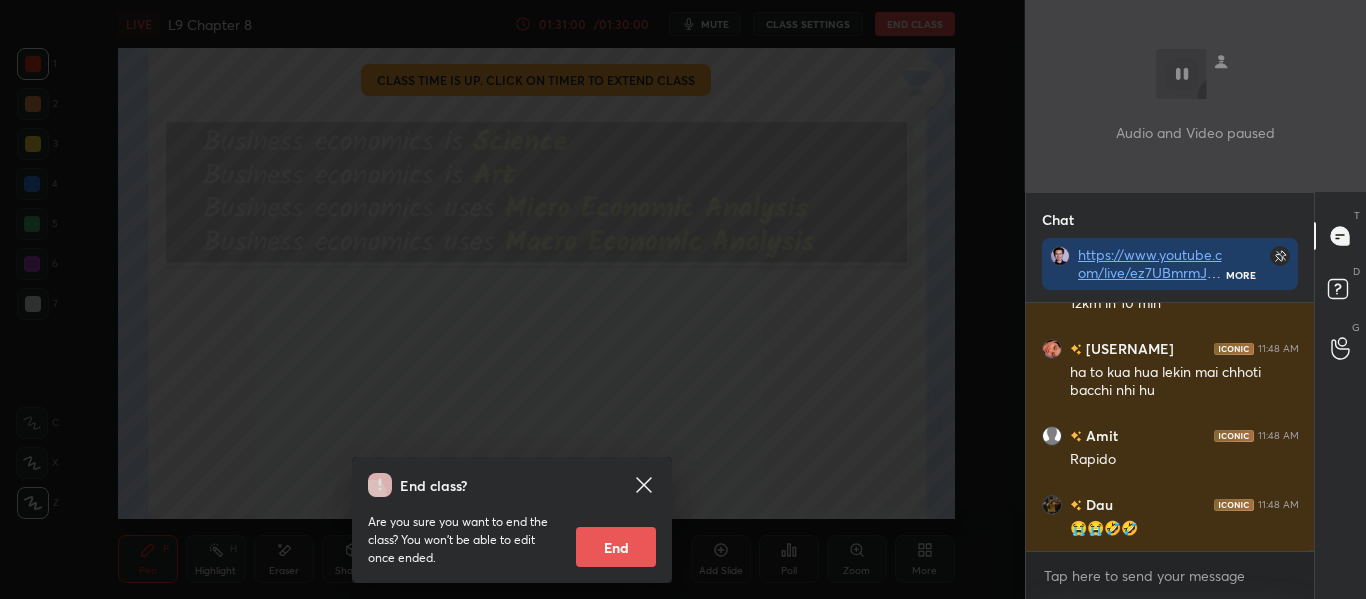 click on "End" at bounding box center (616, 547) 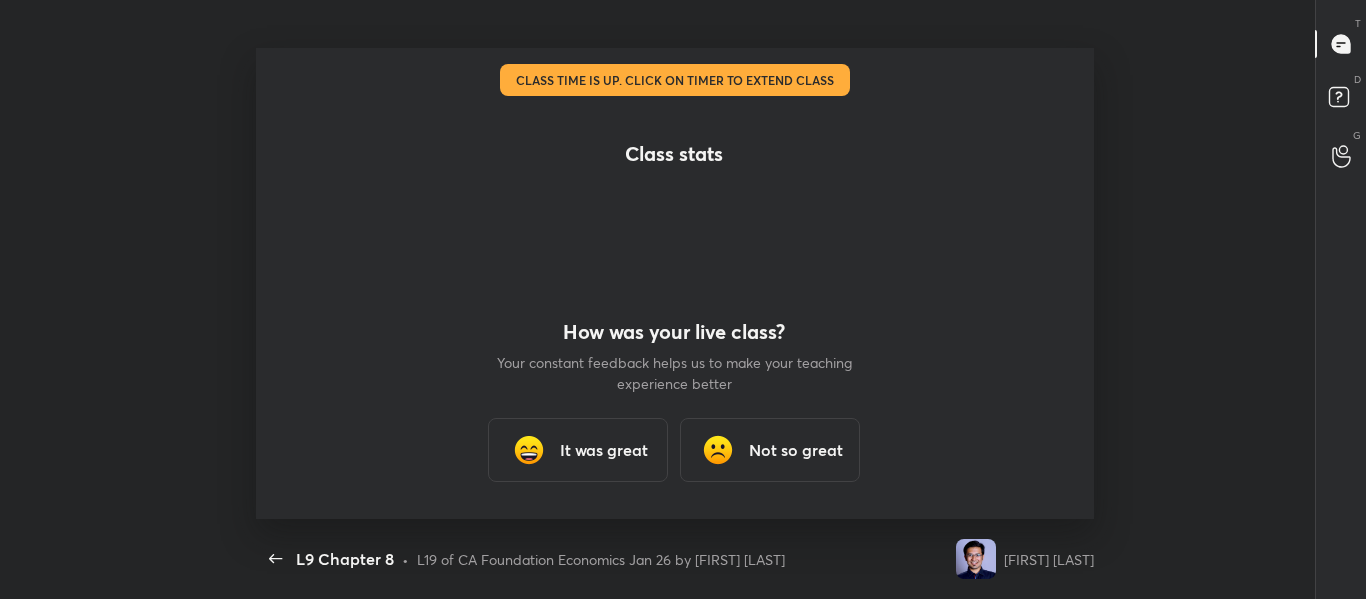 scroll, scrollTop: 99529, scrollLeft: 98991, axis: both 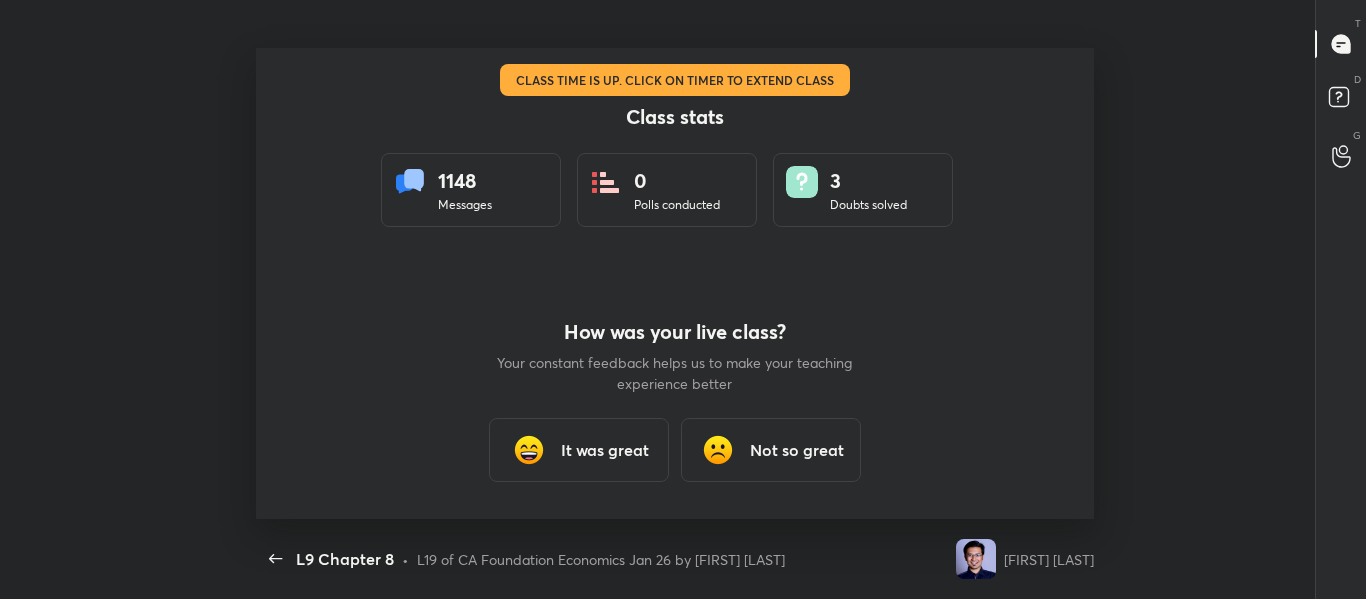 click on "It was great" at bounding box center (605, 450) 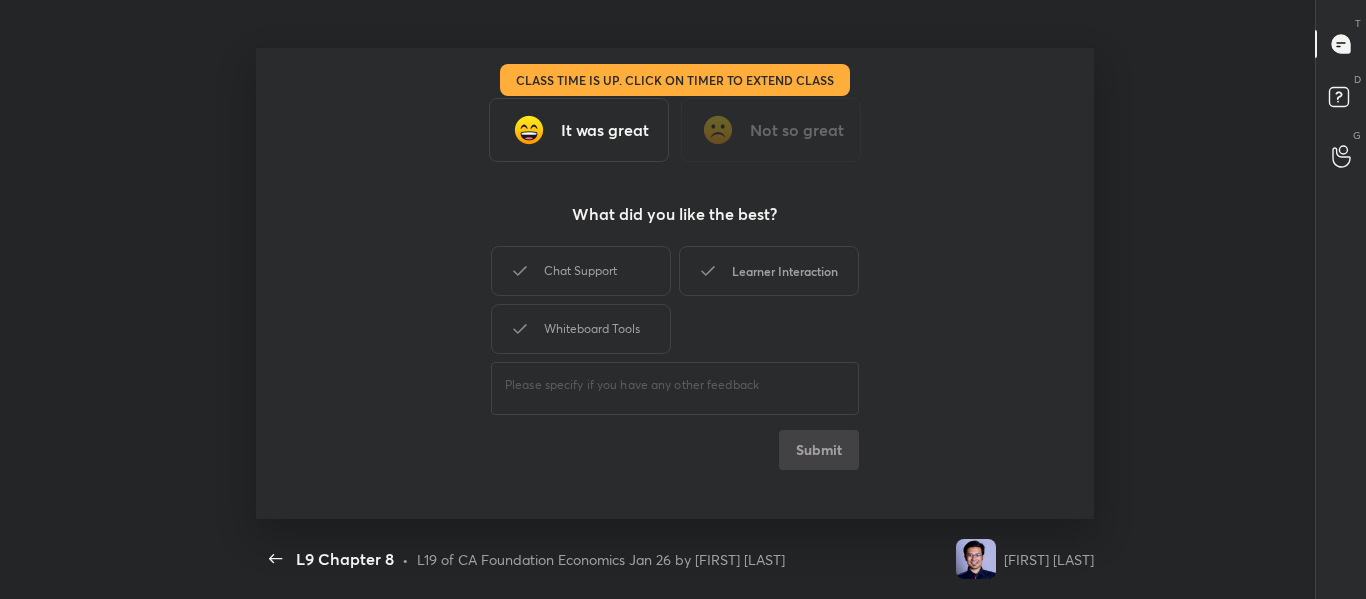 click on "Learner Interaction" at bounding box center (769, 271) 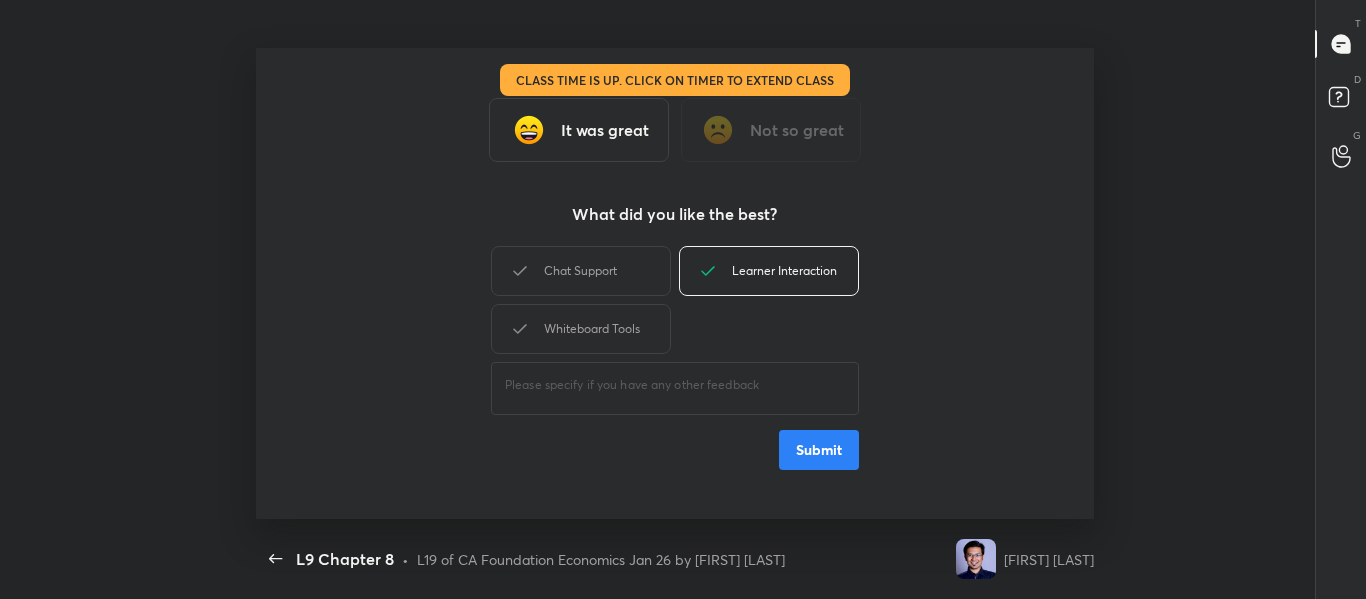 click on "Submit" at bounding box center [819, 450] 